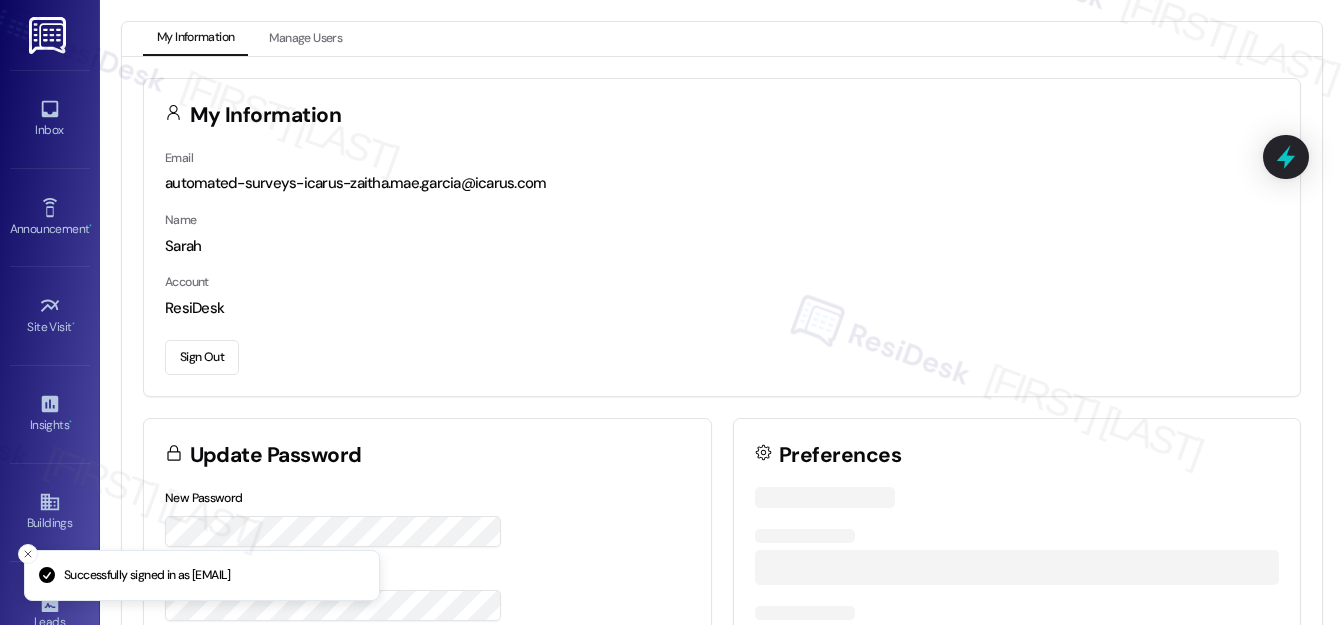 scroll, scrollTop: 0, scrollLeft: 0, axis: both 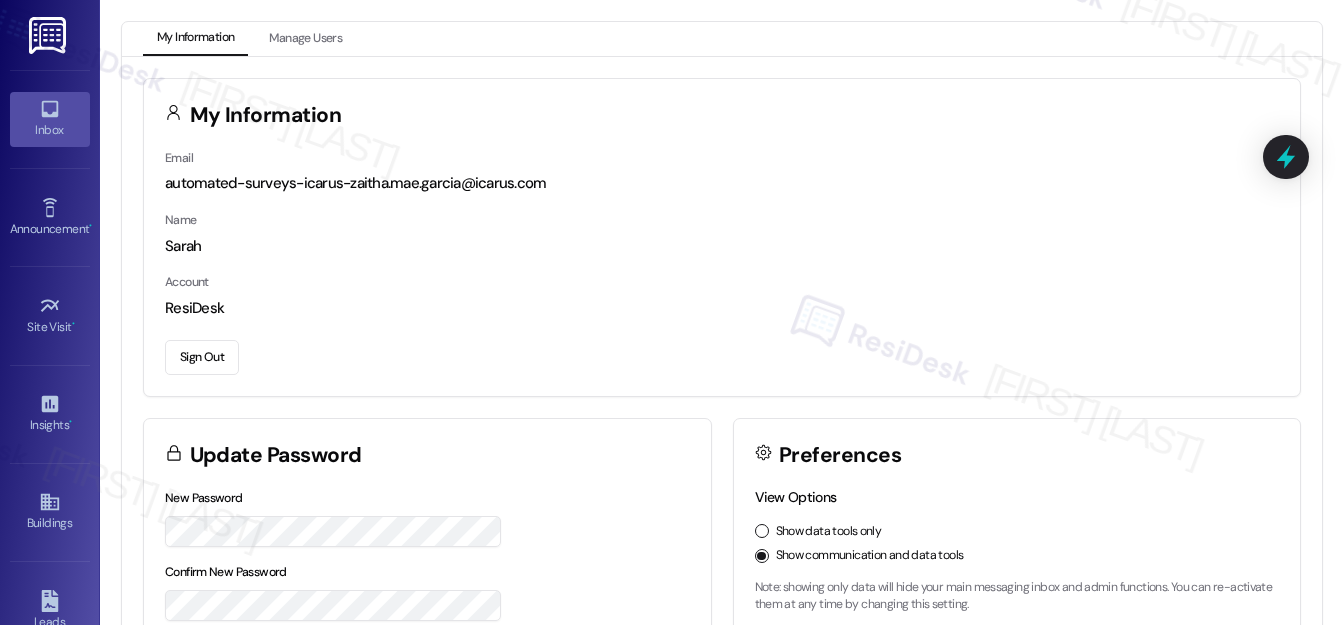click on "Inbox" at bounding box center [50, 130] 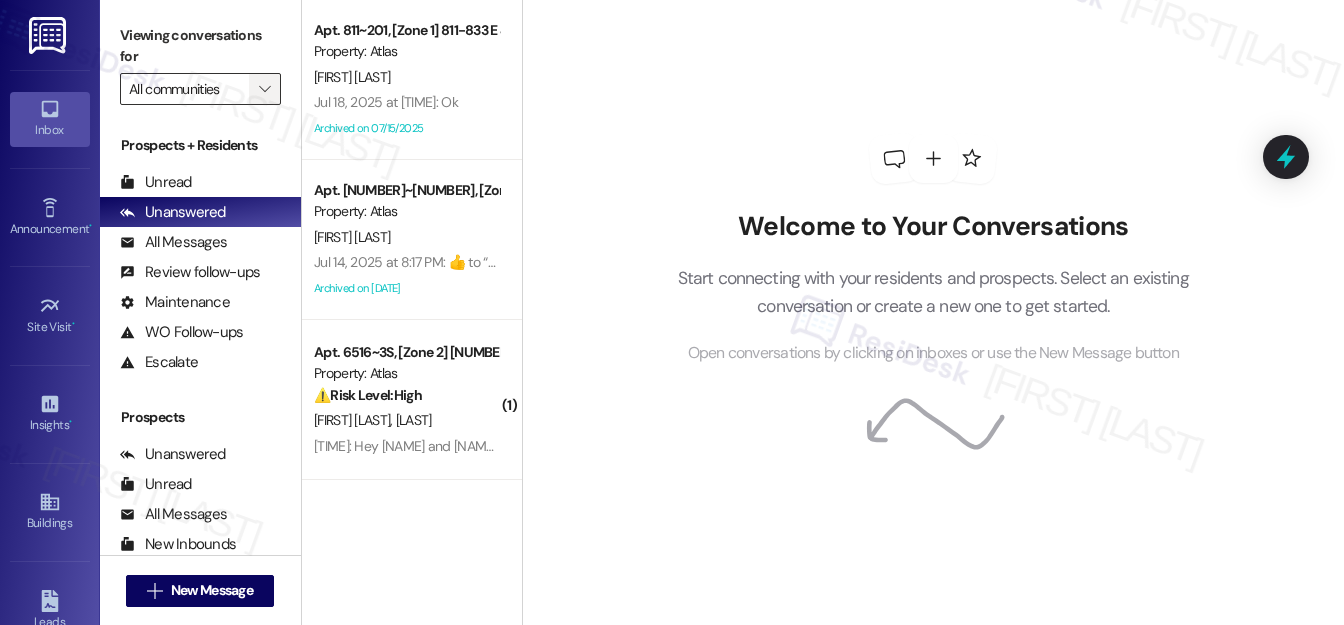 click on "" at bounding box center (264, 89) 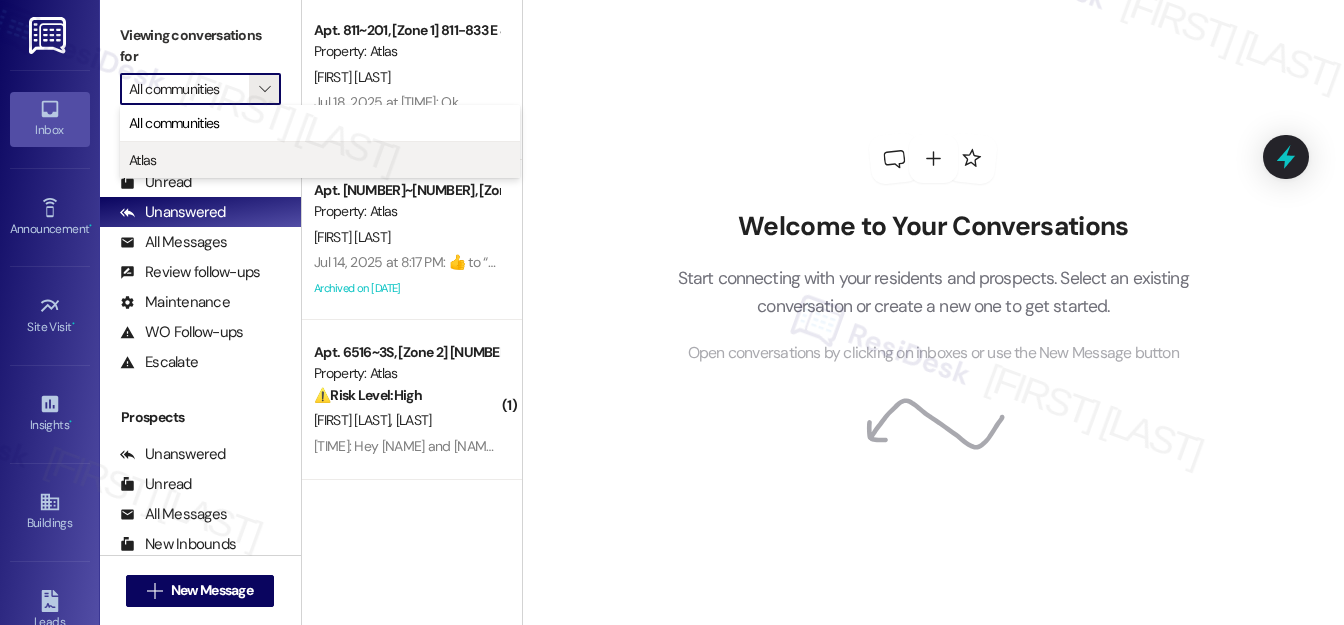click on "Atlas" at bounding box center [320, 160] 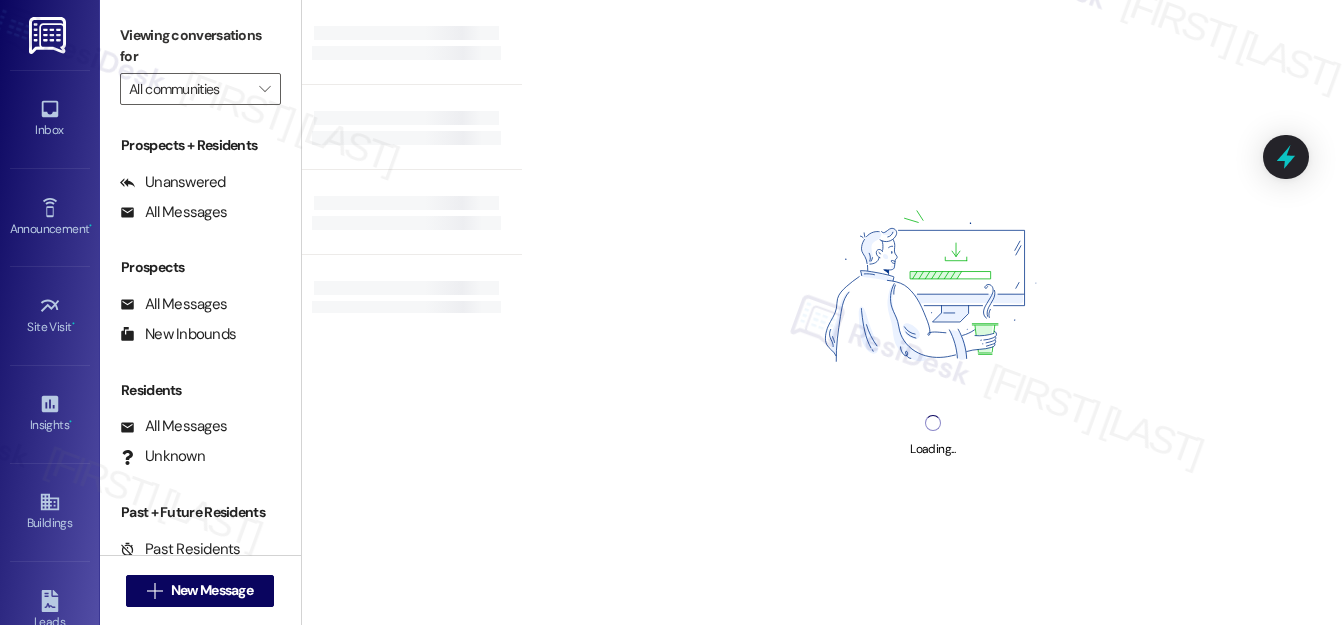 type on "Atlas" 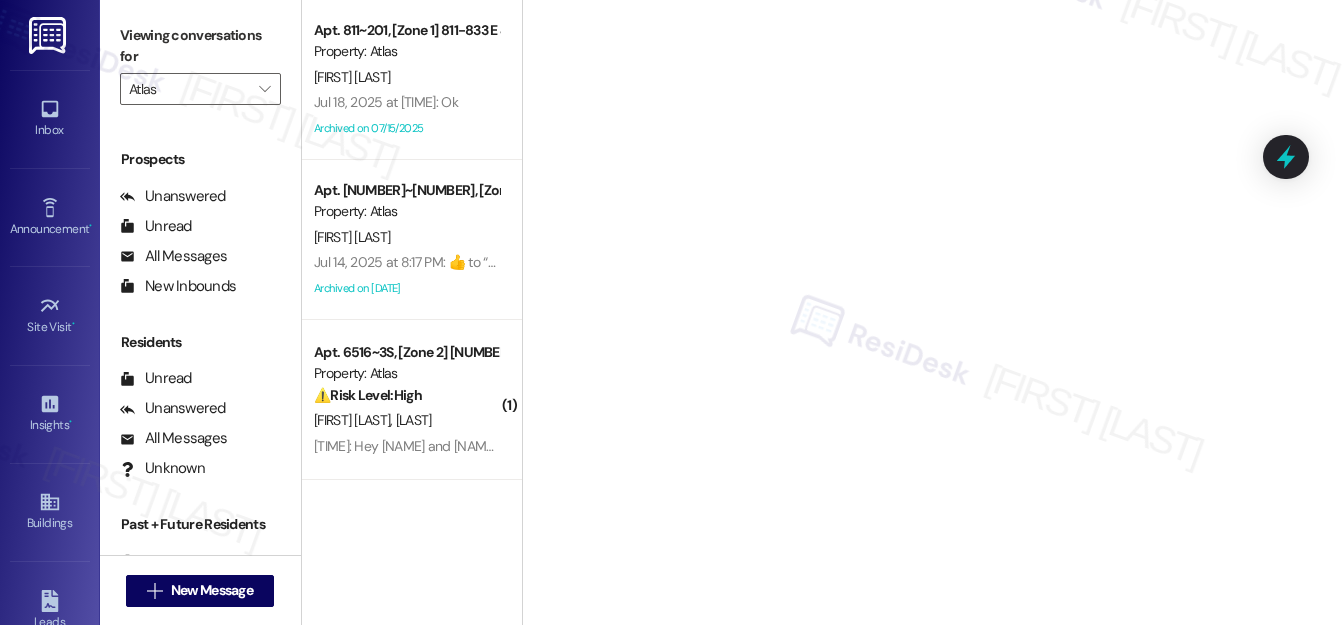 scroll, scrollTop: 269, scrollLeft: 0, axis: vertical 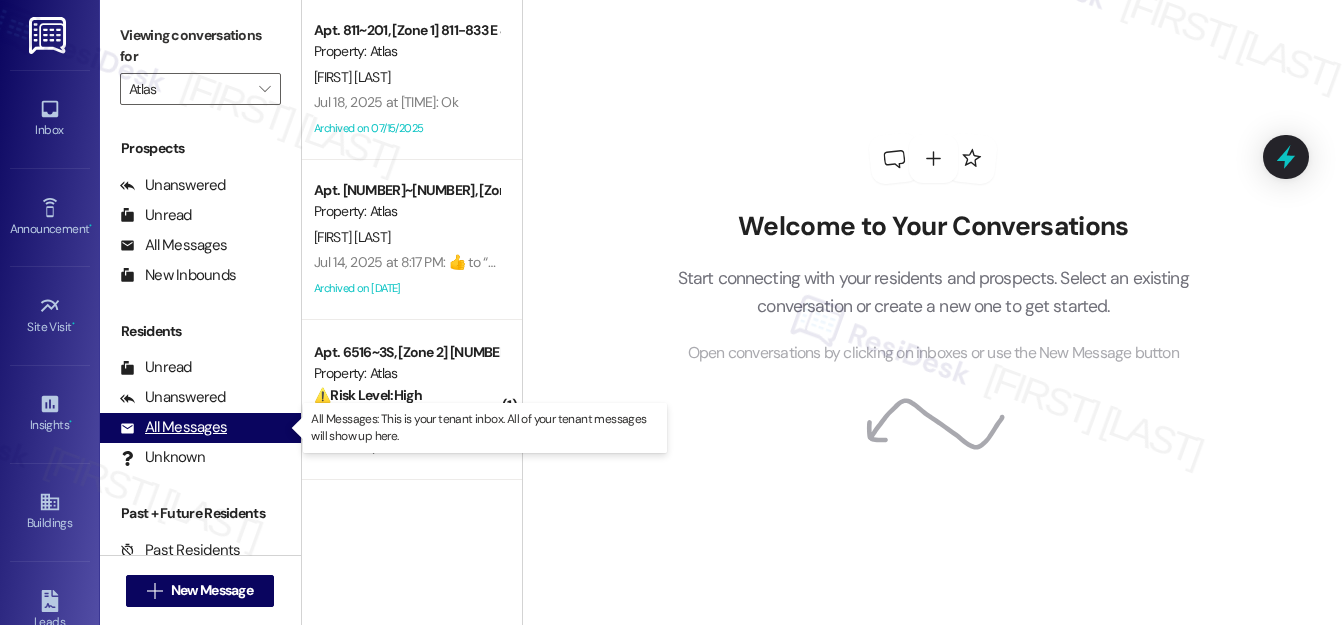 click on "All Messages" at bounding box center [173, 427] 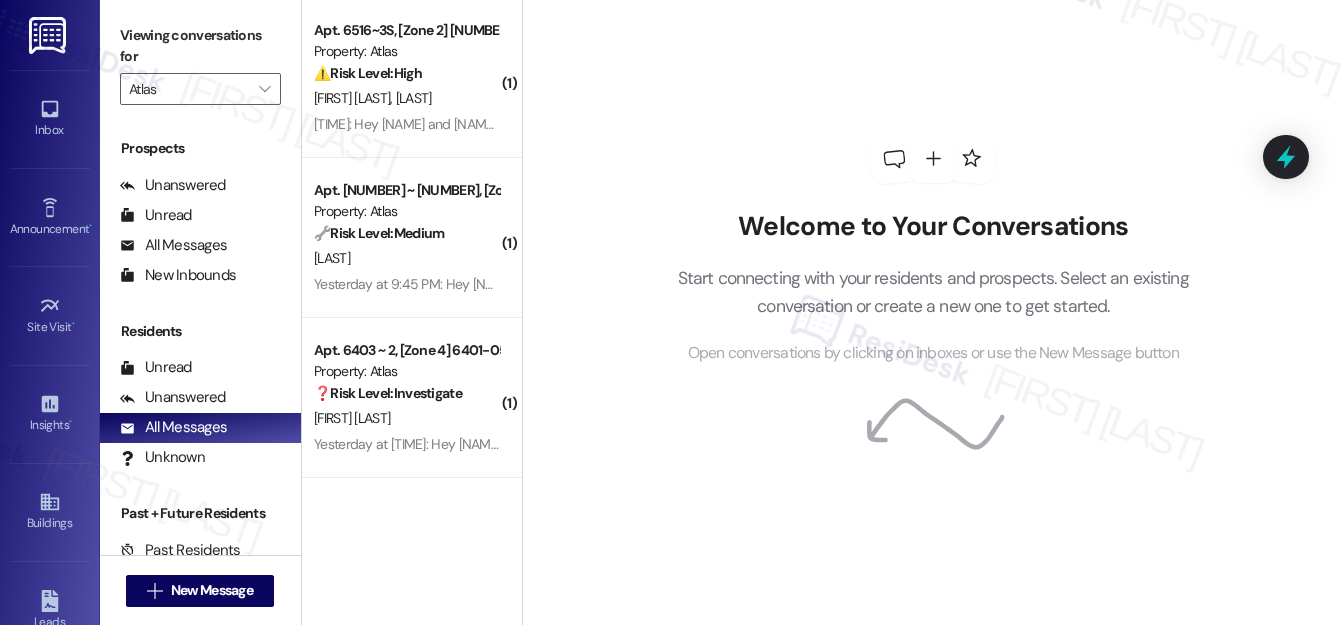 scroll, scrollTop: 0, scrollLeft: 0, axis: both 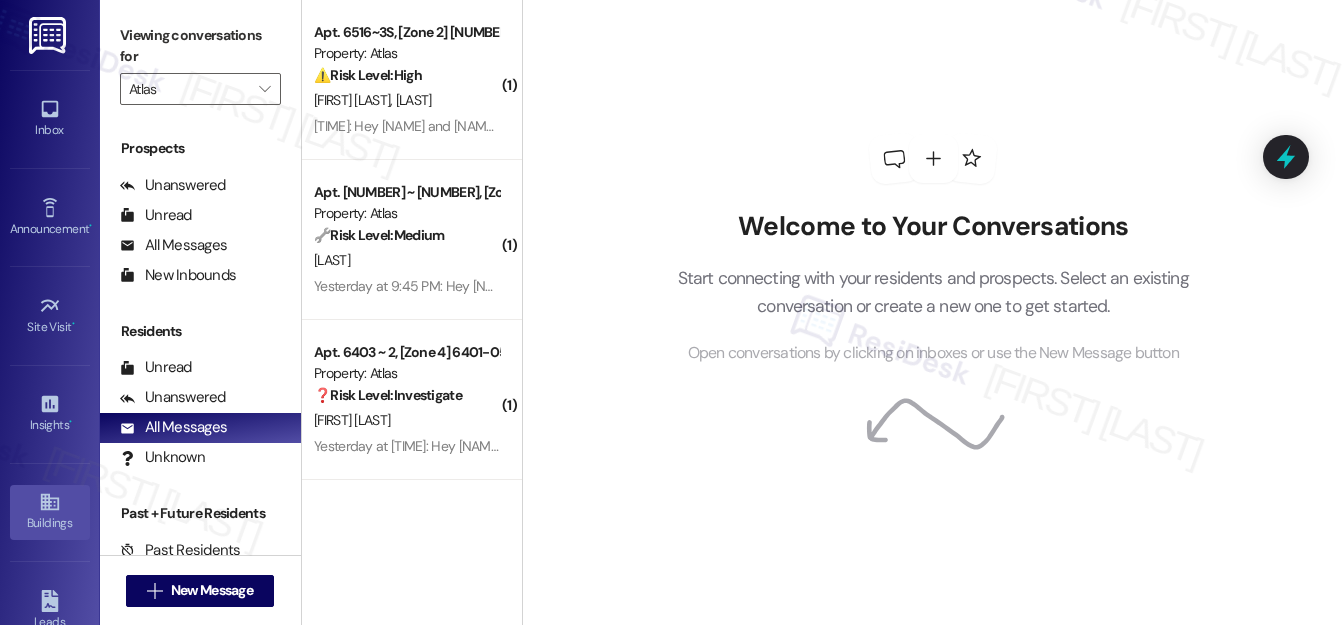 click on "Buildings" at bounding box center (50, 523) 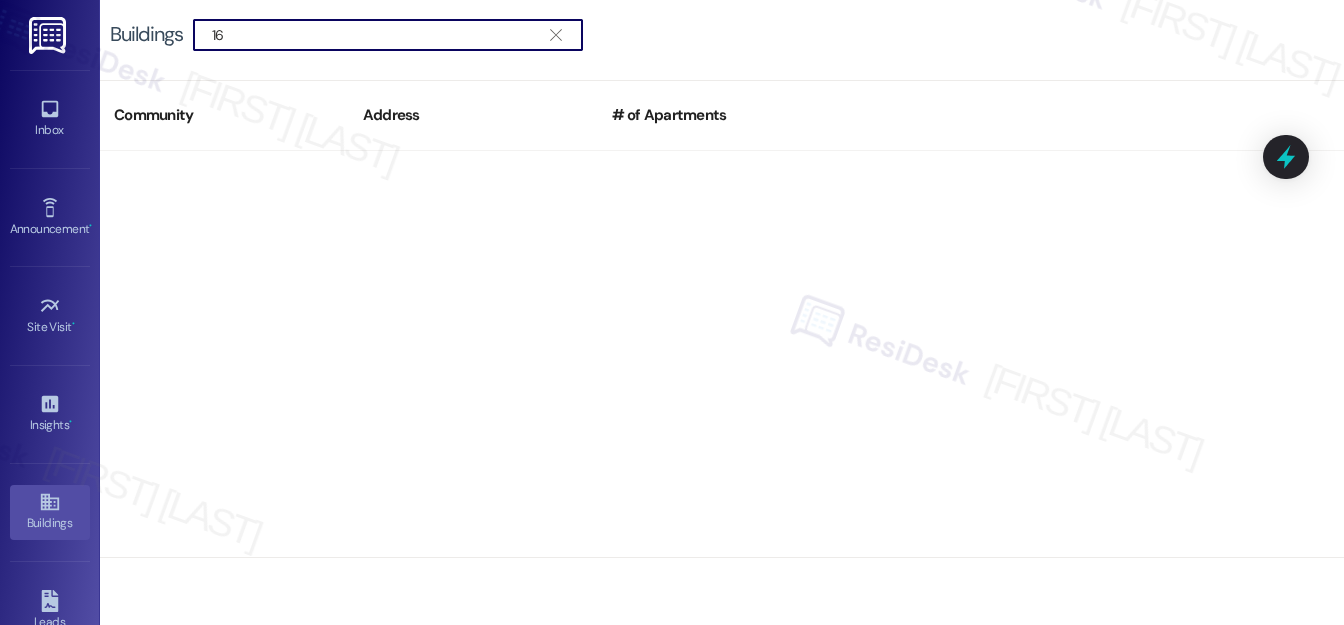 type on "1" 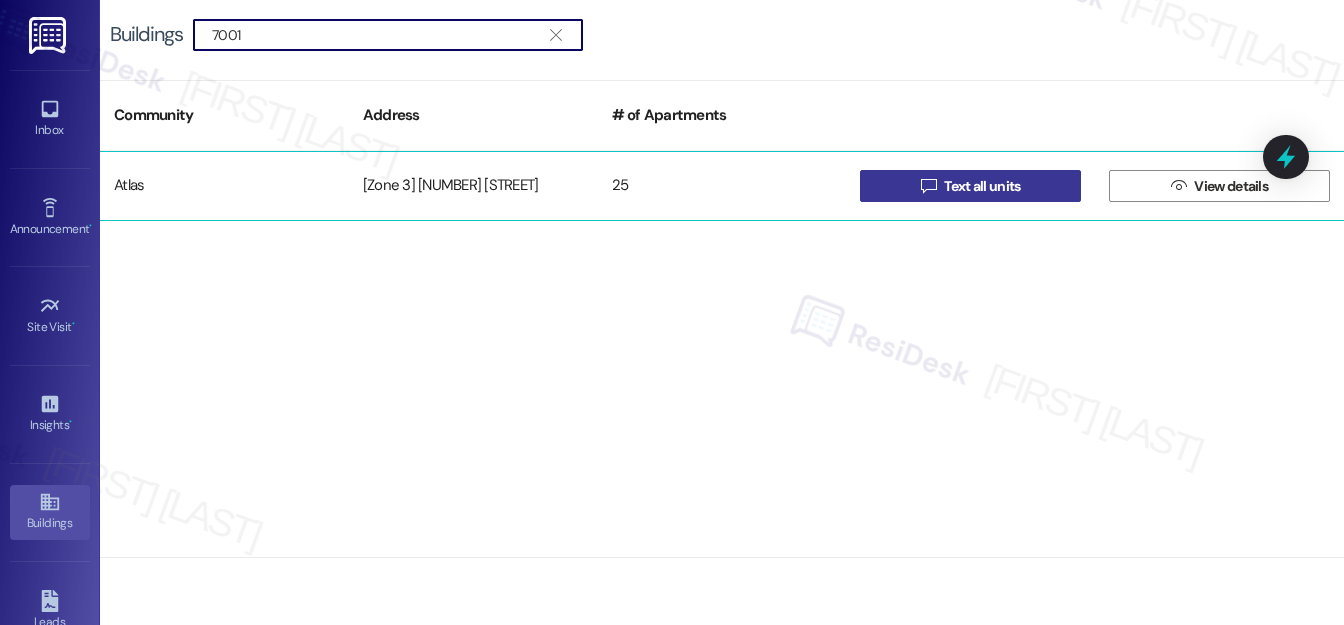 type on "7001" 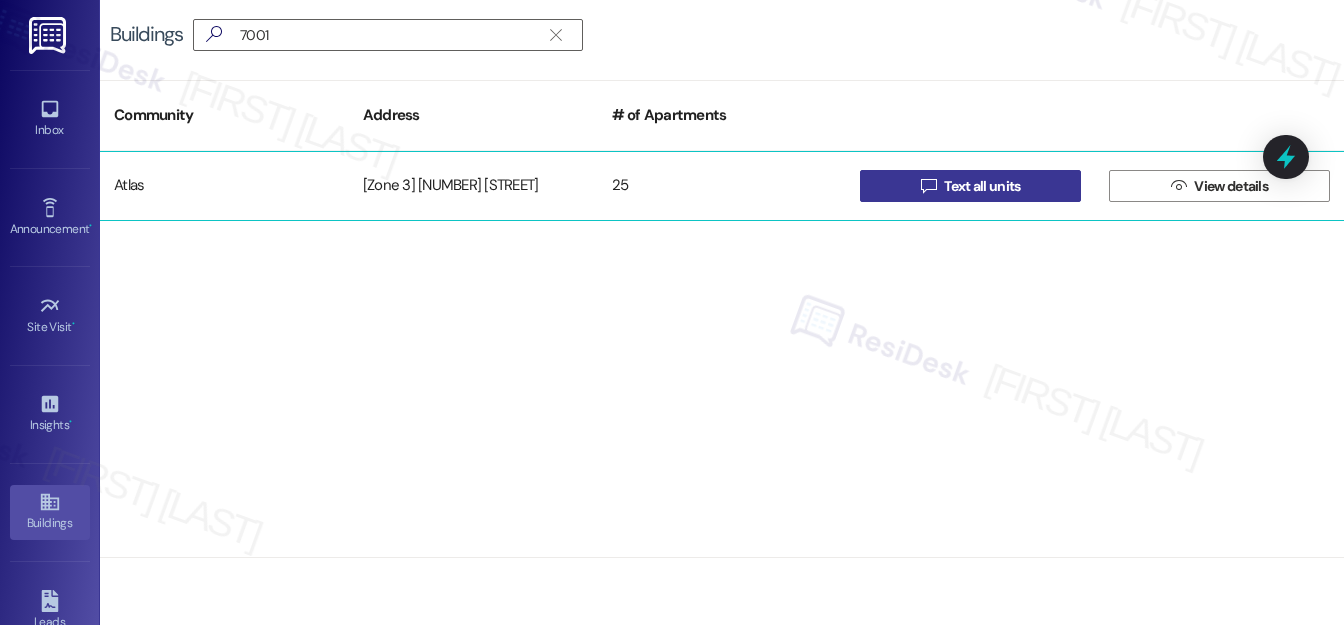 click on " Text all units" at bounding box center (971, 186) 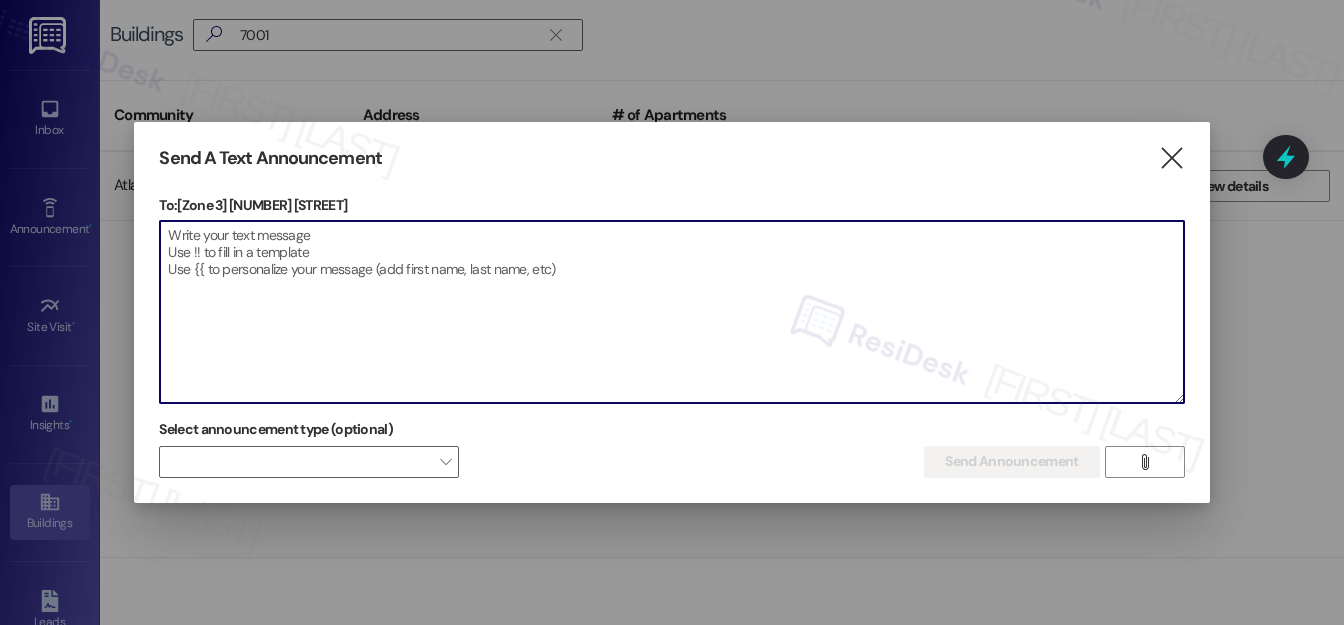 click at bounding box center [671, 312] 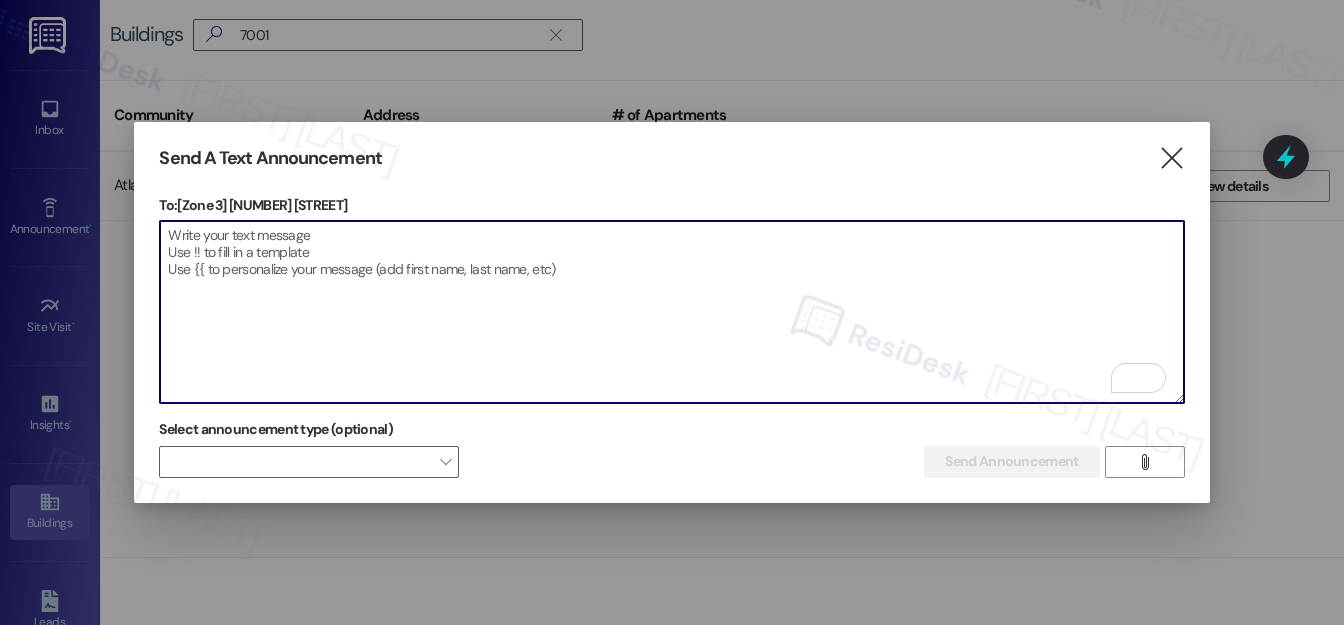 paste on "Hello {{first_name}}, Just a heads-up! Our routine pest control service will take place at {{property}} on [Date]. Please provide our team with access to your unit for treatment. Together we can keep your home pest-free! If you have any questions or concerns, please contact your property manager." 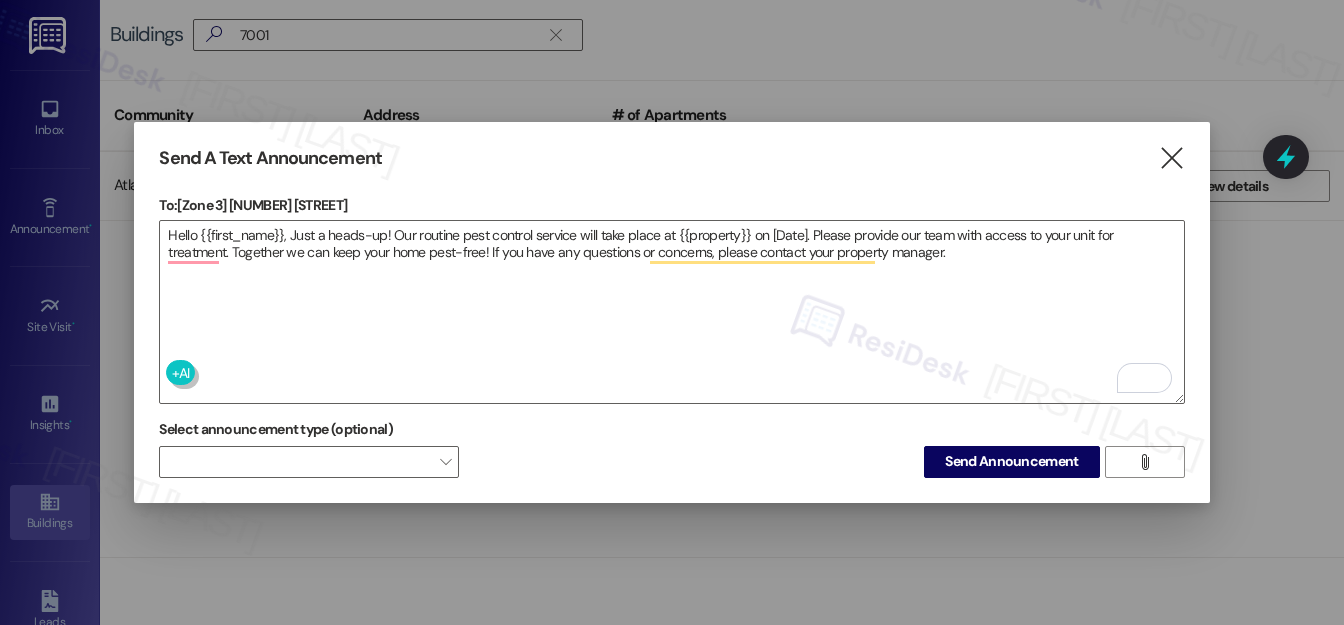 drag, startPoint x: 232, startPoint y: 201, endPoint x: 387, endPoint y: 208, distance: 155.15799 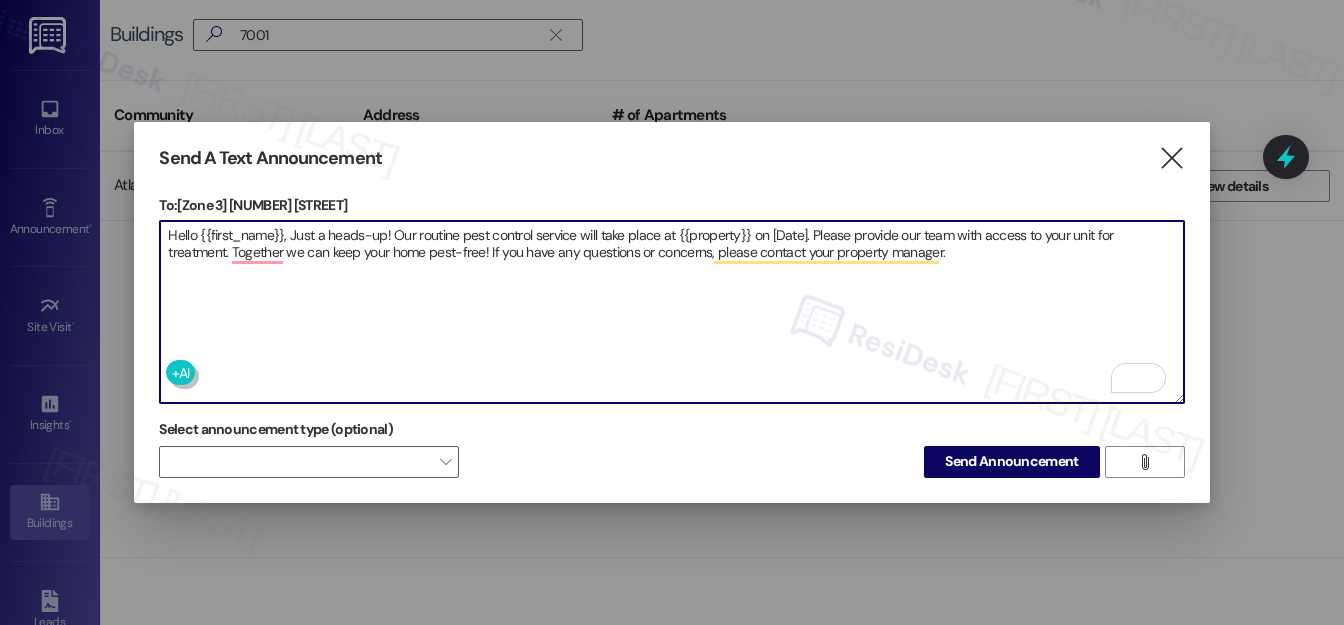 click on "Hello {{first_name}}, Just a heads-up! Our routine pest control service will take place at {{property}} on [Date]. Please provide our team with access to your unit for treatment. Together we can keep your home pest-free! If you have any questions or concerns, please contact your property manager." at bounding box center [671, 312] 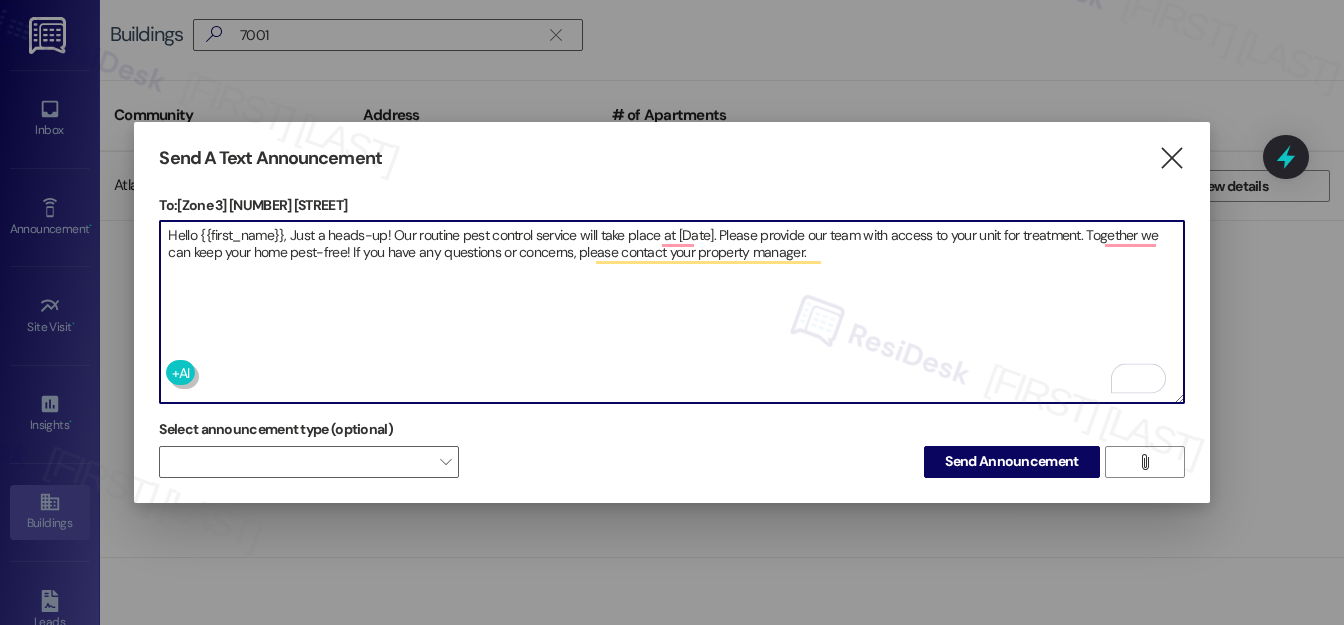 paste on "7001-7007 S Merrill Ave" 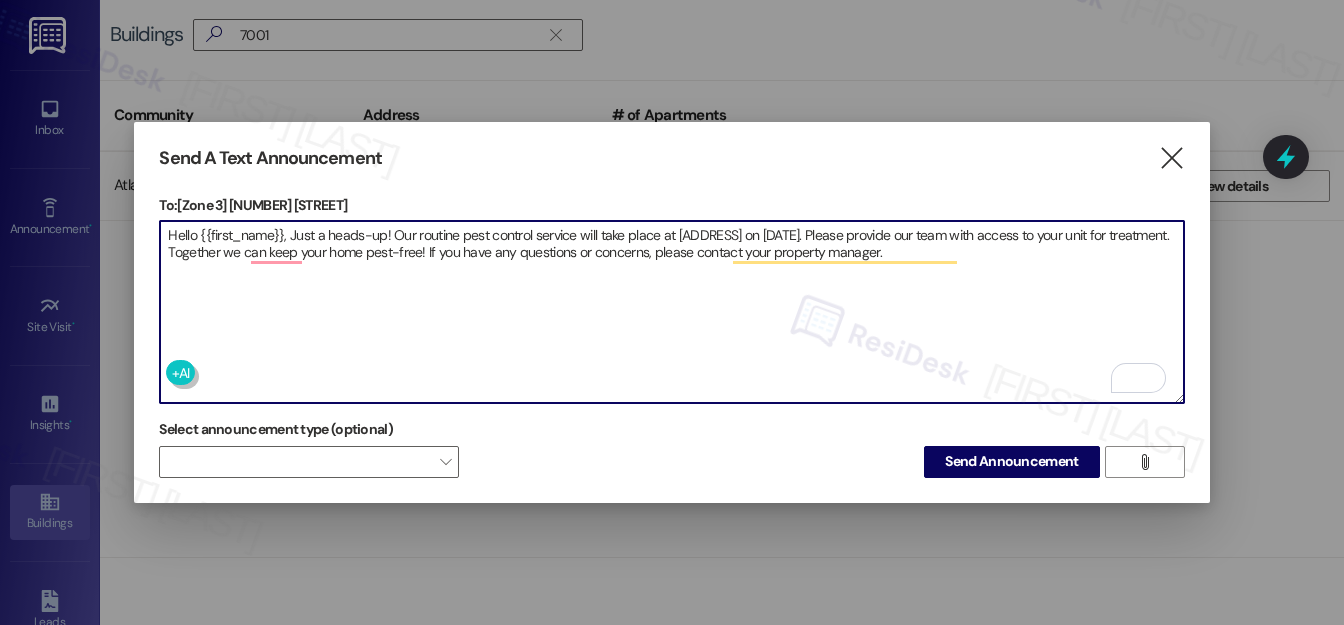 click on "Hello {{first_name}}, Just a heads-up! Our routine pest control service will take place at 7001-7007 S Merrill Ave on [Date]. Please provide our team with access to your unit for treatment. Together we can keep your home pest-free! If you have any questions or concerns, please contact your property manager." at bounding box center [671, 312] 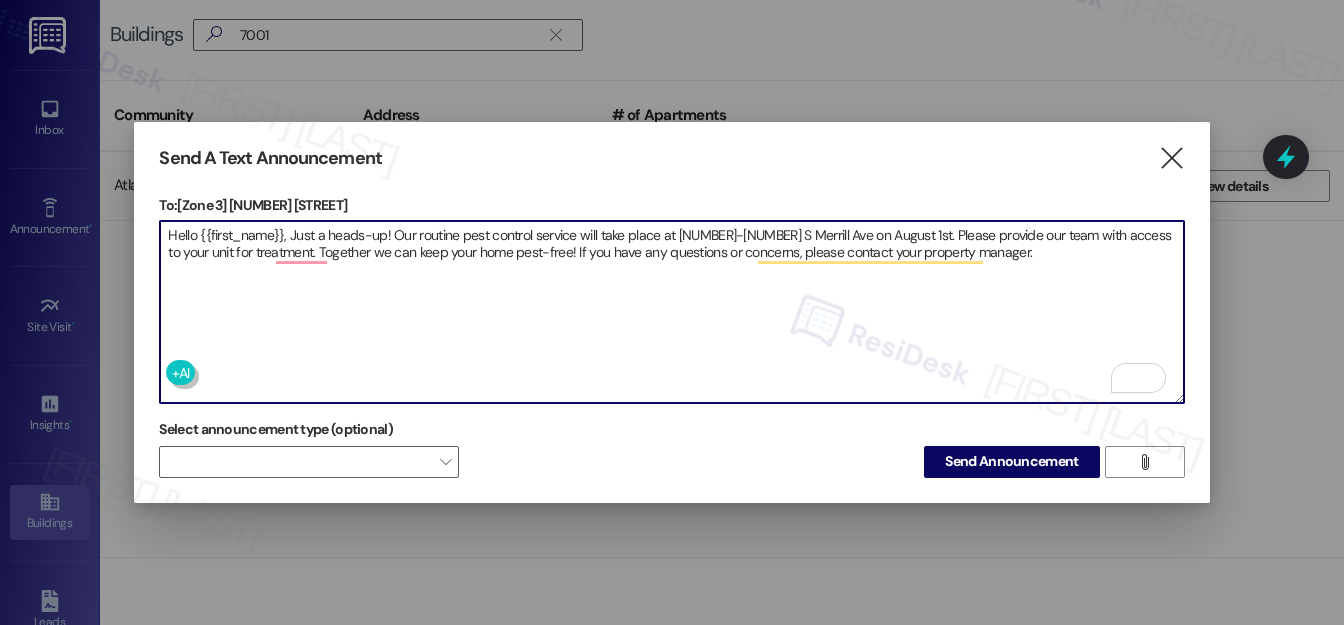 drag, startPoint x: 166, startPoint y: 230, endPoint x: 899, endPoint y: 287, distance: 735.2129 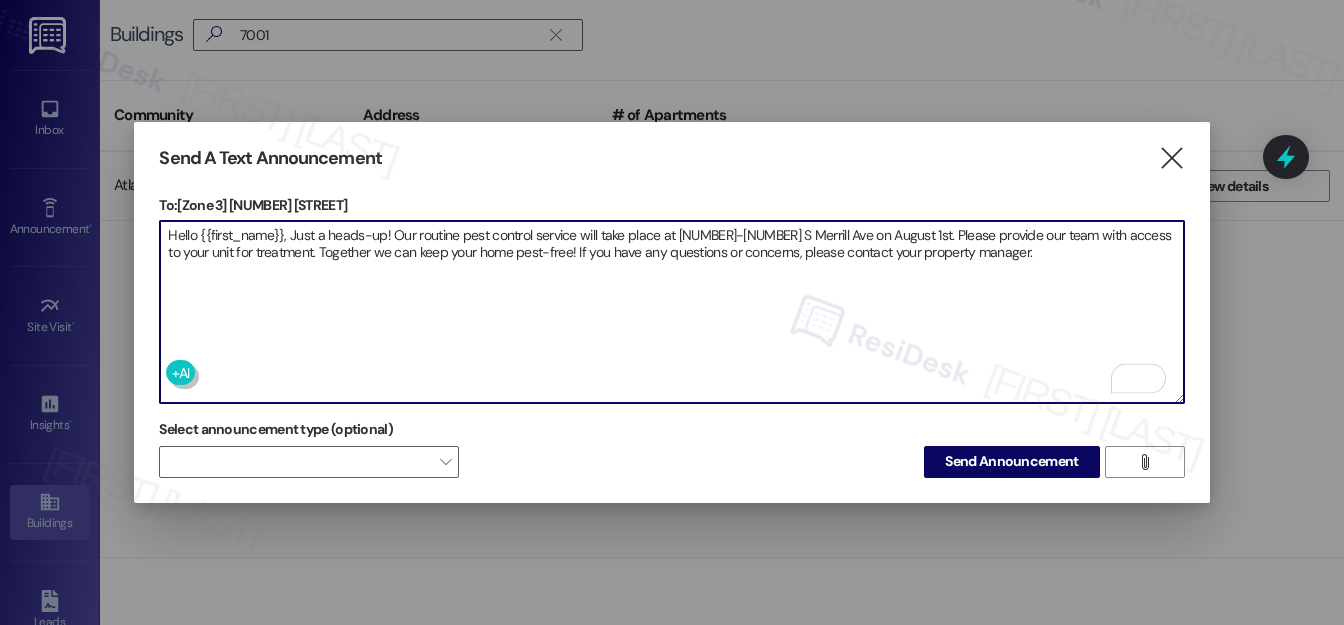 click on "Hello {{first_name}}, Just a heads-up! Our routine pest control service will take place at 7001-7007 S Merrill Ave on August 1st. Please provide our team with access to your unit for treatment. Together, we can keep your home pest-free! If you have any questions or concerns, please contact your property manager." at bounding box center [671, 312] 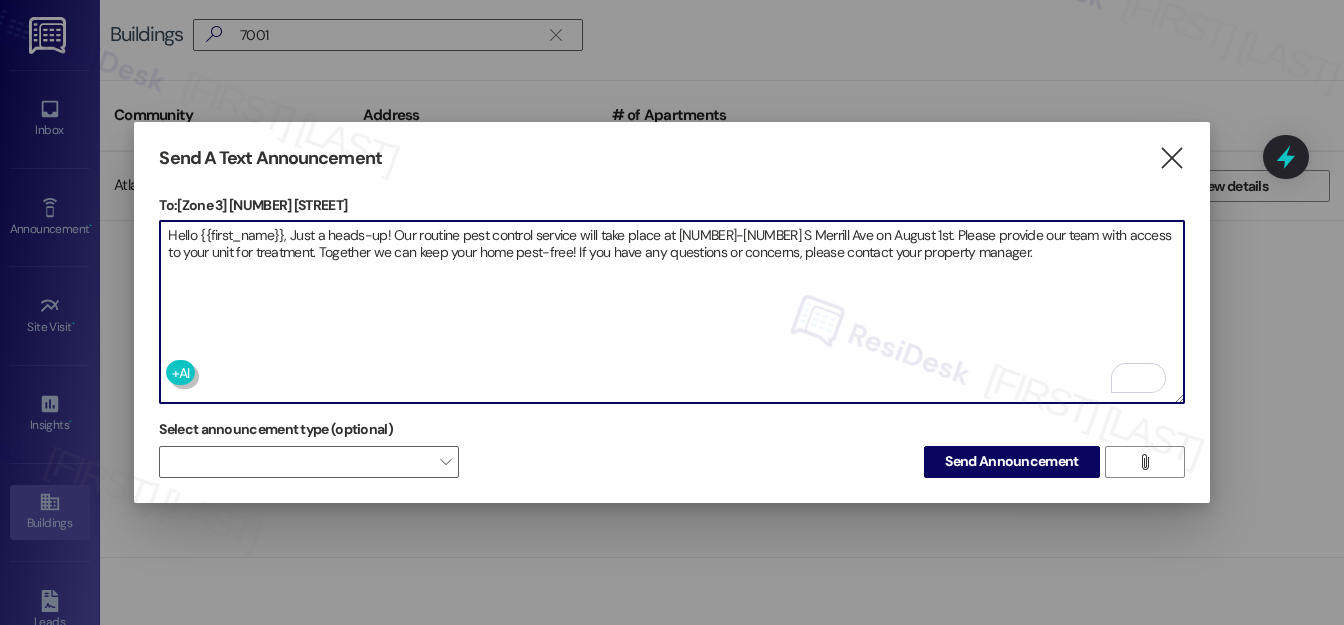 drag, startPoint x: 168, startPoint y: 225, endPoint x: 712, endPoint y: 297, distance: 548.744 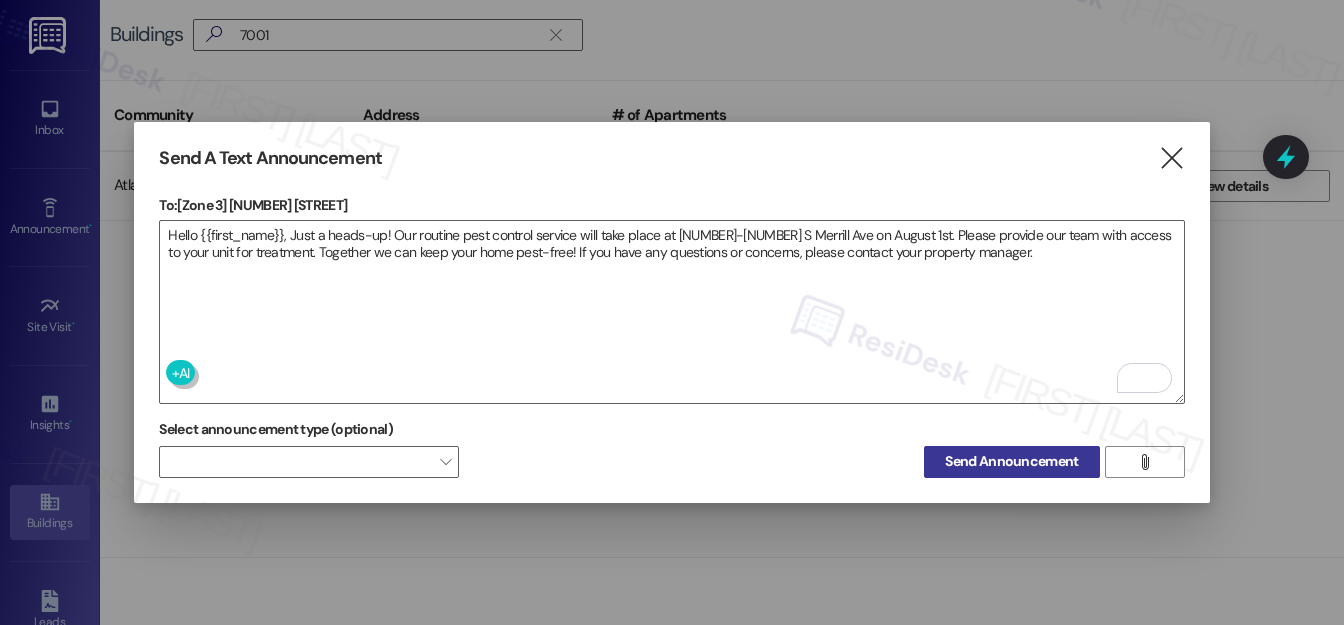 click on "Send Announcement" at bounding box center [1011, 461] 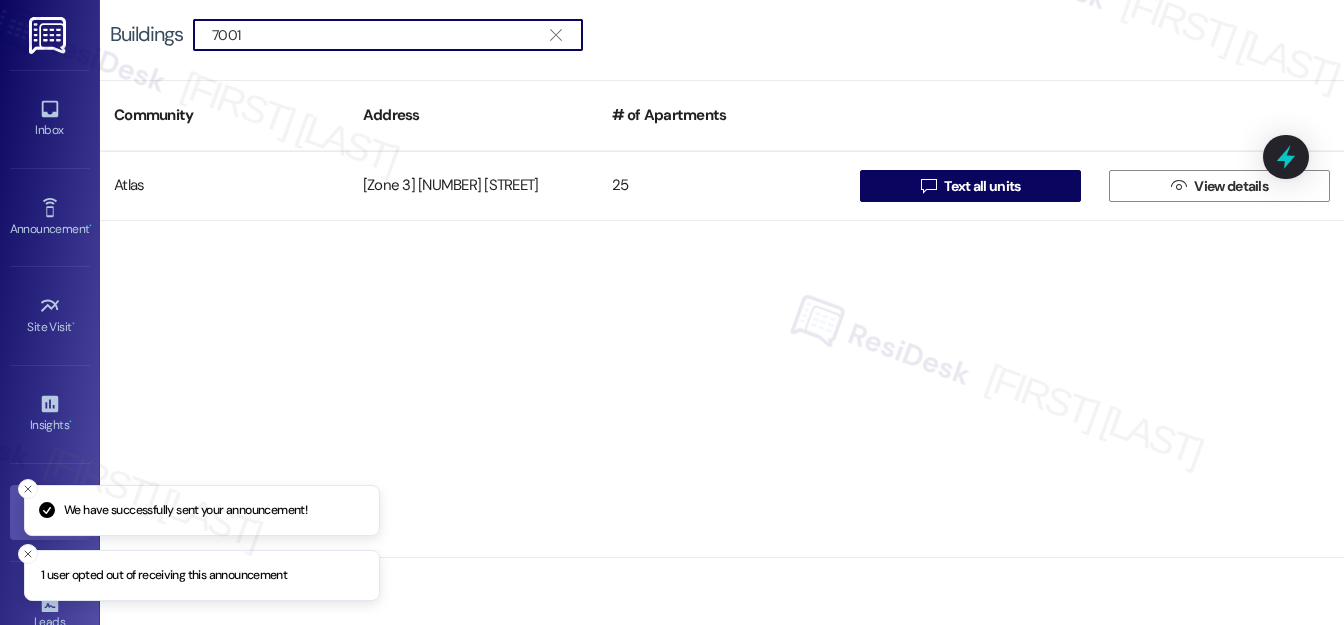 drag, startPoint x: 254, startPoint y: 29, endPoint x: 192, endPoint y: 27, distance: 62.03225 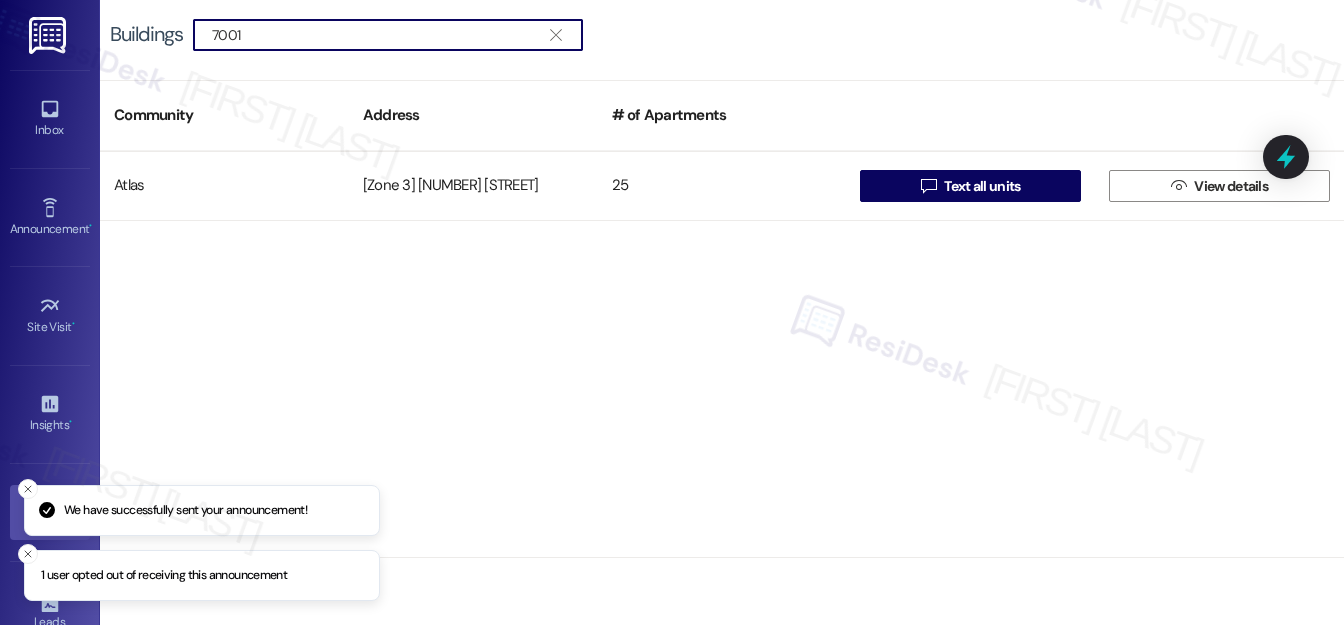 click on "Buildings  7001 " at bounding box center [356, 35] 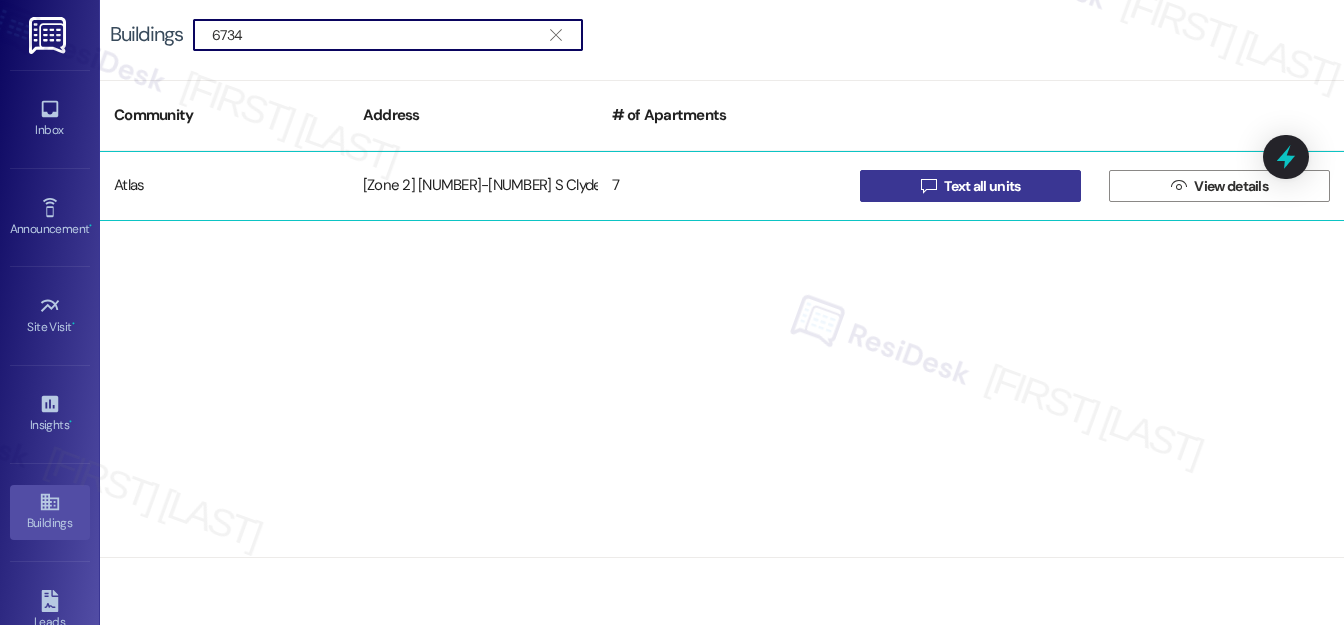 type on "6734" 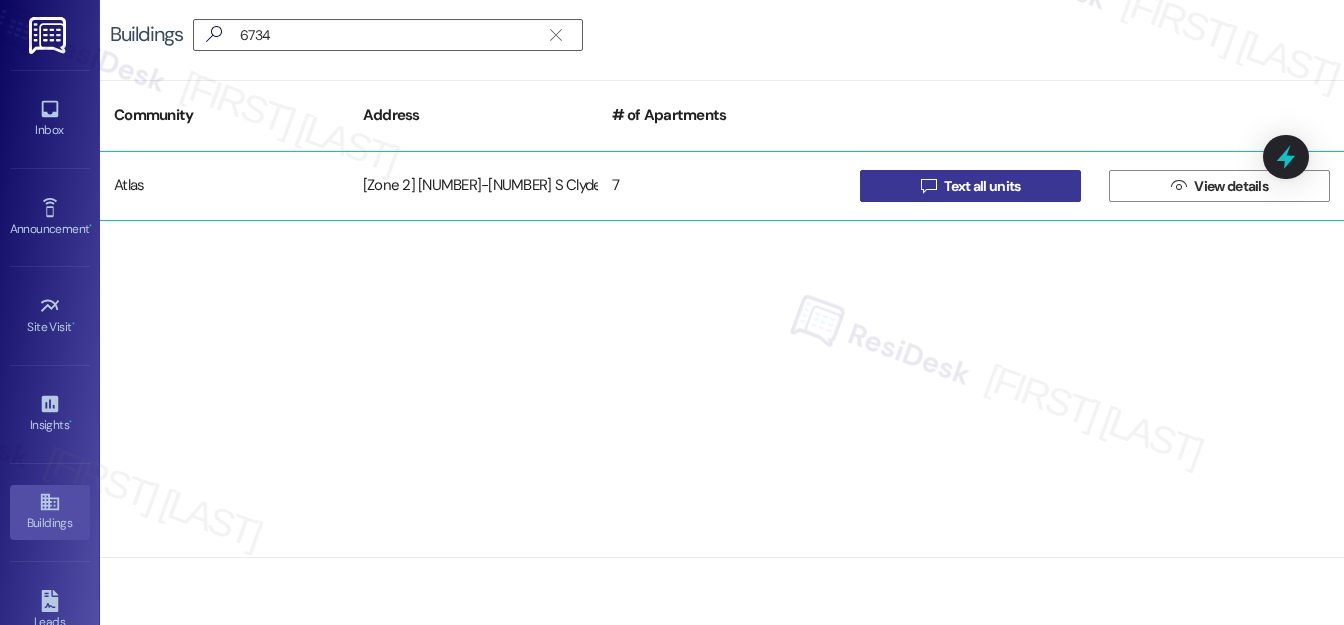 click on " Text all units" at bounding box center [970, 186] 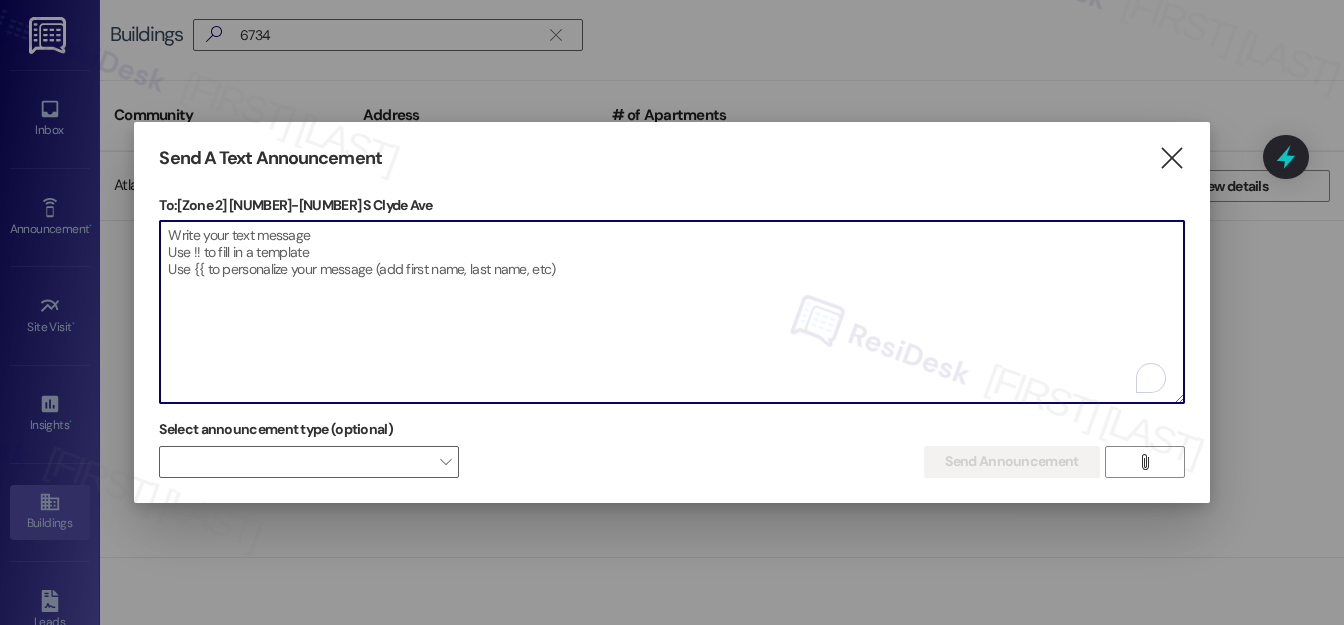 click at bounding box center [671, 312] 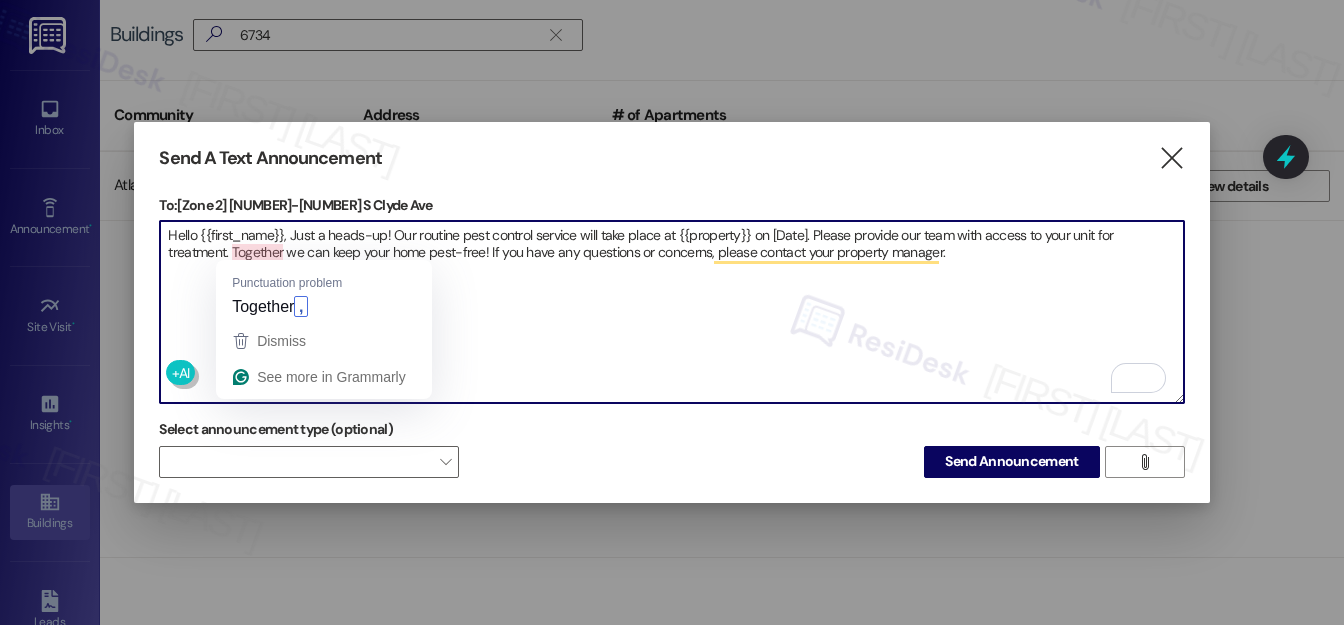 click on "Hello {{first_name}}, Just a heads-up! Our routine pest control service will take place at {{property}} on [Date]. Please provide our team with access to your unit for treatment. Together we can keep your home pest-free! If you have any questions or concerns, please contact your property manager." at bounding box center [671, 312] 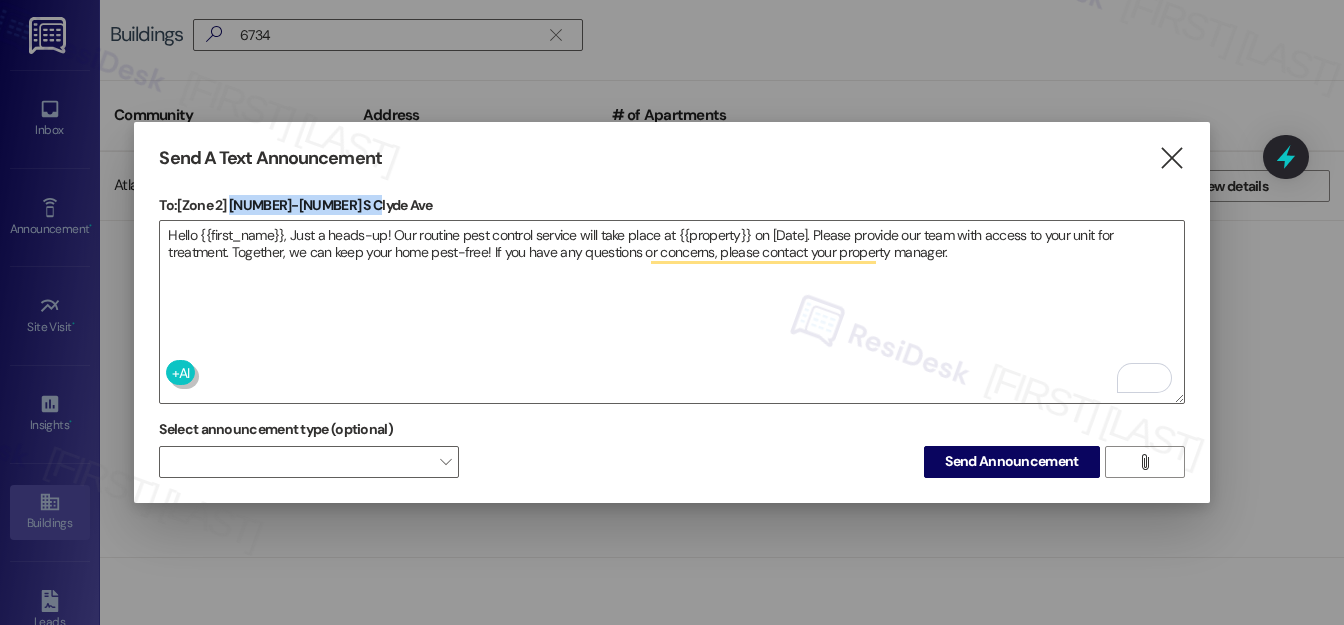 drag, startPoint x: 230, startPoint y: 194, endPoint x: 376, endPoint y: 192, distance: 146.0137 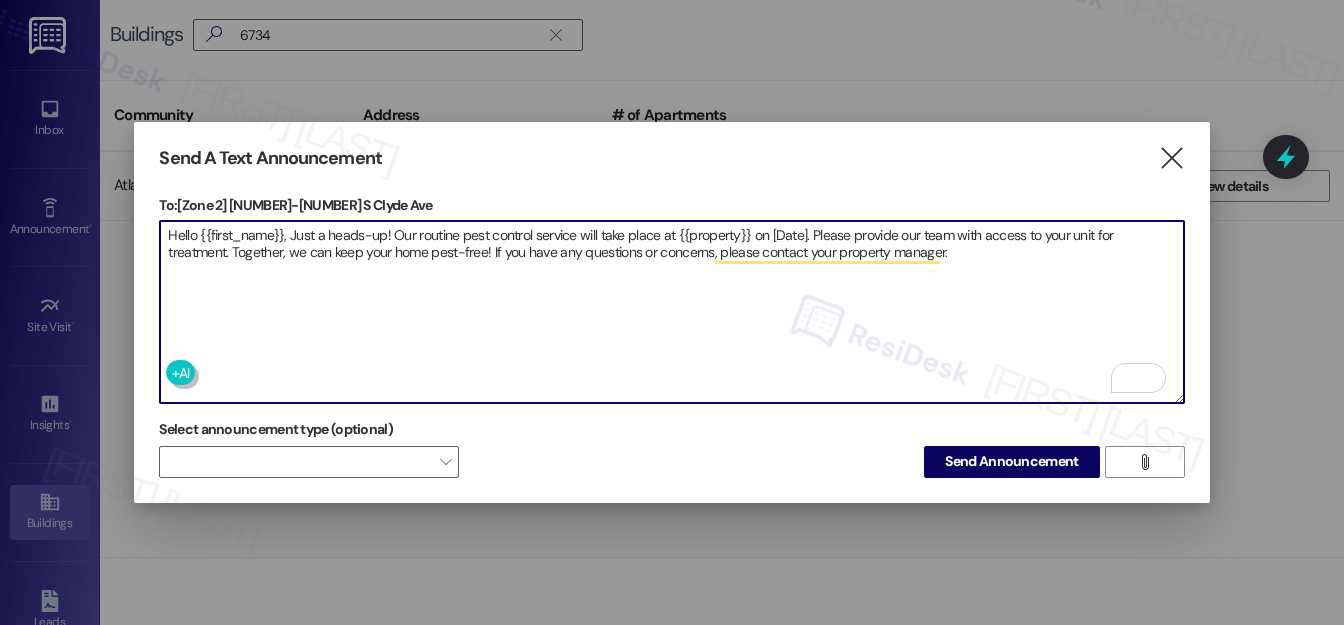 click on "Hello {{first_name}}, Just a heads-up! Our routine pest control service will take place at {{property}} on [Date]. Please provide our team with access to your unit for treatment. Together, we can keep your home pest-free! If you have any questions or concerns, please contact your property manager." at bounding box center (671, 312) 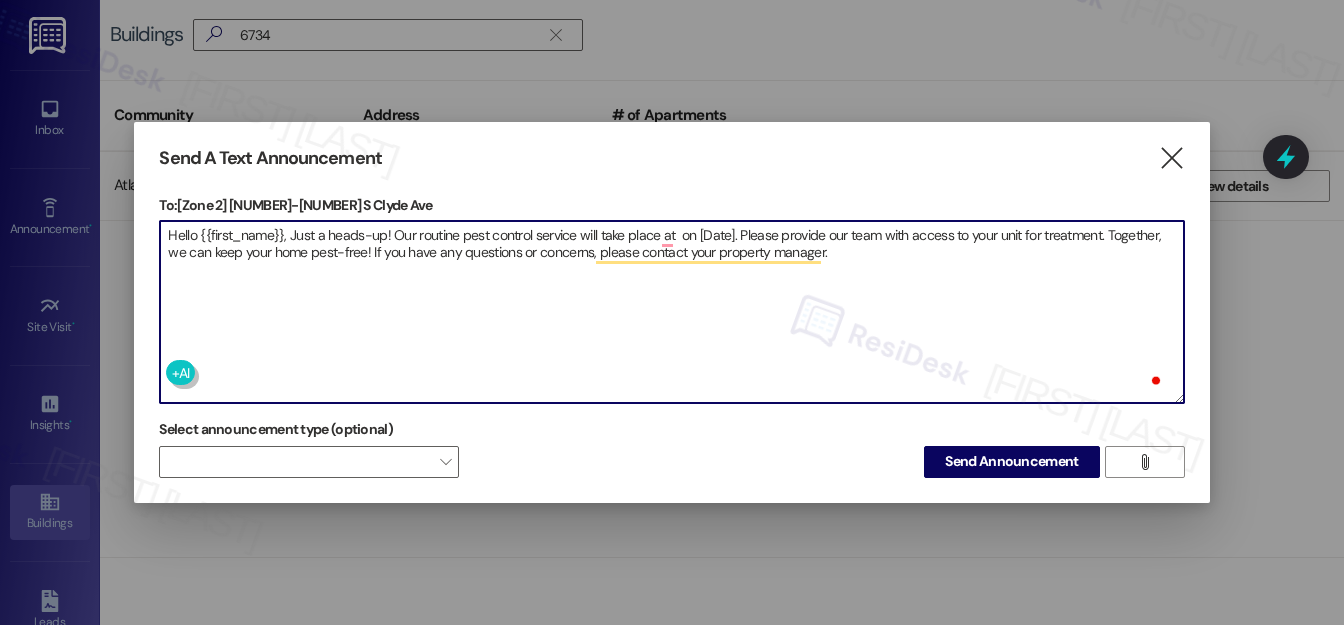 paste on "6734-6736 S Clyde Ave" 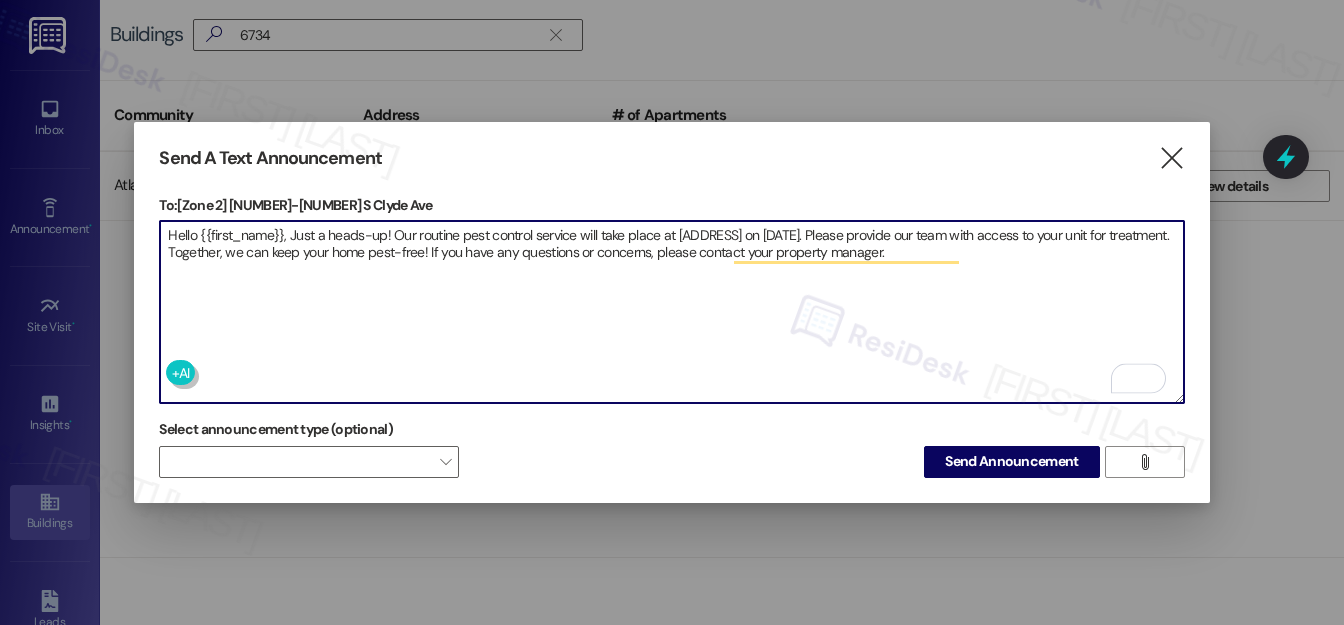 click on "Hello {{first_name}}, Just a heads-up! Our routine pest control service will take place at 6734-6736 S Clyde Ave on [Date]. Please provide our team with access to your unit for treatment. Together, we can keep your home pest-free! If you have any questions or concerns, please contact your property manager." at bounding box center [671, 312] 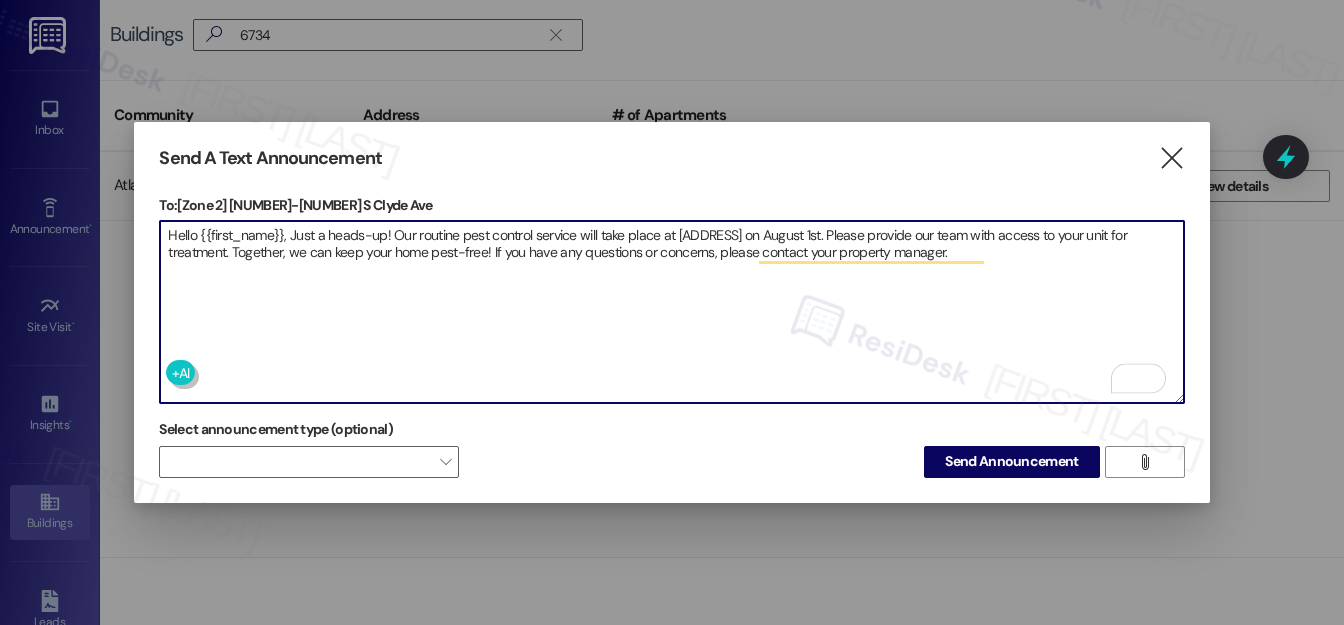 type on "Hello {{first_name}}, Just a heads-up! Our routine pest control service will take place at 6734-6736 S Clyde Ave on August 1st. Please provide our team with access to your unit for treatment. Together, we can keep your home pest-free! If you have any questions or concerns, please contact your property manager." 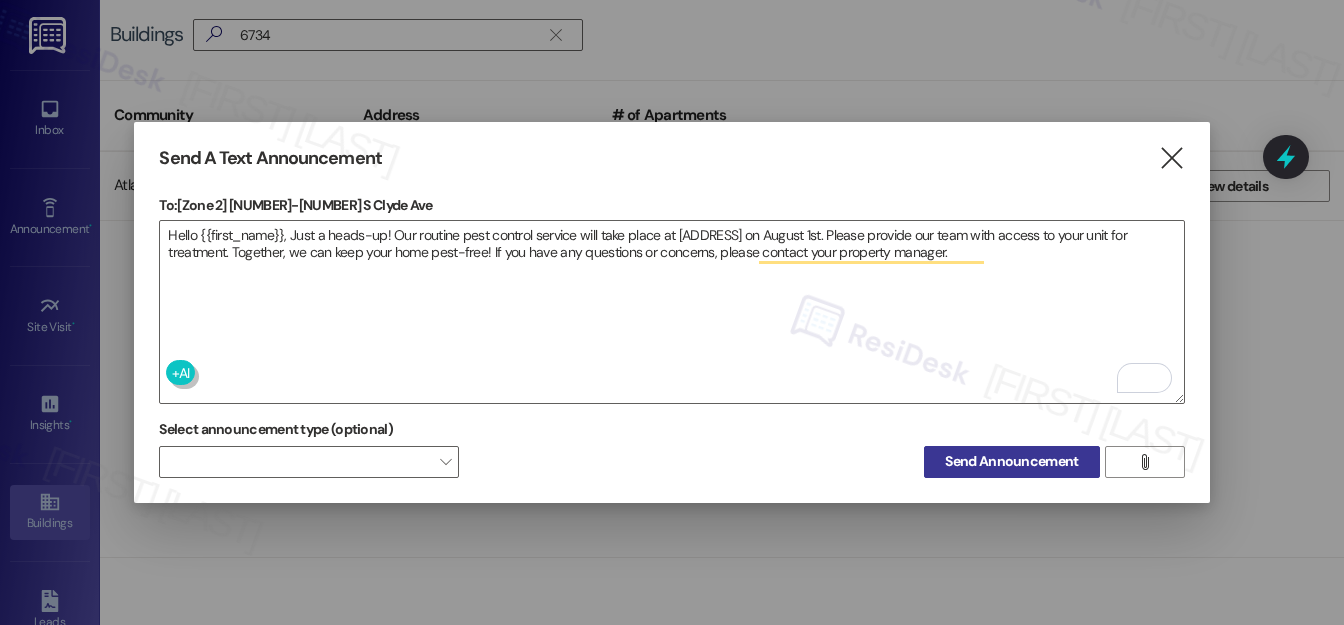 click on "Send Announcement" at bounding box center (1011, 461) 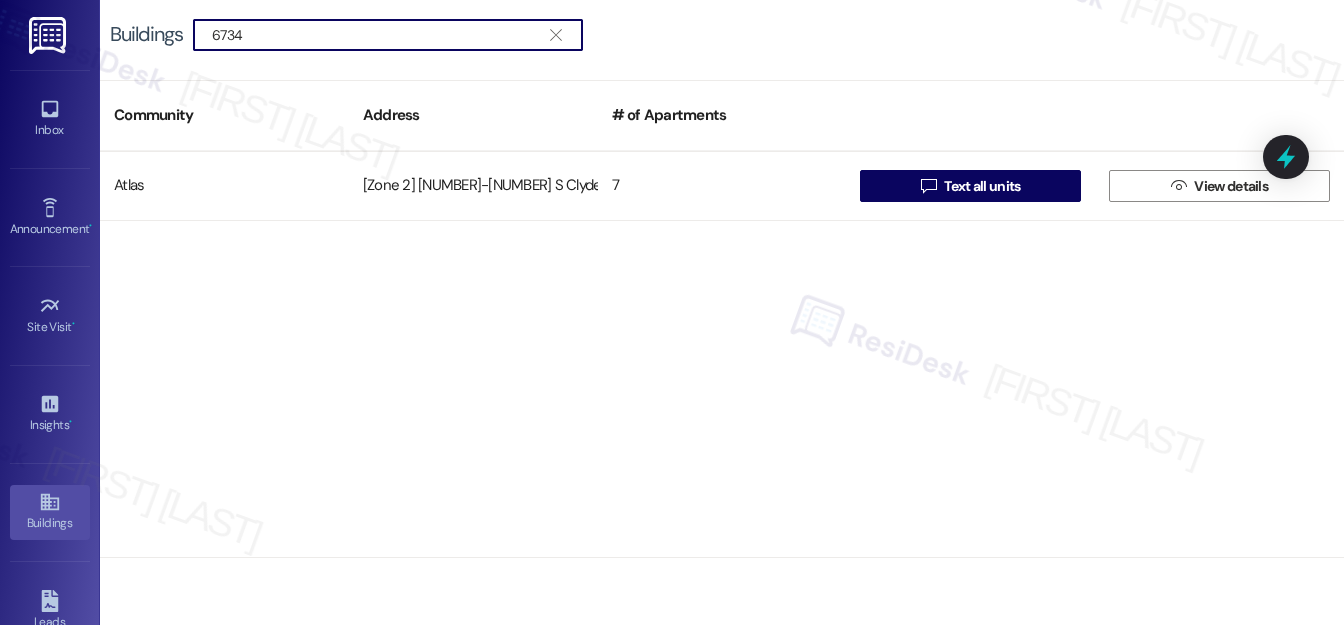 drag, startPoint x: 280, startPoint y: 28, endPoint x: 157, endPoint y: 18, distance: 123.40584 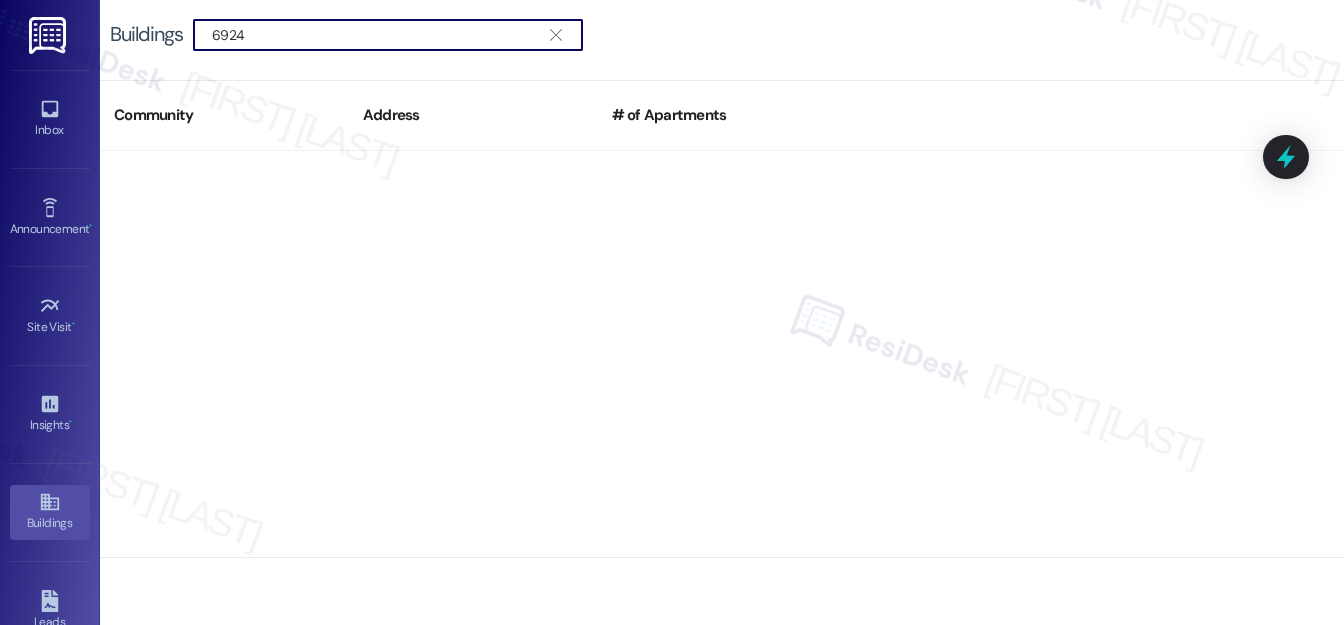 drag, startPoint x: 276, startPoint y: 36, endPoint x: 152, endPoint y: 14, distance: 125.93649 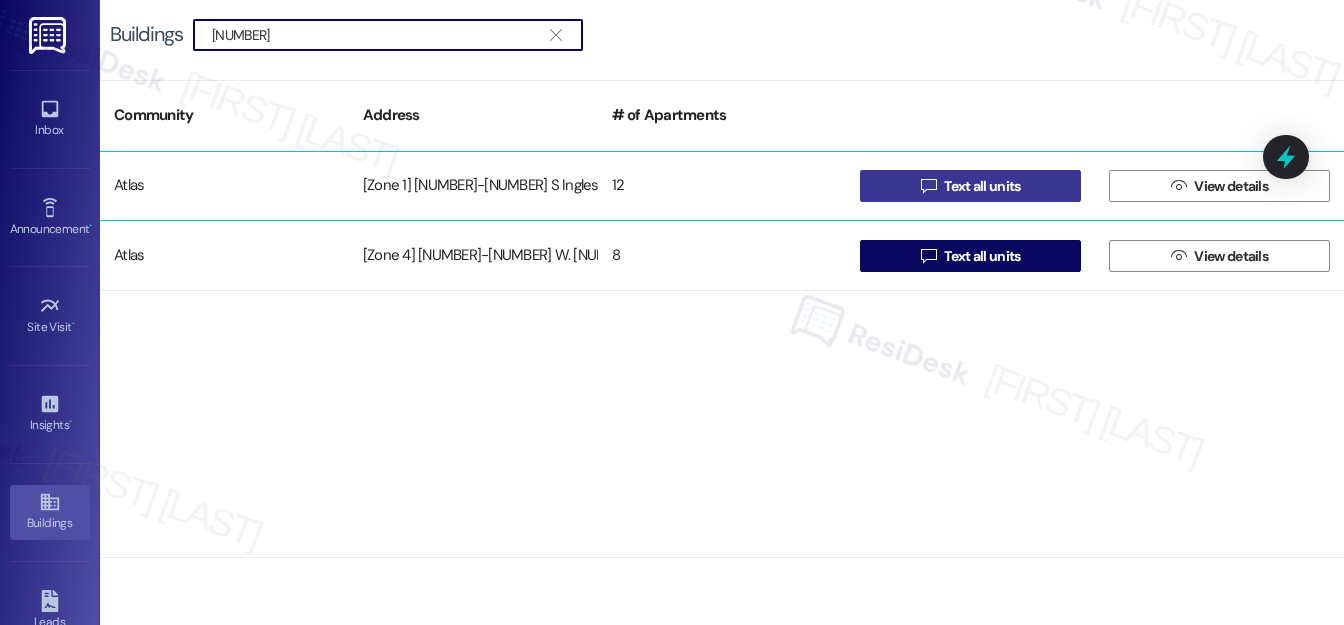 type on "4737" 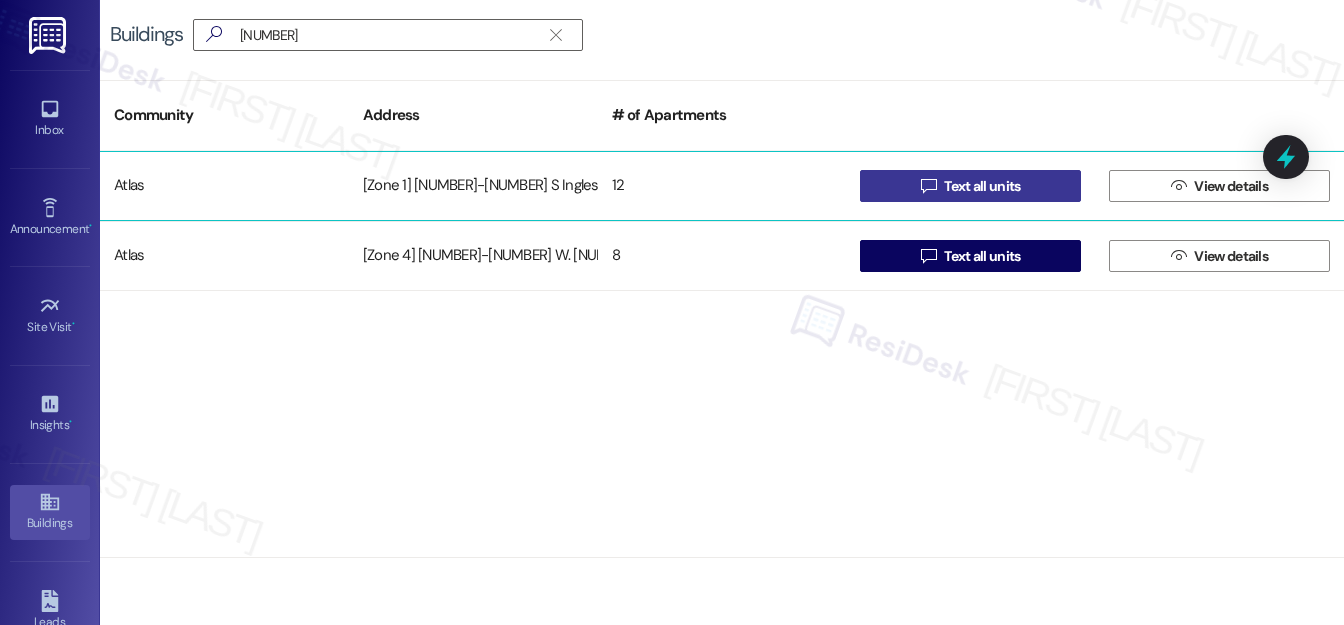click on "Text all units" at bounding box center (982, 186) 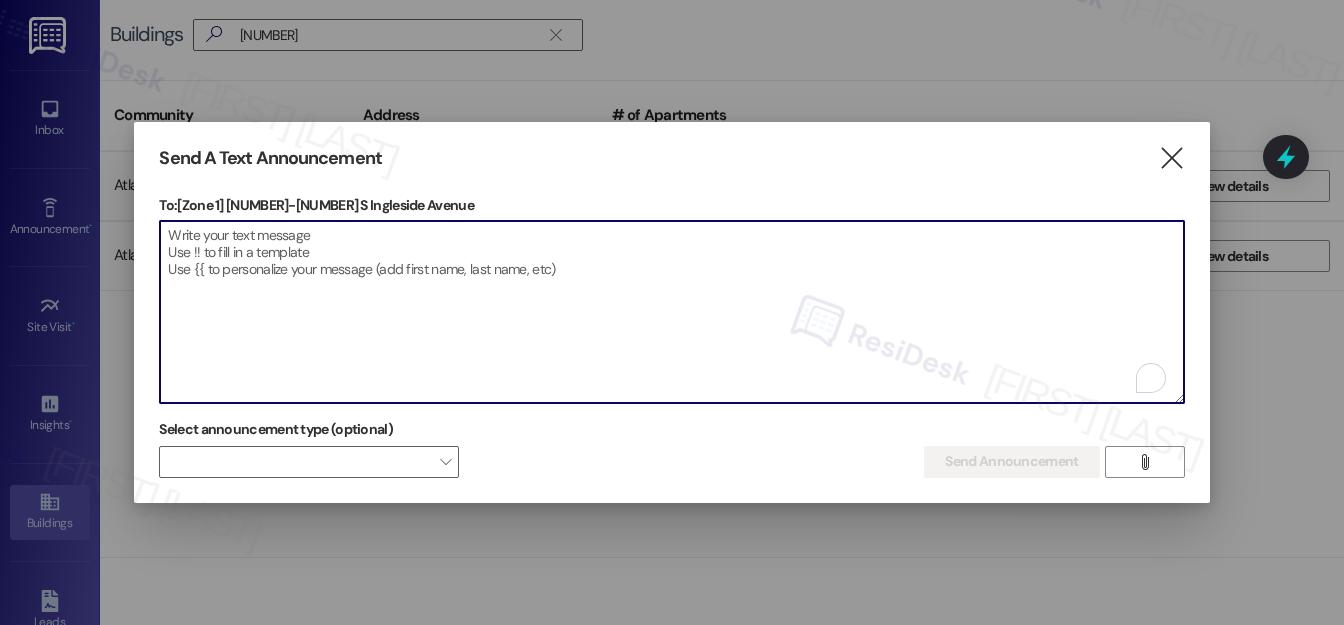 click at bounding box center (671, 312) 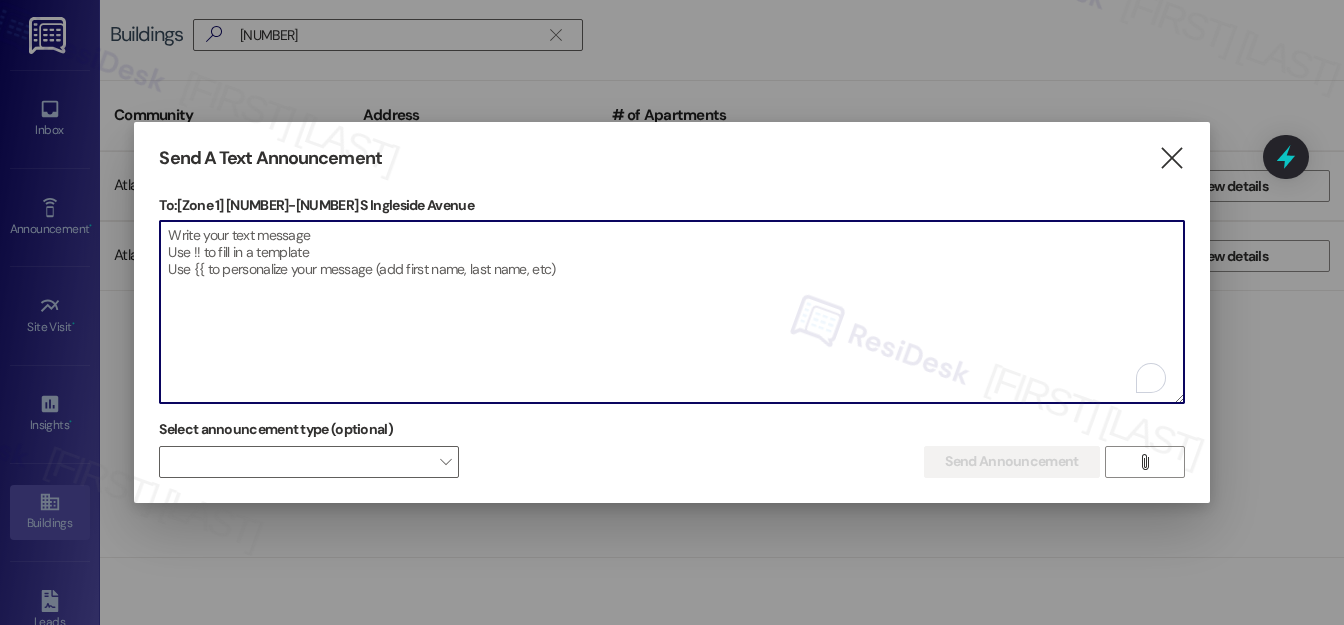 paste on "Hello {{first_name}}, Just a heads-up! Our routine pest control service will take place at {{property}} on [Date]. Please provide our team with access to your unit for treatment. Together we can keep your home pest-free! If you have any questions or concerns, please contact your property manager." 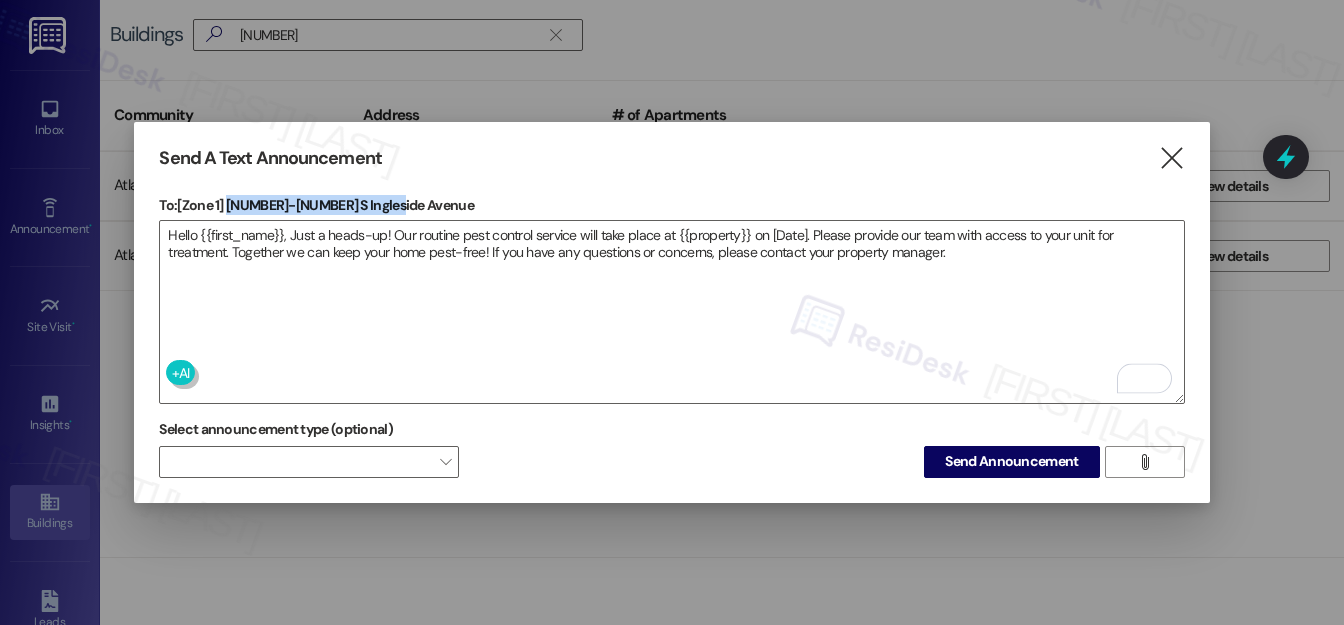 drag, startPoint x: 231, startPoint y: 205, endPoint x: 400, endPoint y: 207, distance: 169.01184 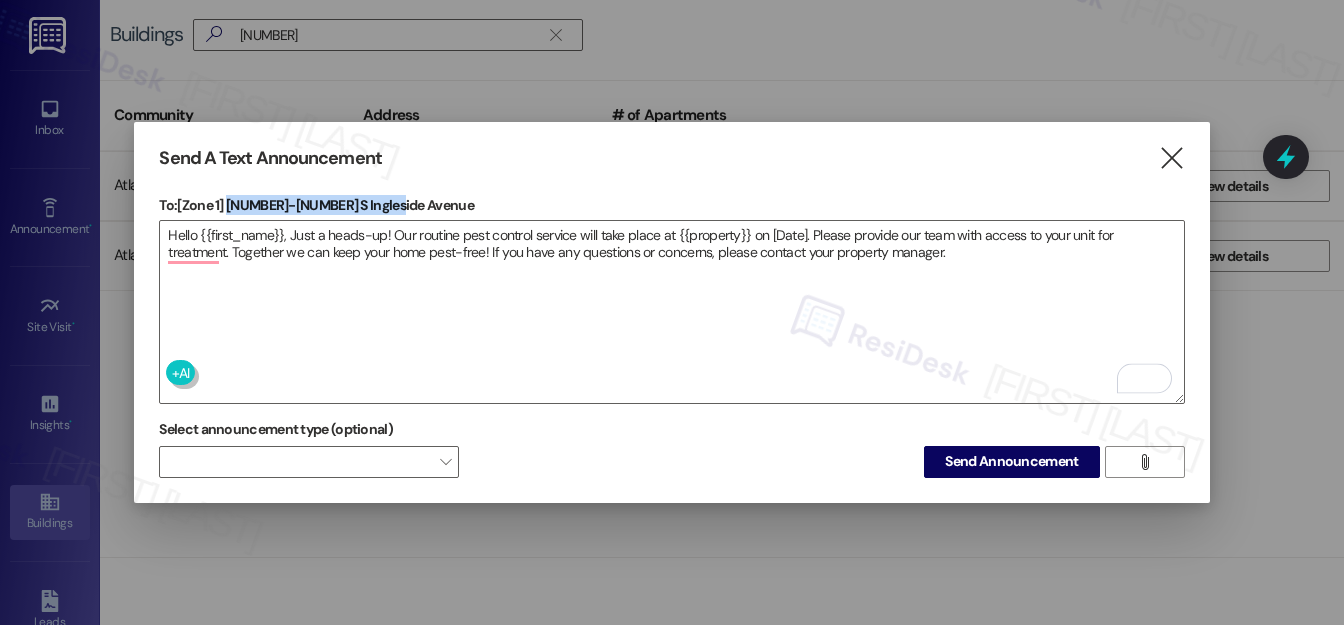 copy on "4737-39 S Ingleside Avenue" 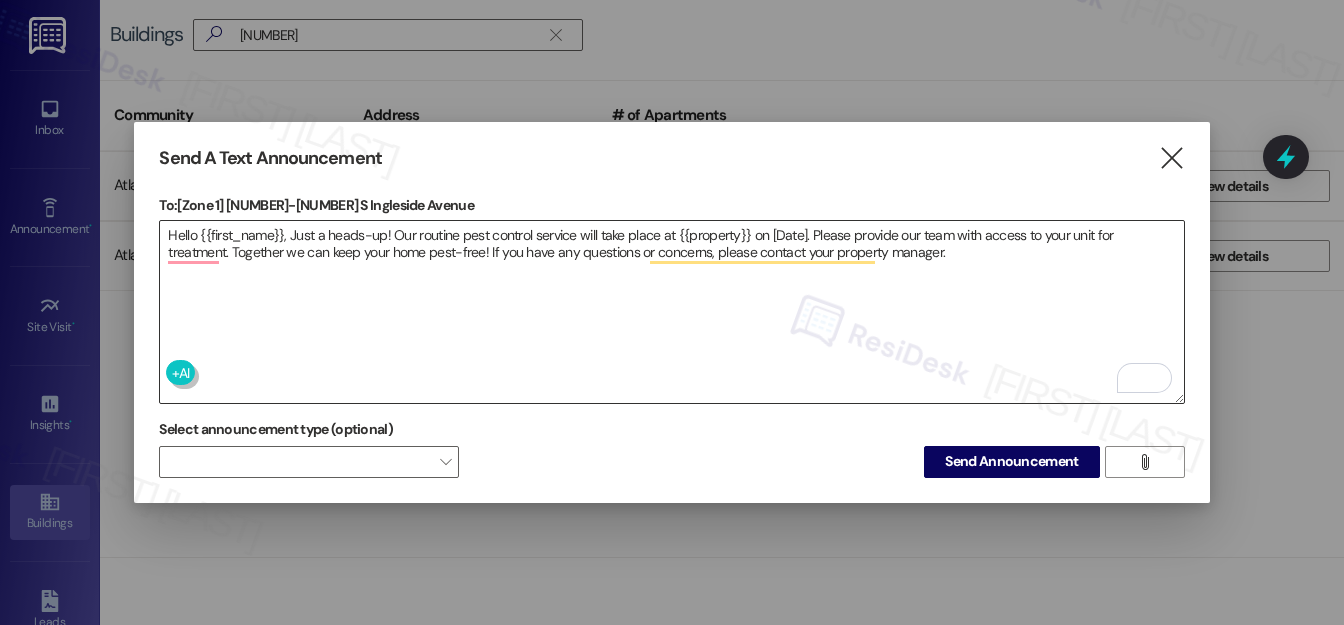 click on "Hello {{first_name}}, Just a heads-up! Our routine pest control service will take place at {{property}} on [Date]. Please provide our team with access to your unit for treatment. Together we can keep your home pest-free! If you have any questions or concerns, please contact your property manager." at bounding box center [671, 312] 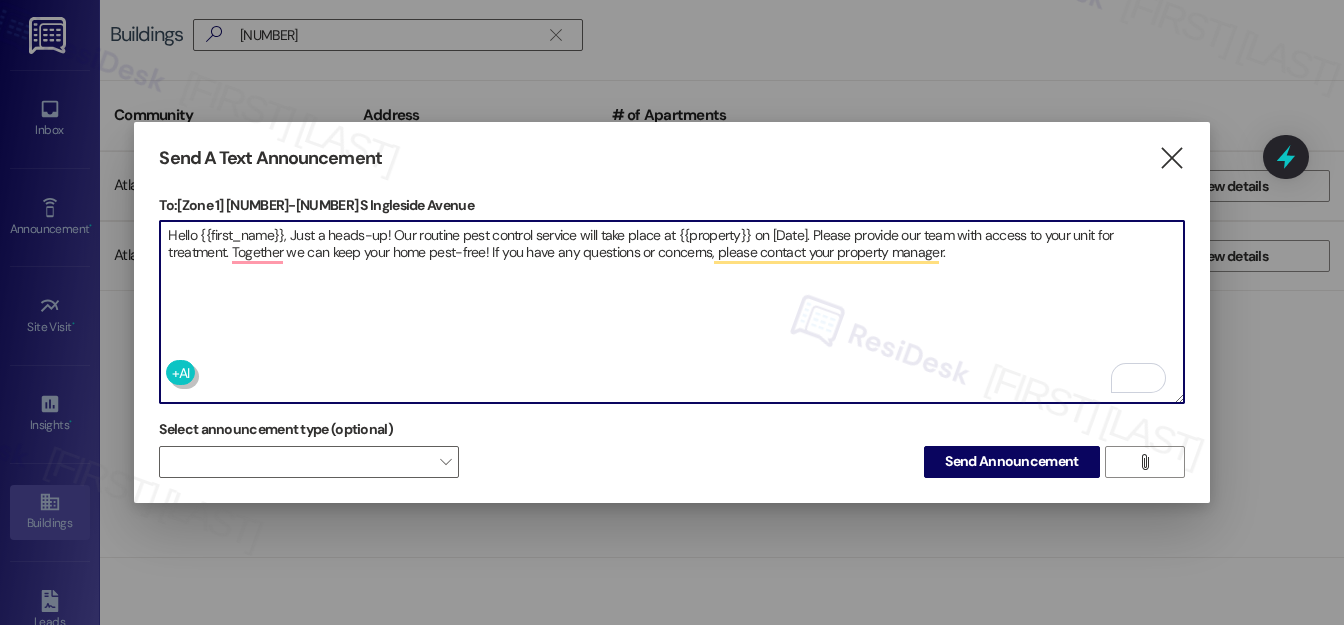 click on "Hello {{first_name}}, Just a heads-up! Our routine pest control service will take place at {{property}} on [Date]. Please provide our team with access to your unit for treatment. Together we can keep your home pest-free! If you have any questions or concerns, please contact your property manager." at bounding box center [671, 312] 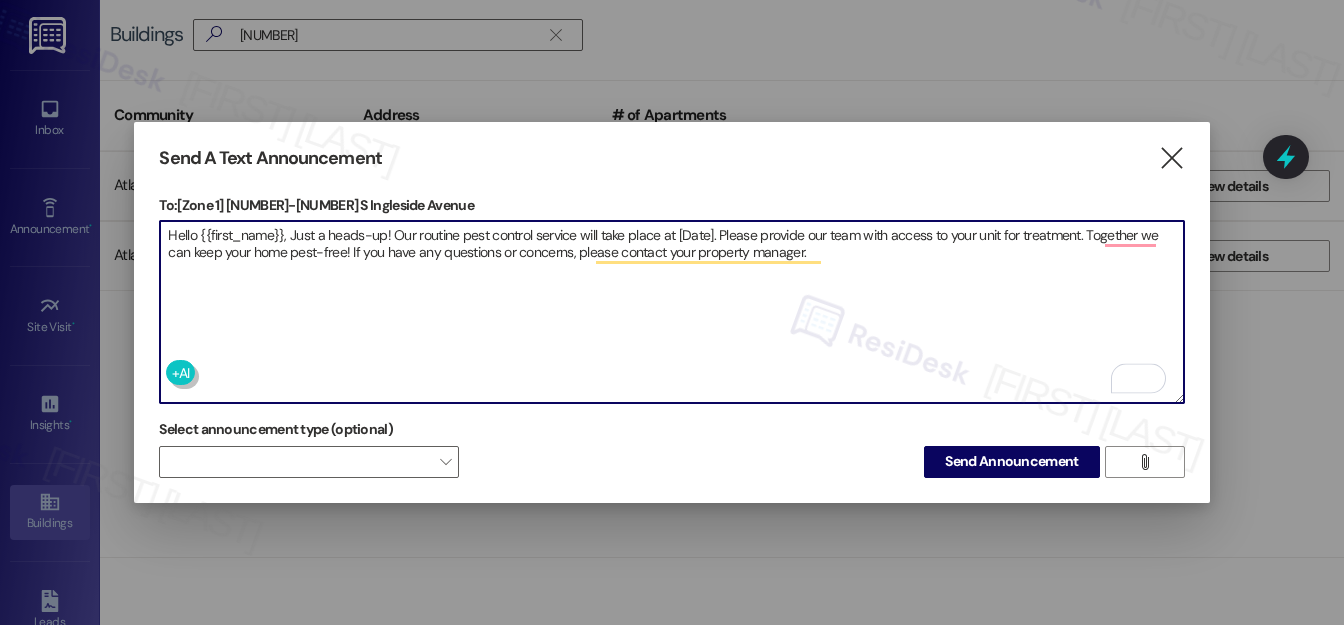 paste on "4737-39 S Ingleside Avenue" 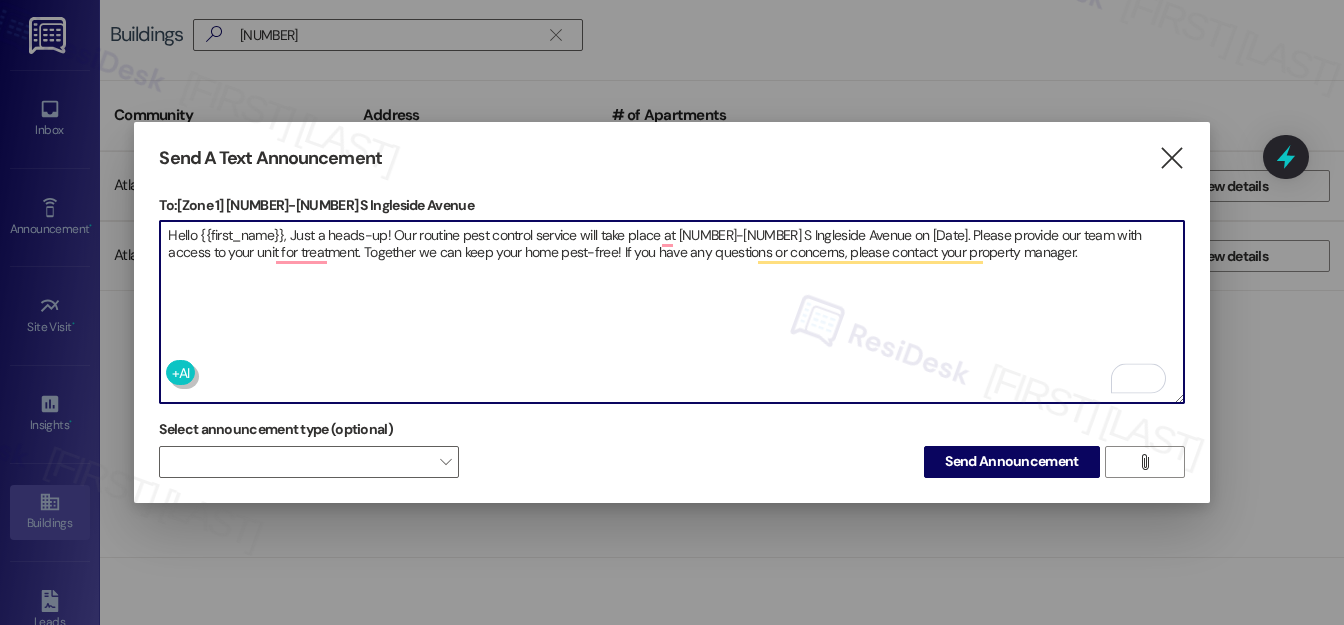click on "Hello {{first_name}}, Just a heads-up! Our routine pest control service will take place at 4737-39 S Ingleside Avenue on [Date]. Please provide our team with access to your unit for treatment. Together we can keep your home pest-free! If you have any questions or concerns, please contact your property manager." at bounding box center [671, 312] 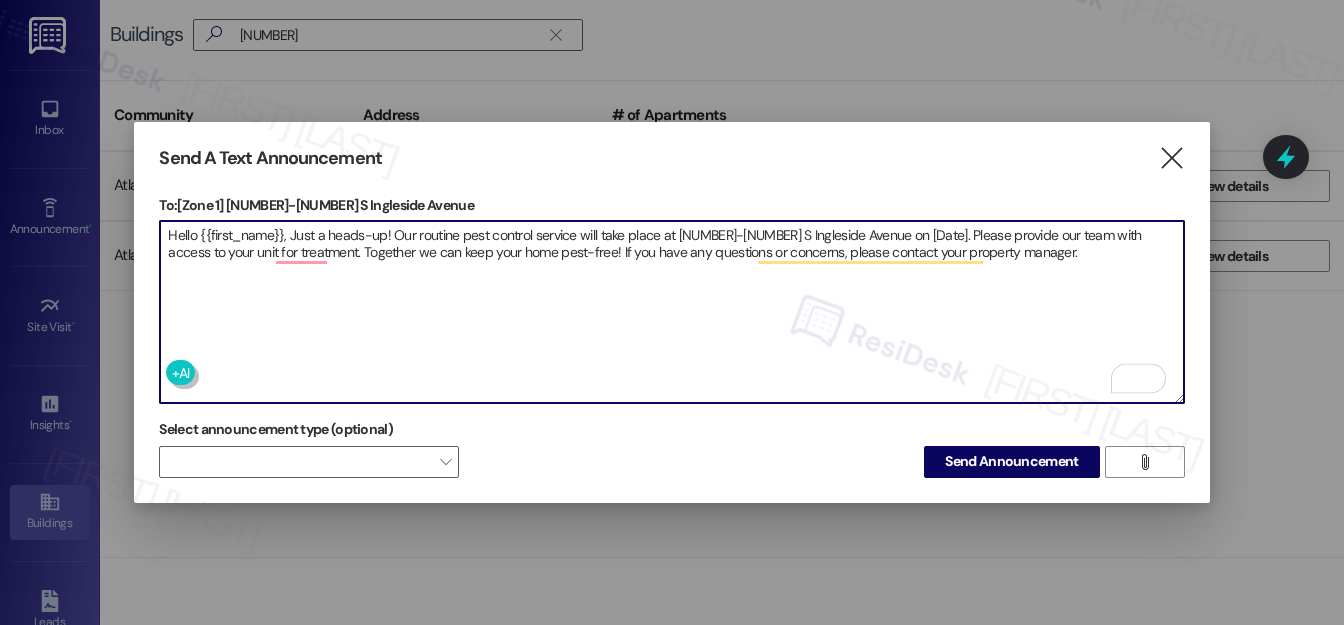 click on "Hello {{first_name}}, Just a heads-up! Our routine pest control service will take place at 4737-39 S Ingleside Avenue on [Date]. Please provide our team with access to your unit for treatment. Together we can keep your home pest-free! If you have any questions or concerns, please contact your property manager." at bounding box center (671, 312) 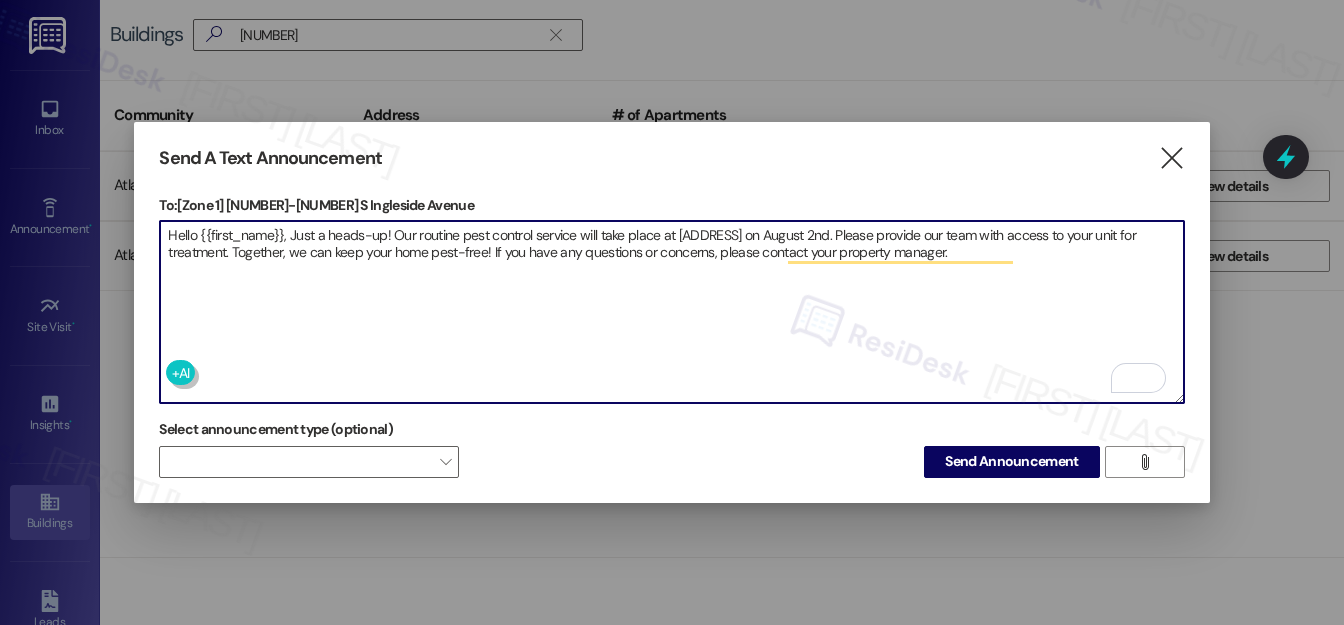 type on "Hello {{first_name}}, Just a heads-up! Our routine pest control service will take place at 4737-39 S Ingleside Avenue on August 2nd. Please provide our team with access to your unit for treatment. Together, we can keep your home pest-free! If you have any questions or concerns, please contact your property manager." 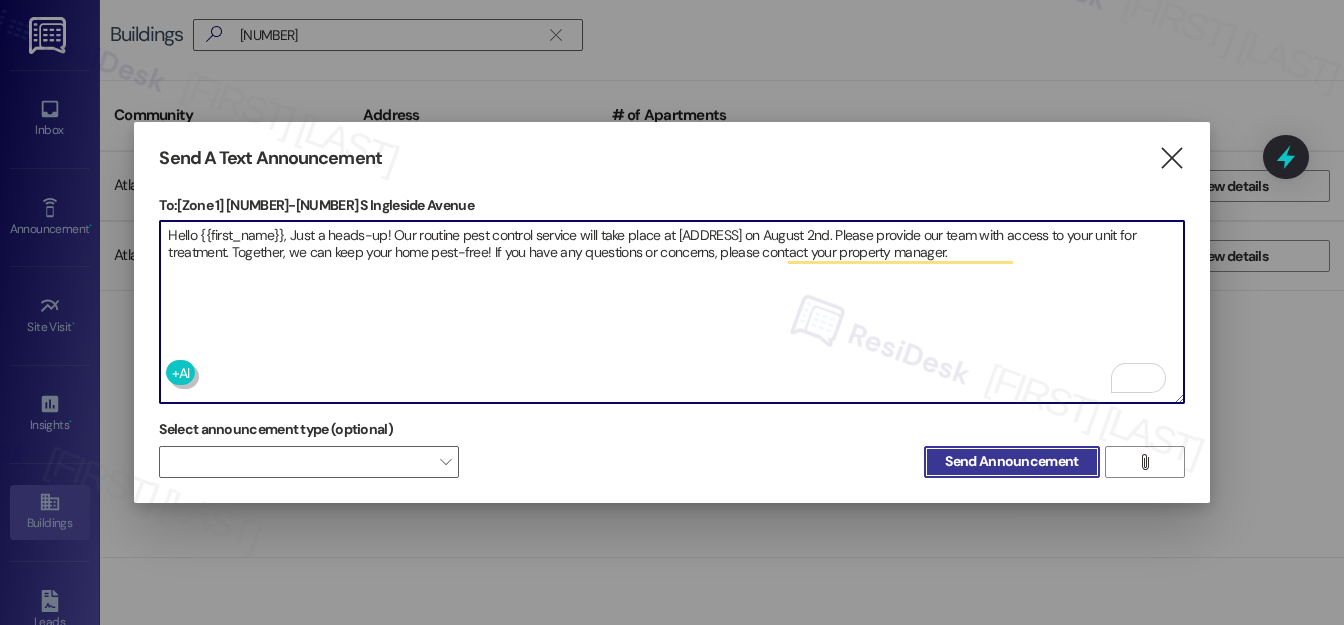 click on "Send Announcement" at bounding box center (1011, 461) 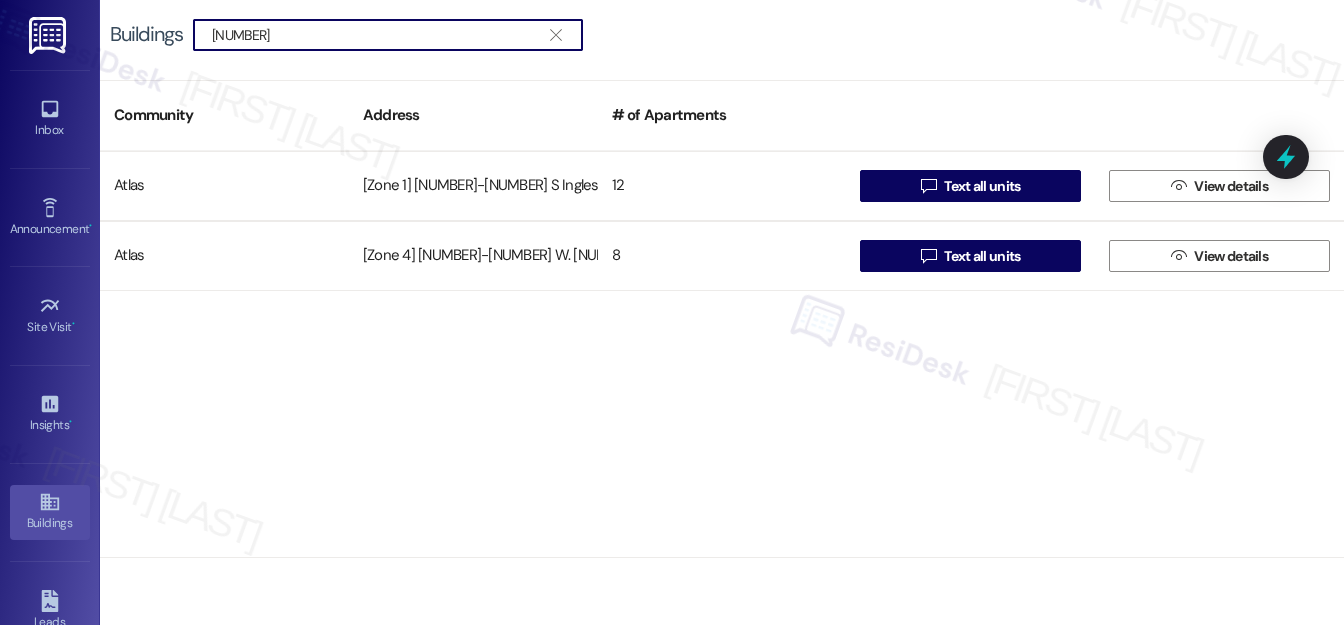 drag, startPoint x: 313, startPoint y: 37, endPoint x: 81, endPoint y: 32, distance: 232.05388 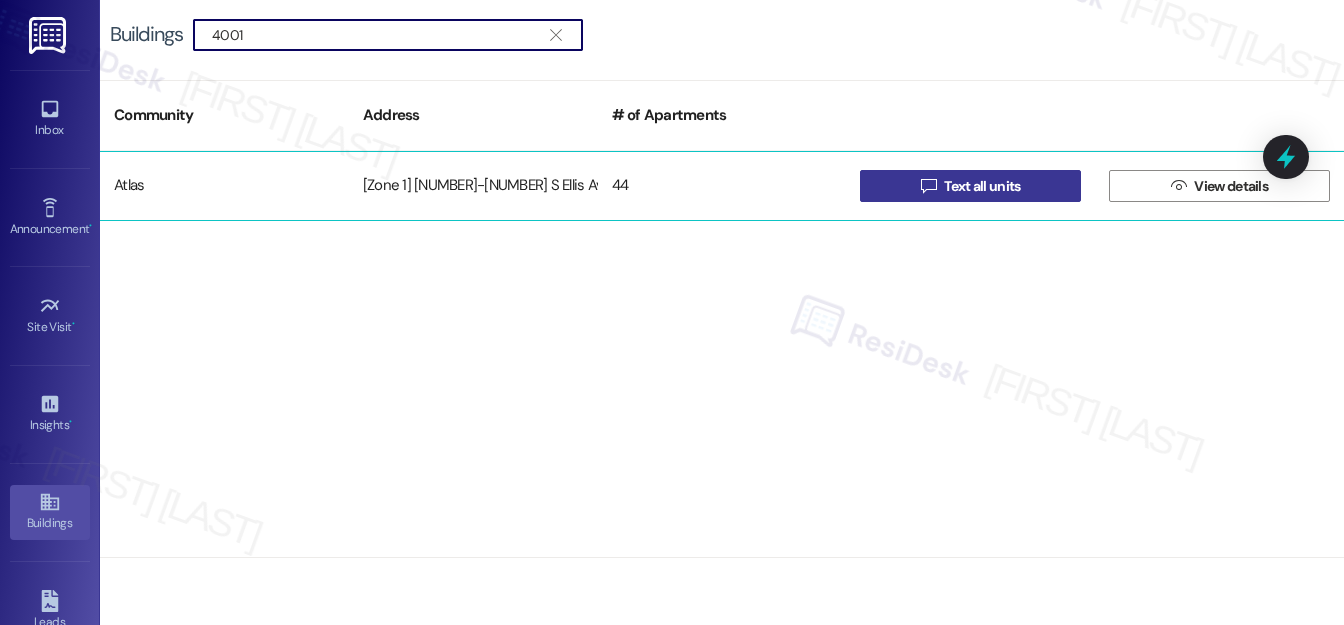 type on "4001" 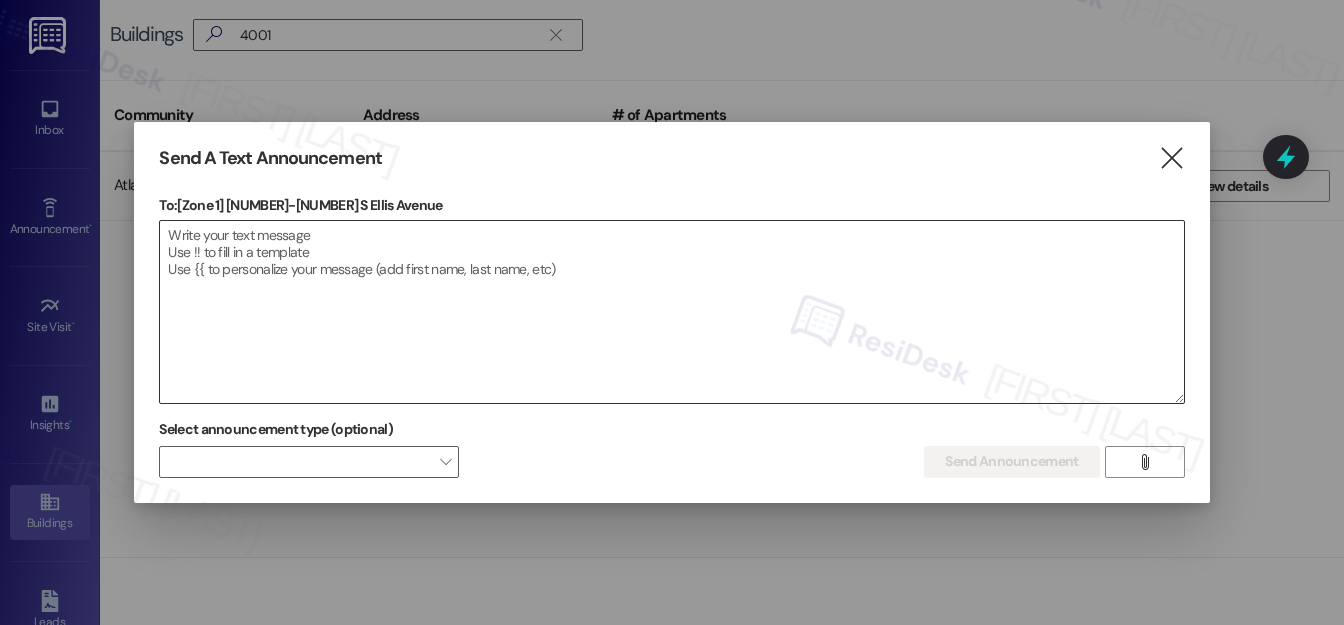 click at bounding box center (671, 312) 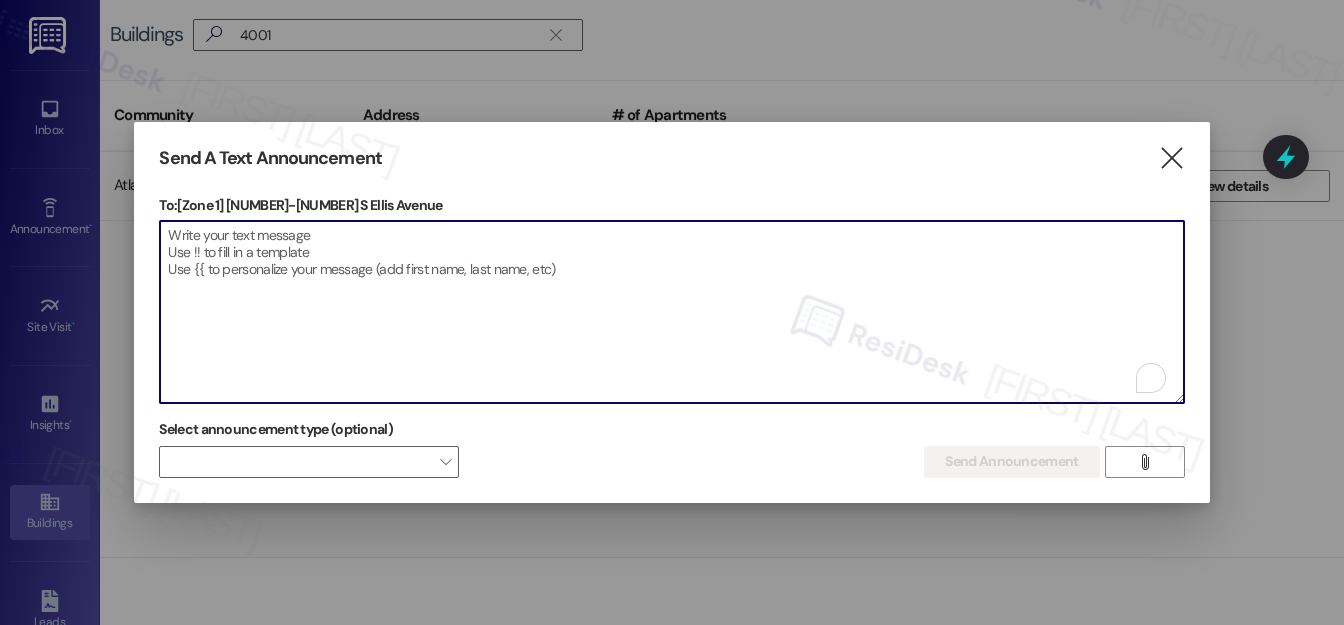 paste on "Hello {{first_name}}, Just a heads-up! Our routine pest control service will take place at {{property}} on [Date]. Please provide our team with access to your unit for treatment. Together we can keep your home pest-free! If you have any questions or concerns, please contact your property manager." 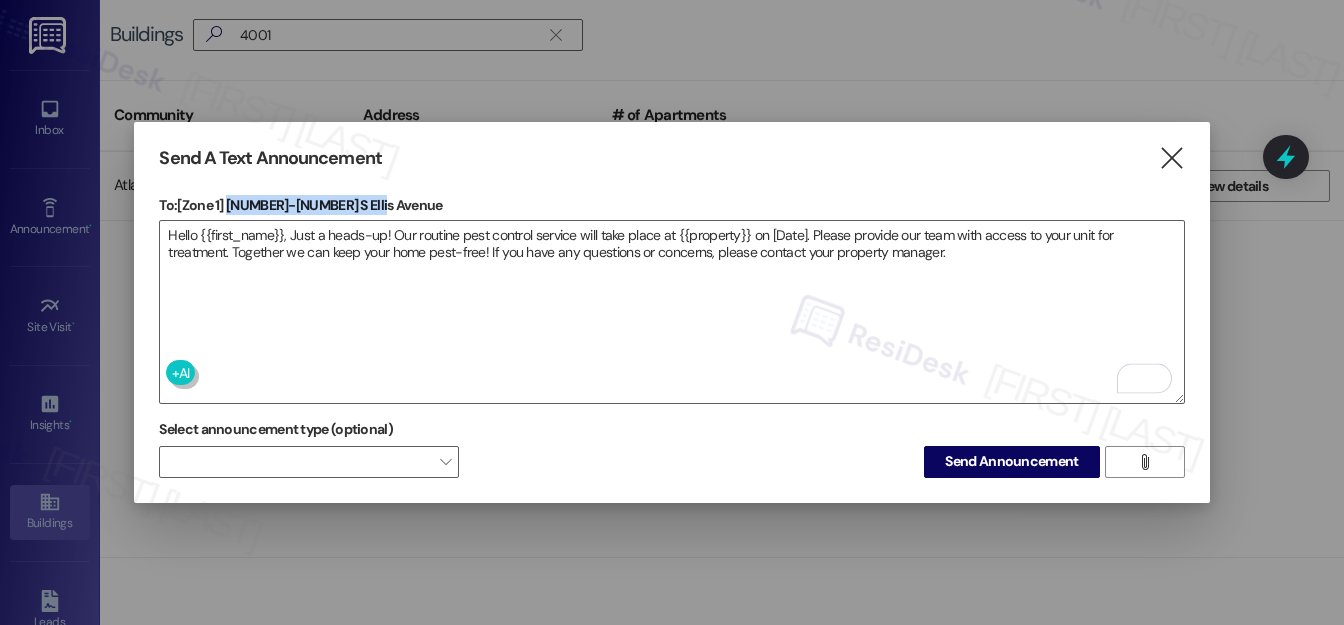 drag, startPoint x: 230, startPoint y: 203, endPoint x: 385, endPoint y: 199, distance: 155.0516 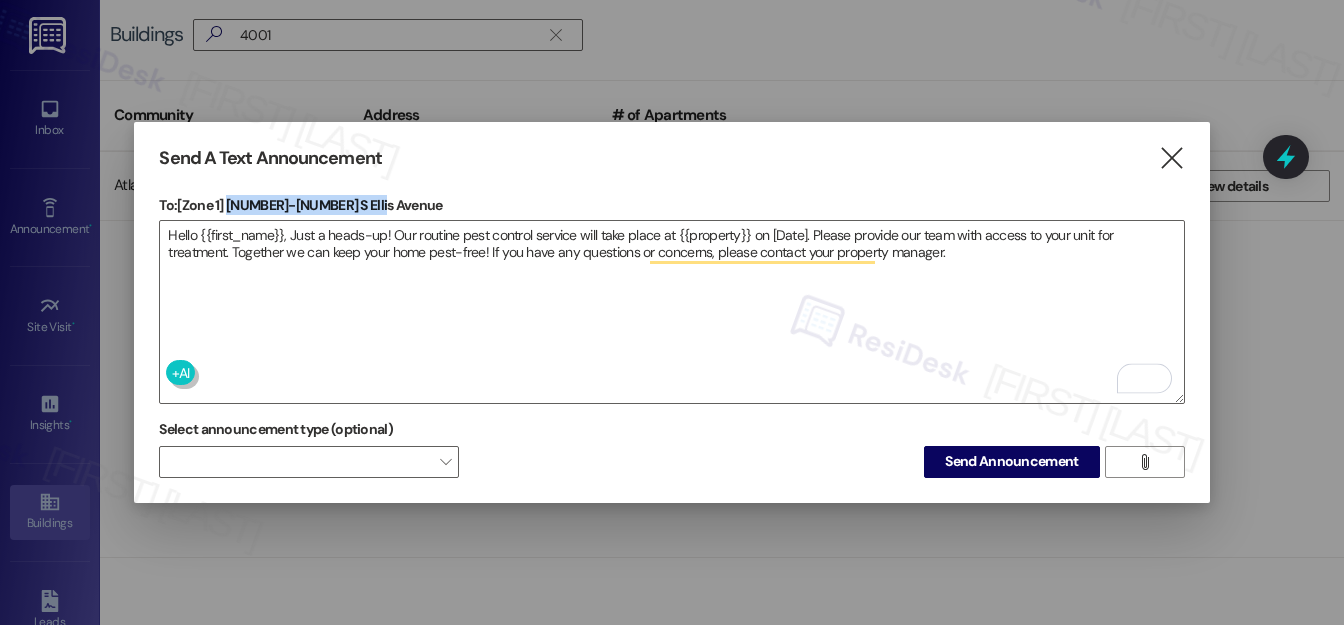 copy on "4001-4013 S Ellis Avenue" 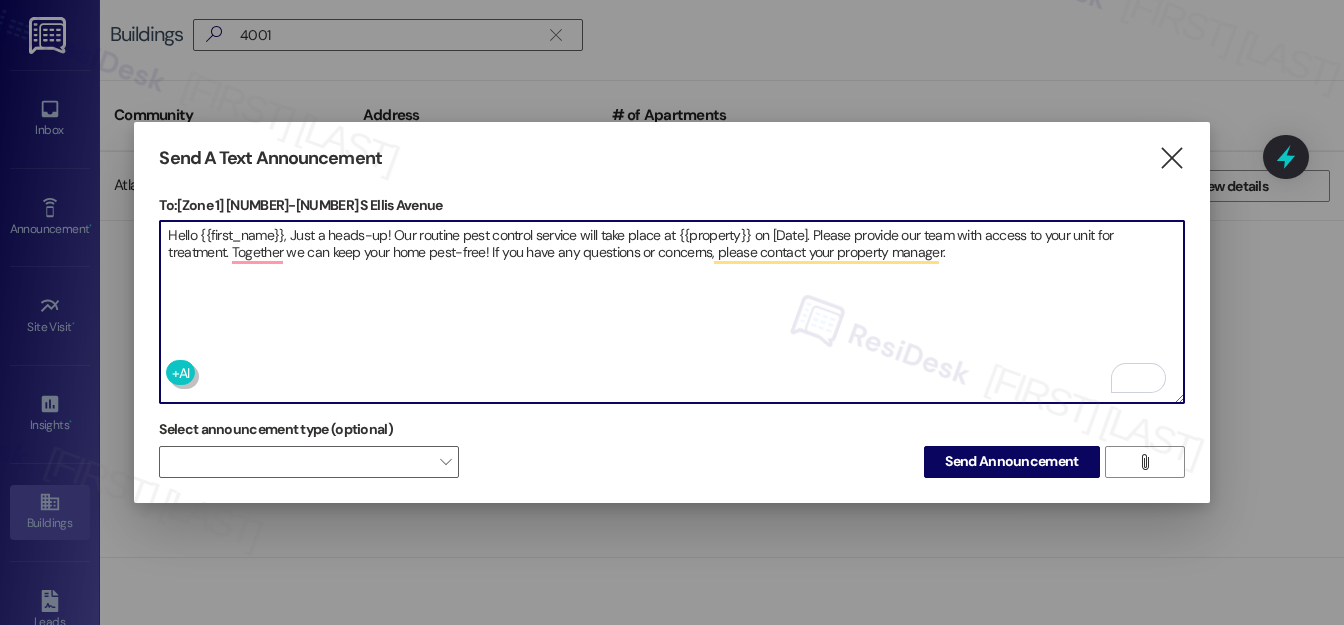 click on "Hello {{first_name}}, Just a heads-up! Our routine pest control service will take place at {{property}} on [Date]. Please provide our team with access to your unit for treatment. Together we can keep your home pest-free! If you have any questions or concerns, please contact your property manager." at bounding box center [671, 312] 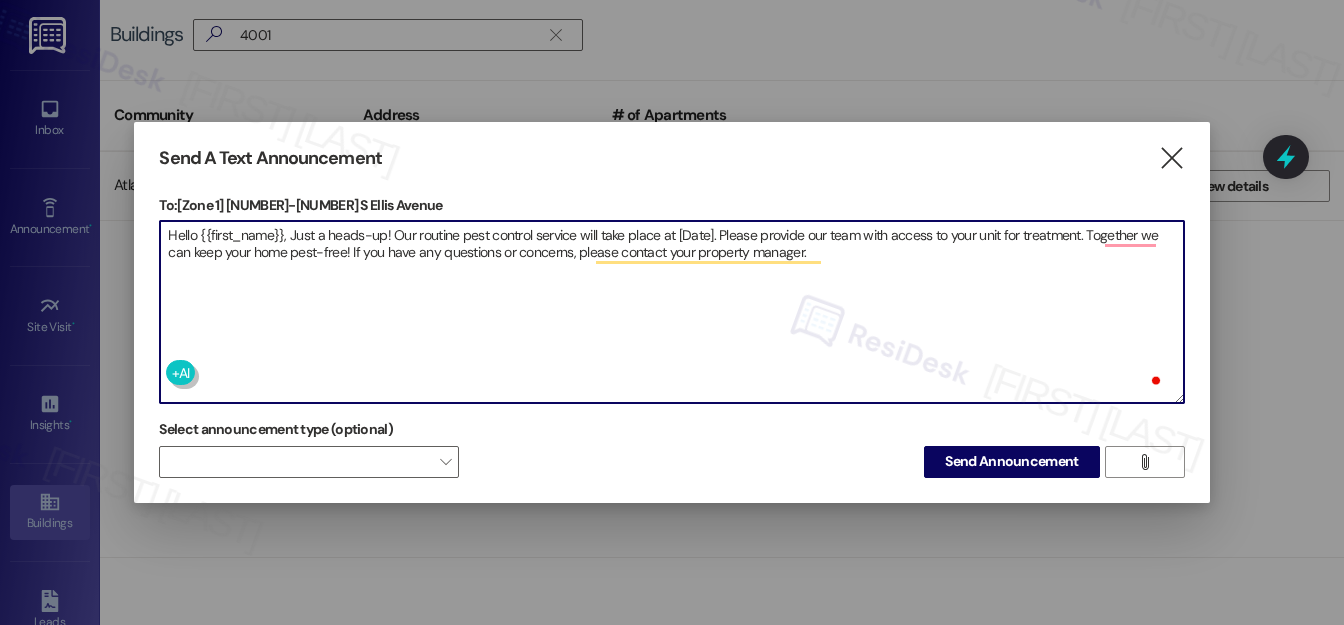 paste on "4001-4013 S Ellis Avenue" 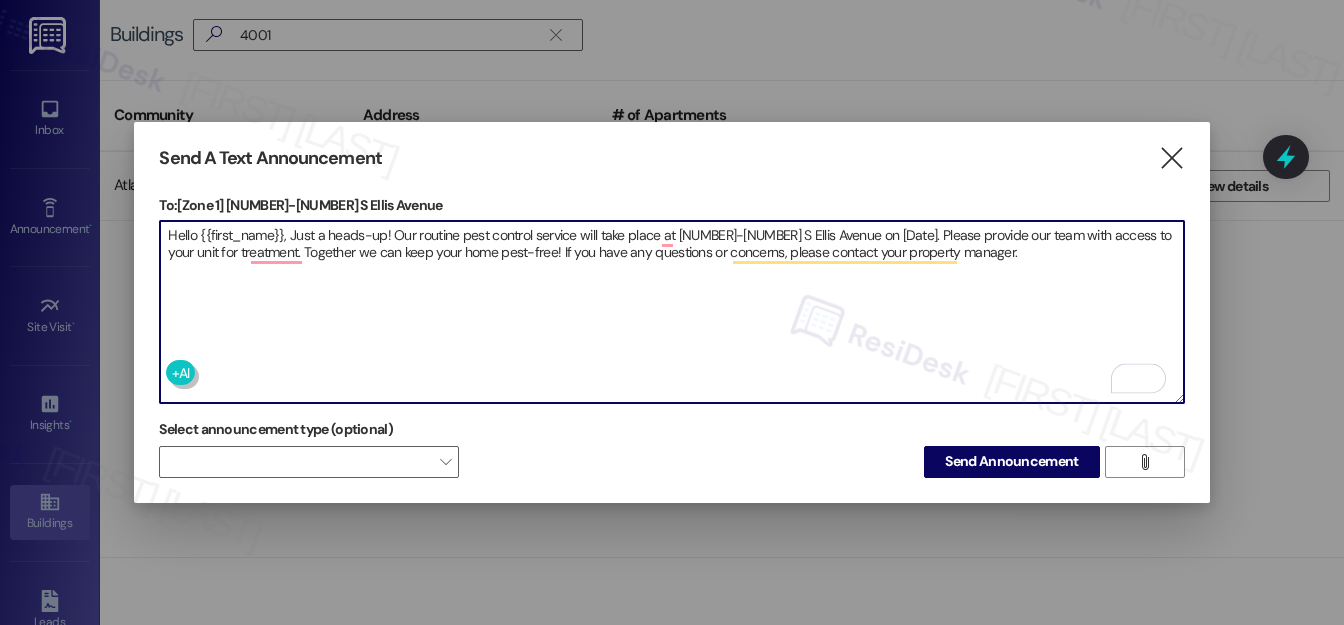 click on "Hello {{first_name}}, Just a heads-up! Our routine pest control service will take place at 4001-4013 S Ellis Avenue on [Date]. Please provide our team with access to your unit for treatment. Together we can keep your home pest-free! If you have any questions or concerns, please contact your property manager." at bounding box center (671, 312) 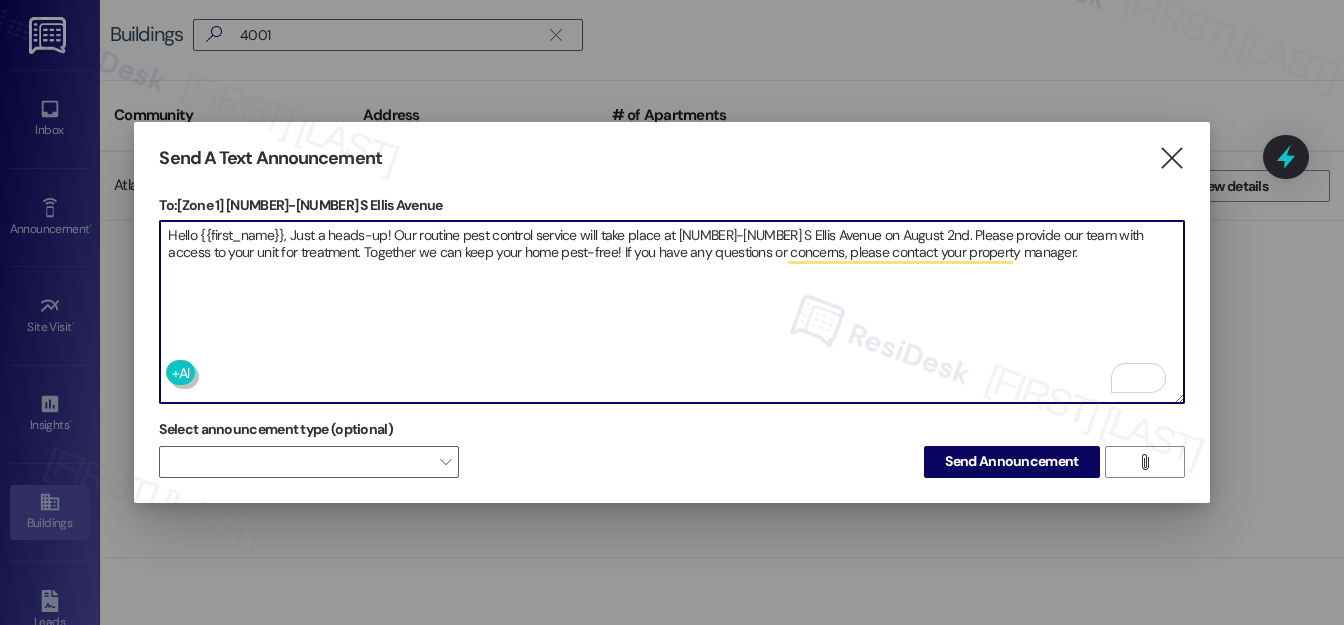 type on "Hello {{first_name}}, Just a heads-up! Our routine pest control service will take place at 4001-4013 S Ellis Avenue on August 2nd. Please provide our team with access to your unit for treatment. Together, we can keep your home pest-free! If you have any questions or concerns, please contact your property manager." 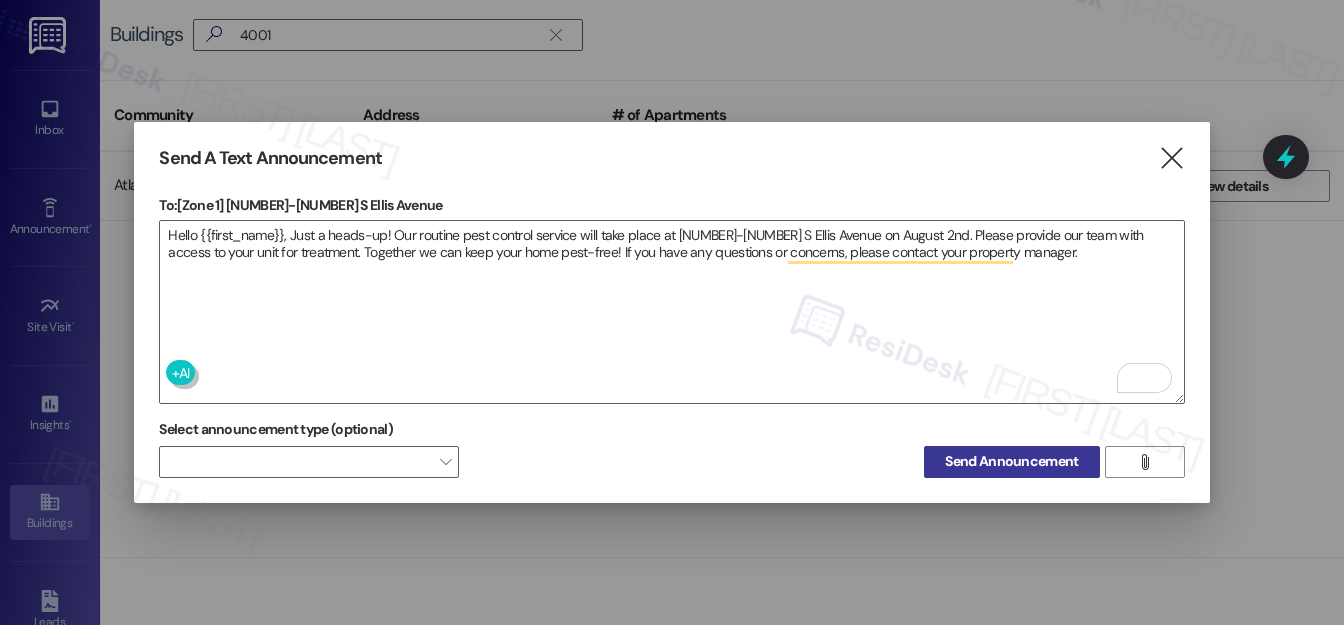 click on "Send Announcement" at bounding box center [1011, 461] 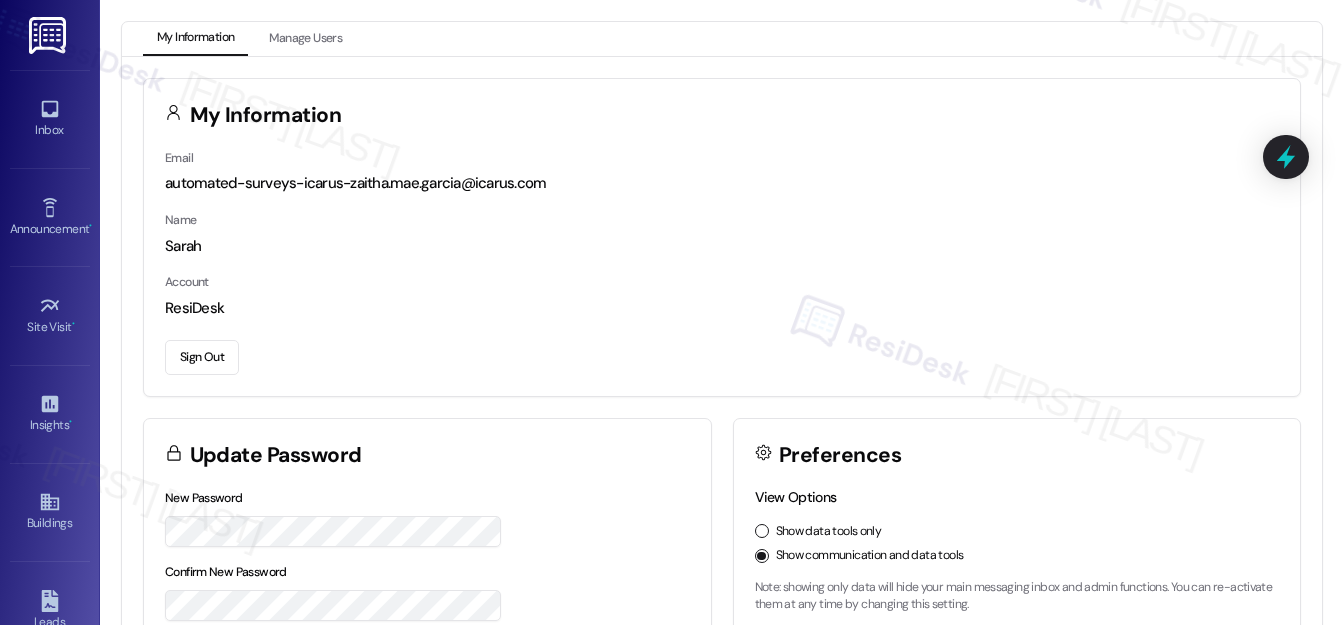 scroll, scrollTop: 0, scrollLeft: 0, axis: both 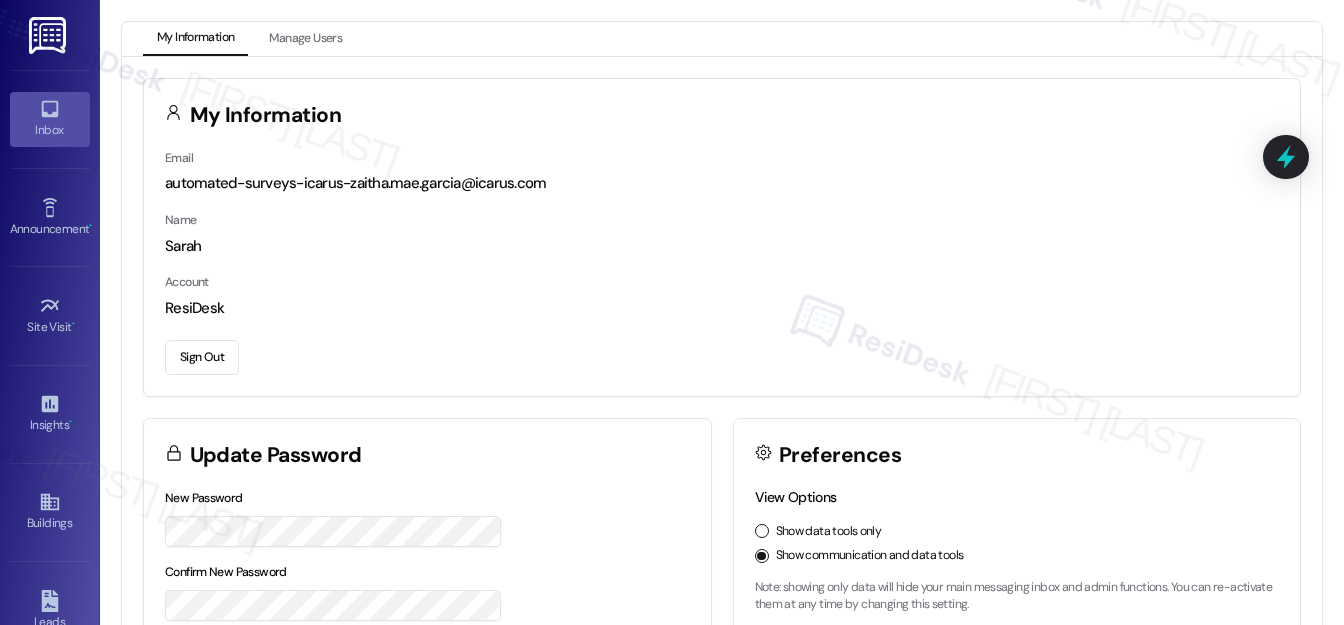 click on "Inbox" at bounding box center [50, 130] 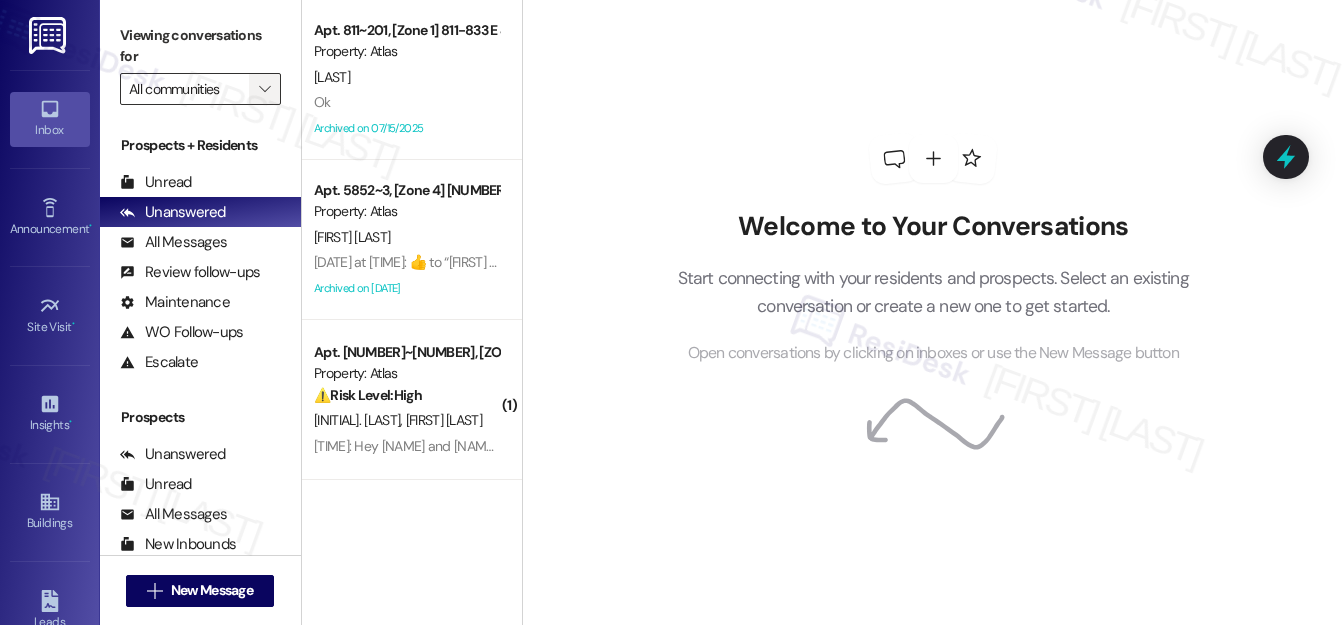 click on "" at bounding box center (264, 89) 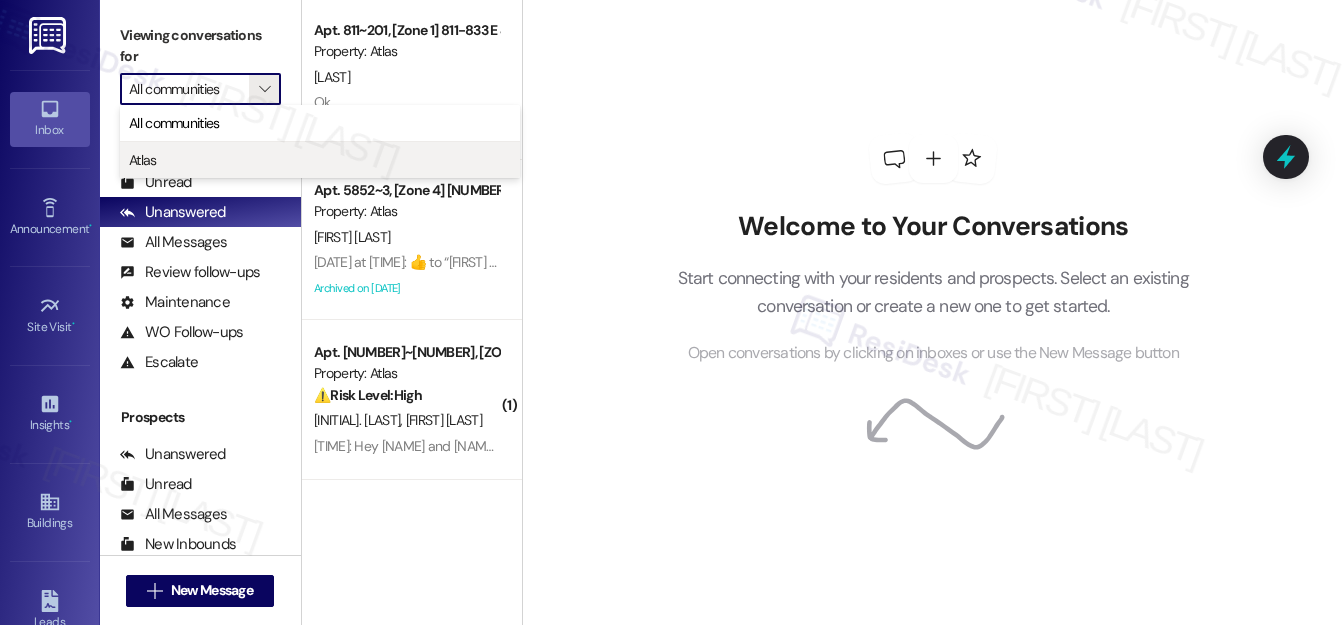 click on "Atlas" at bounding box center (320, 160) 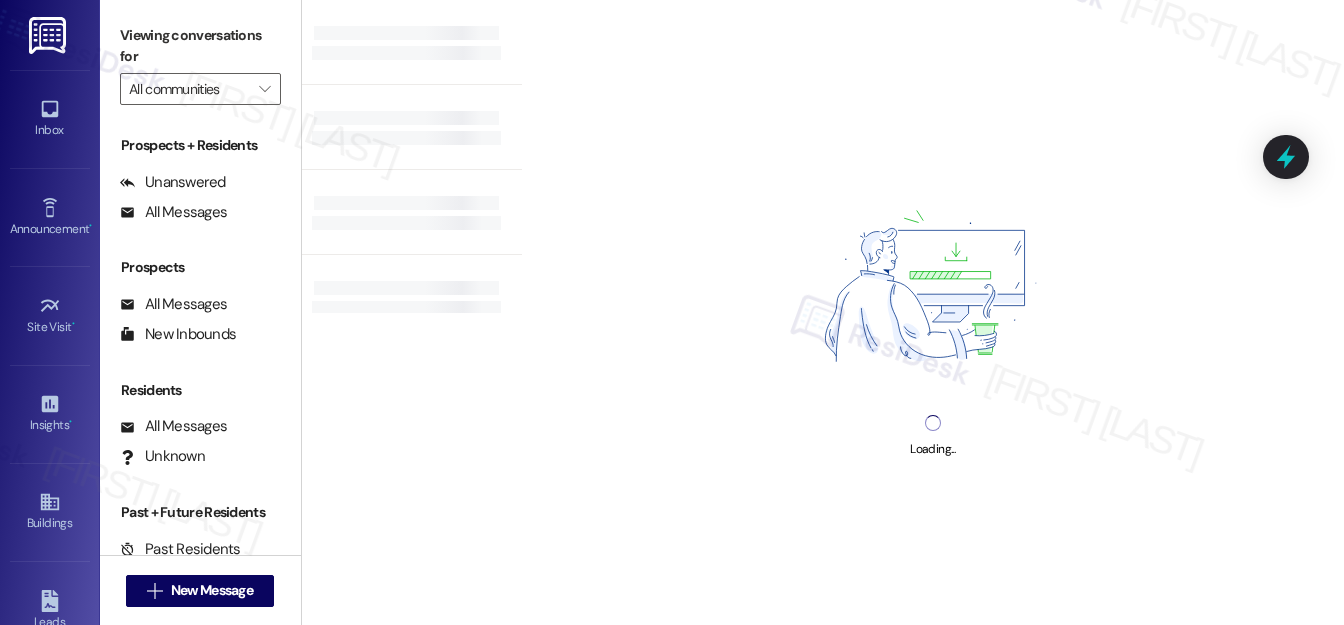 type on "Atlas" 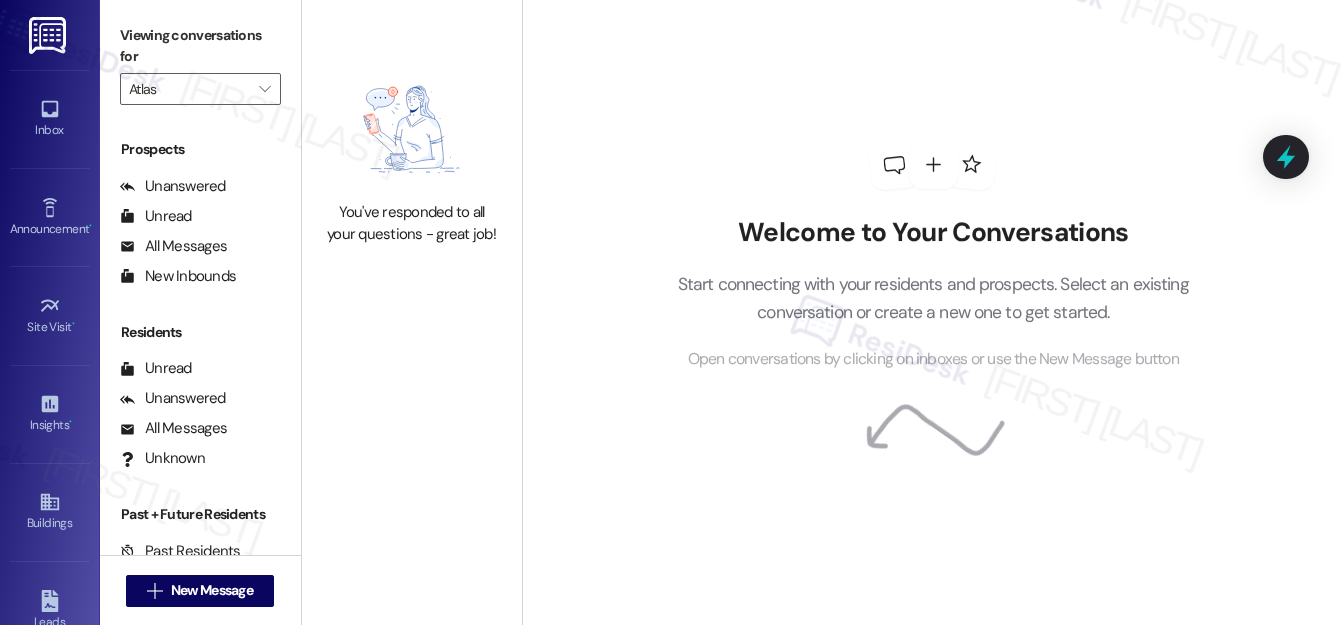 scroll, scrollTop: 269, scrollLeft: 0, axis: vertical 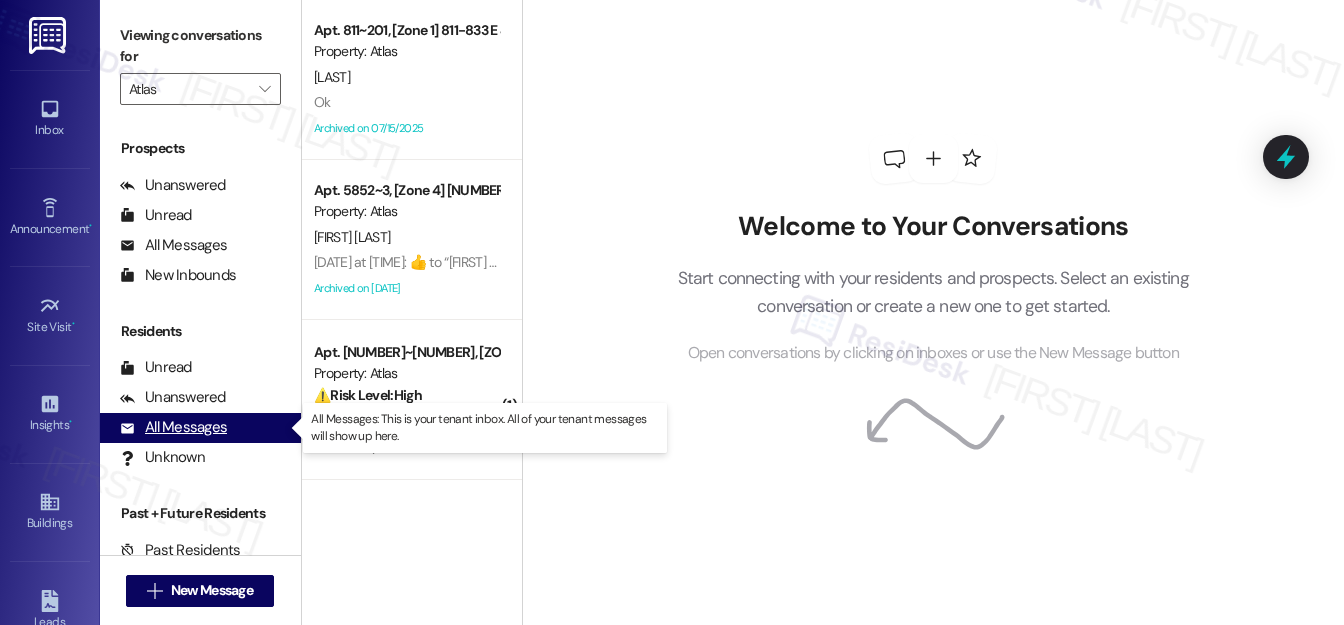 click on "All Messages" at bounding box center [173, 427] 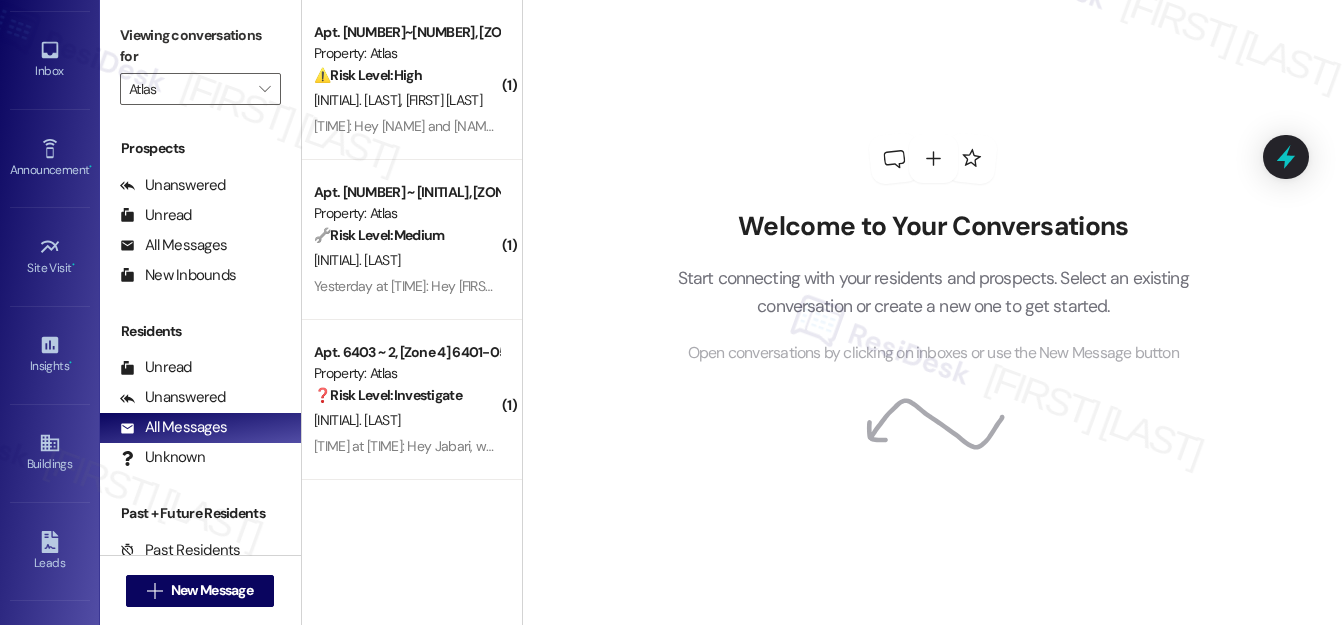scroll, scrollTop: 90, scrollLeft: 0, axis: vertical 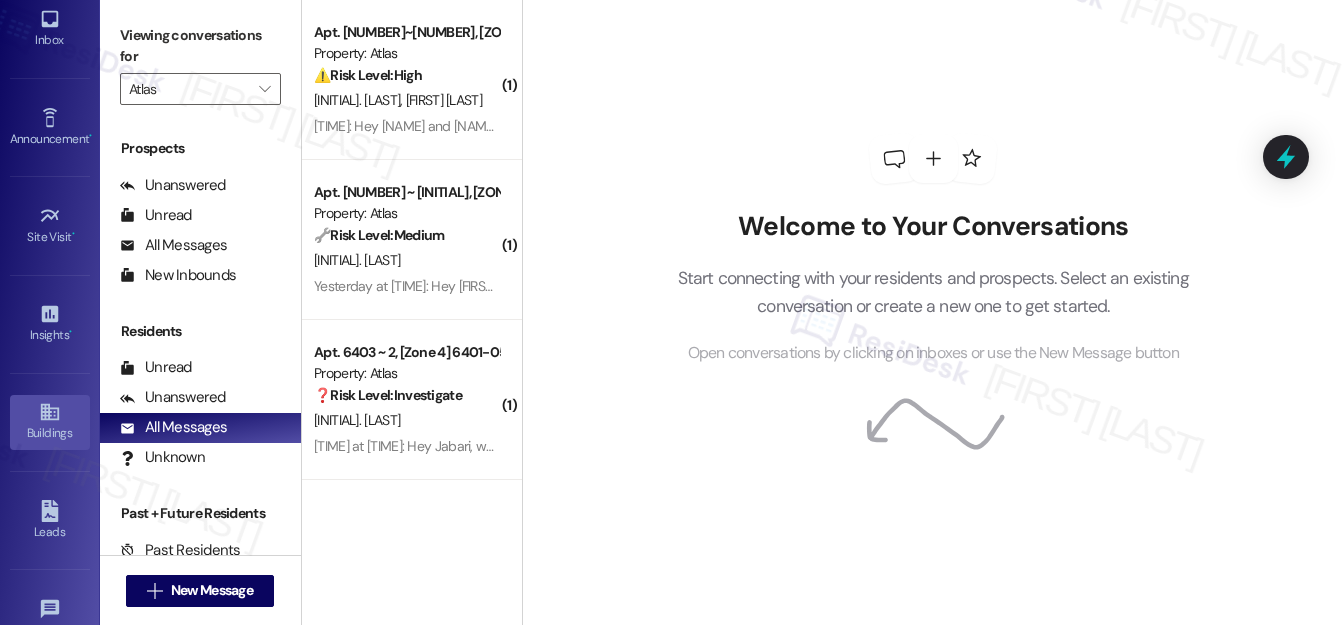 click on "Buildings" at bounding box center [50, 433] 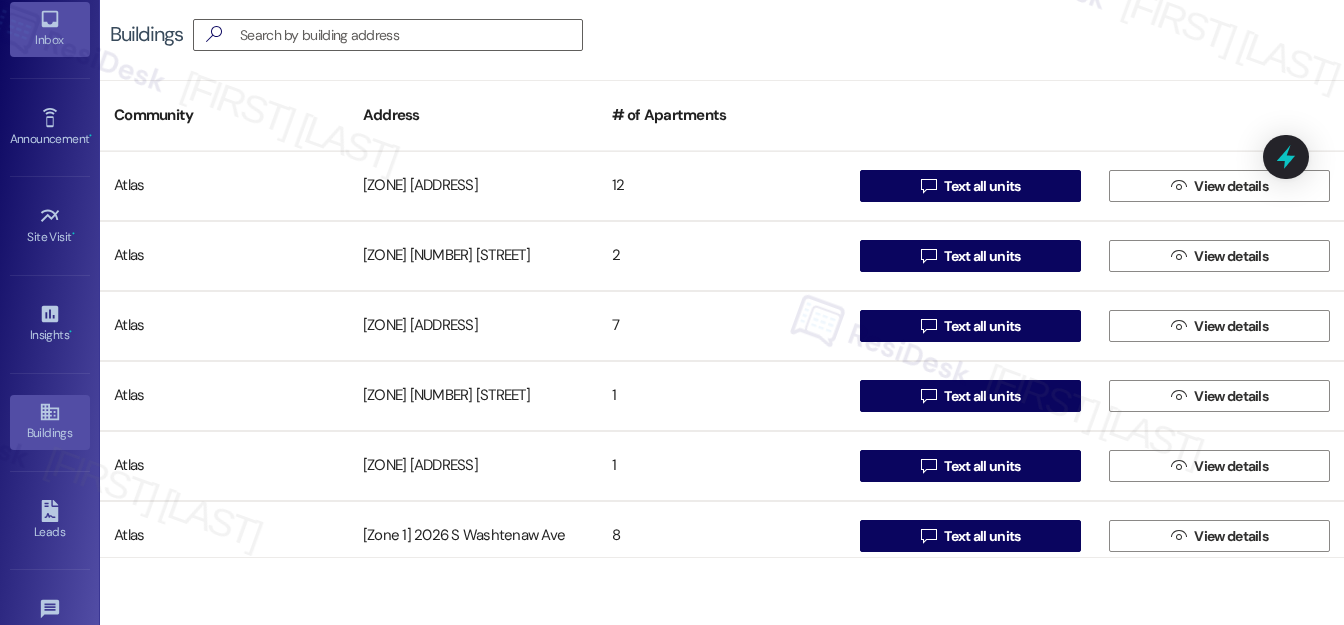 click on "Inbox" at bounding box center (50, 29) 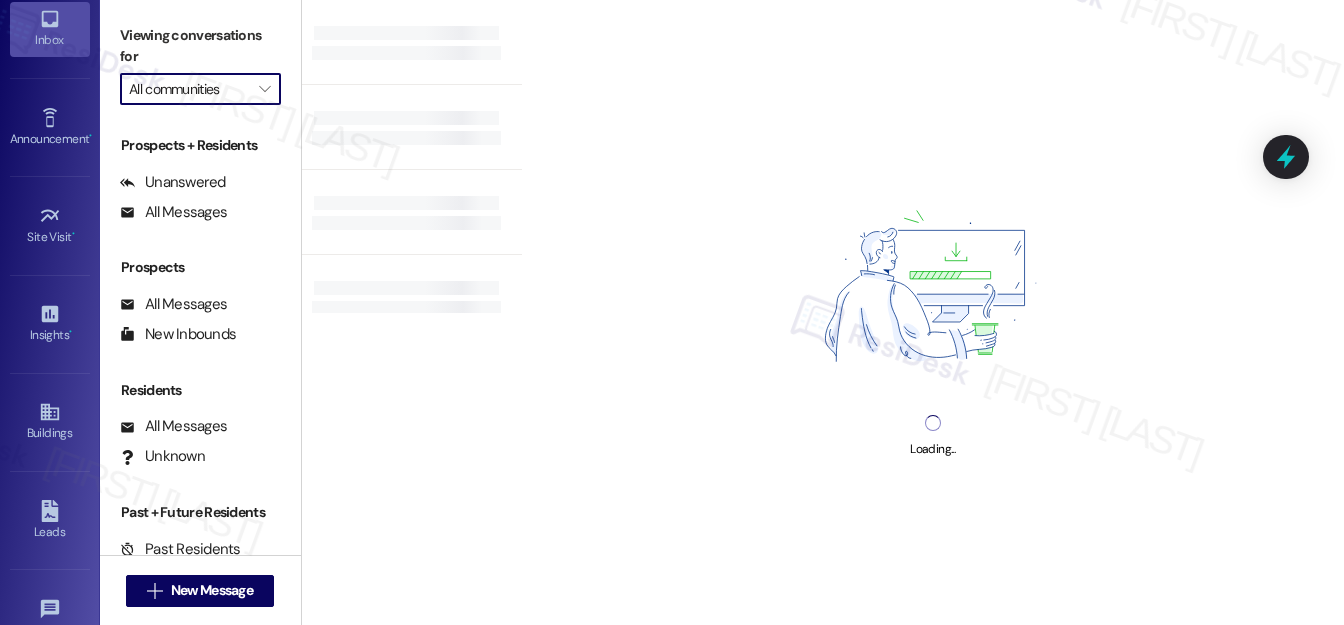 click on "All communities" at bounding box center [189, 89] 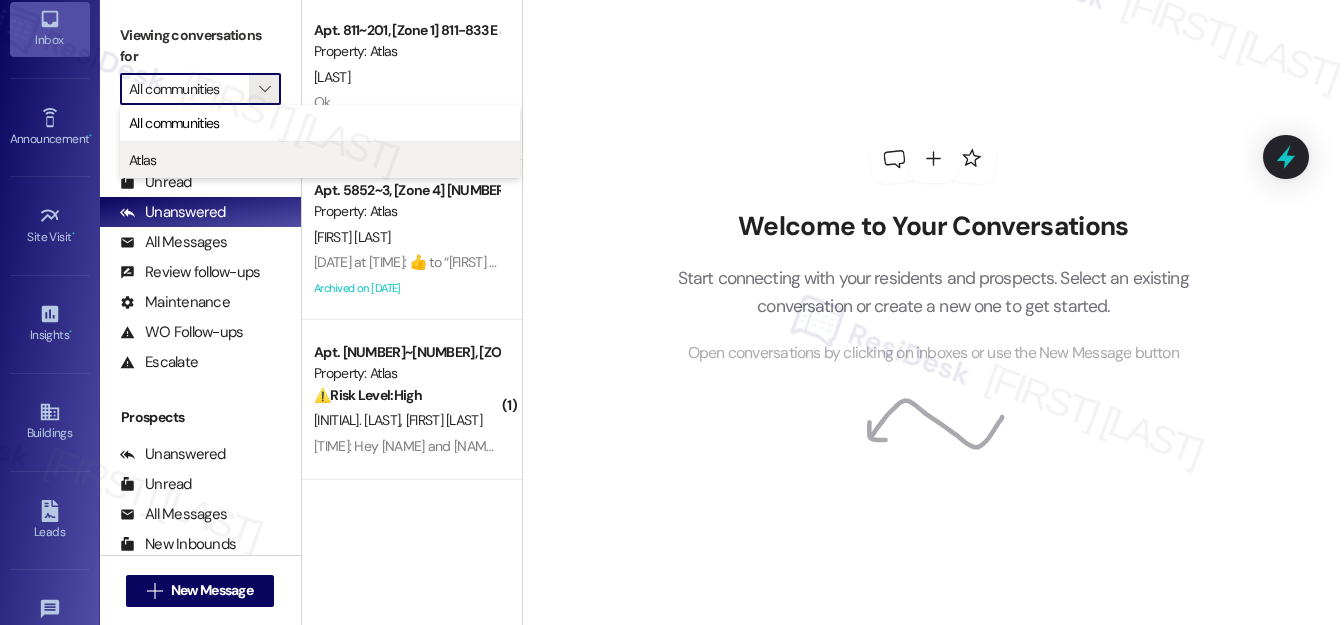 click on "Atlas" at bounding box center [320, 160] 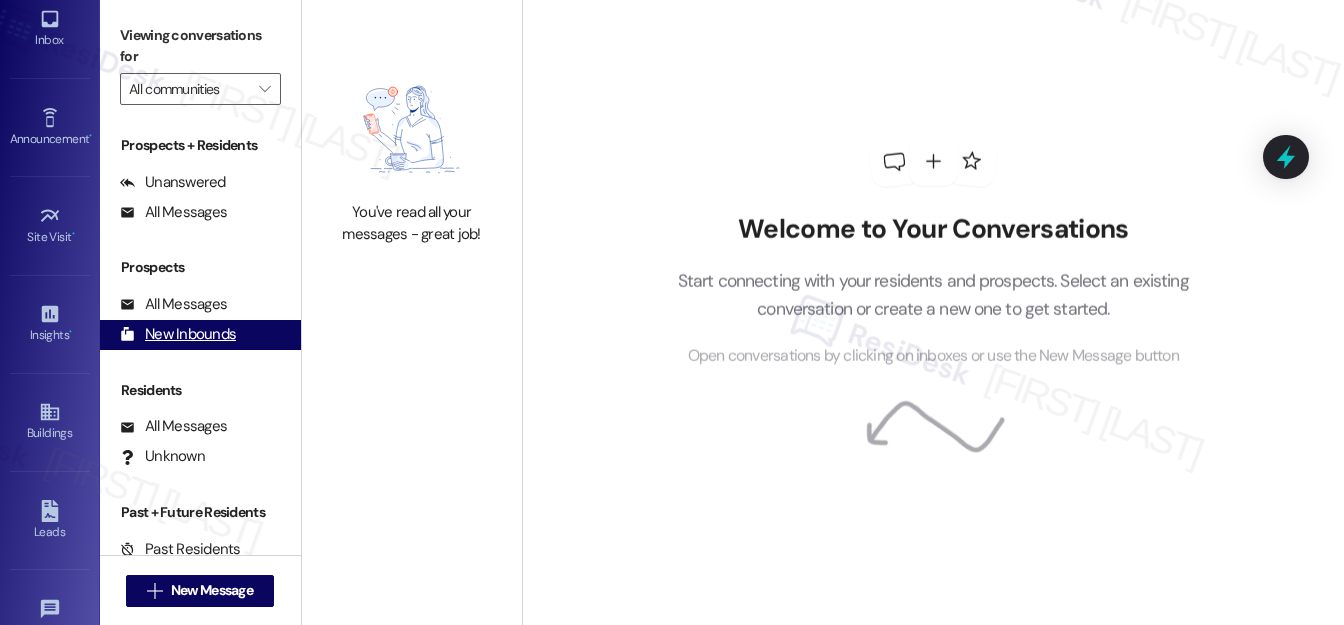 type on "Atlas" 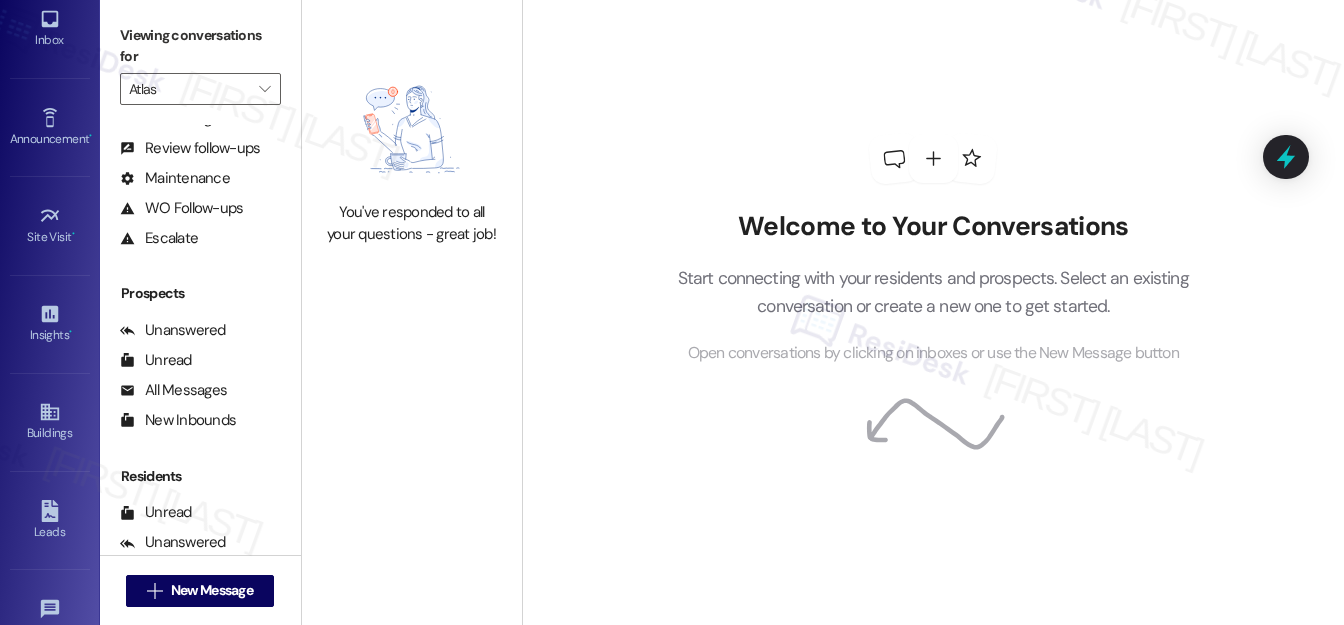scroll, scrollTop: 269, scrollLeft: 0, axis: vertical 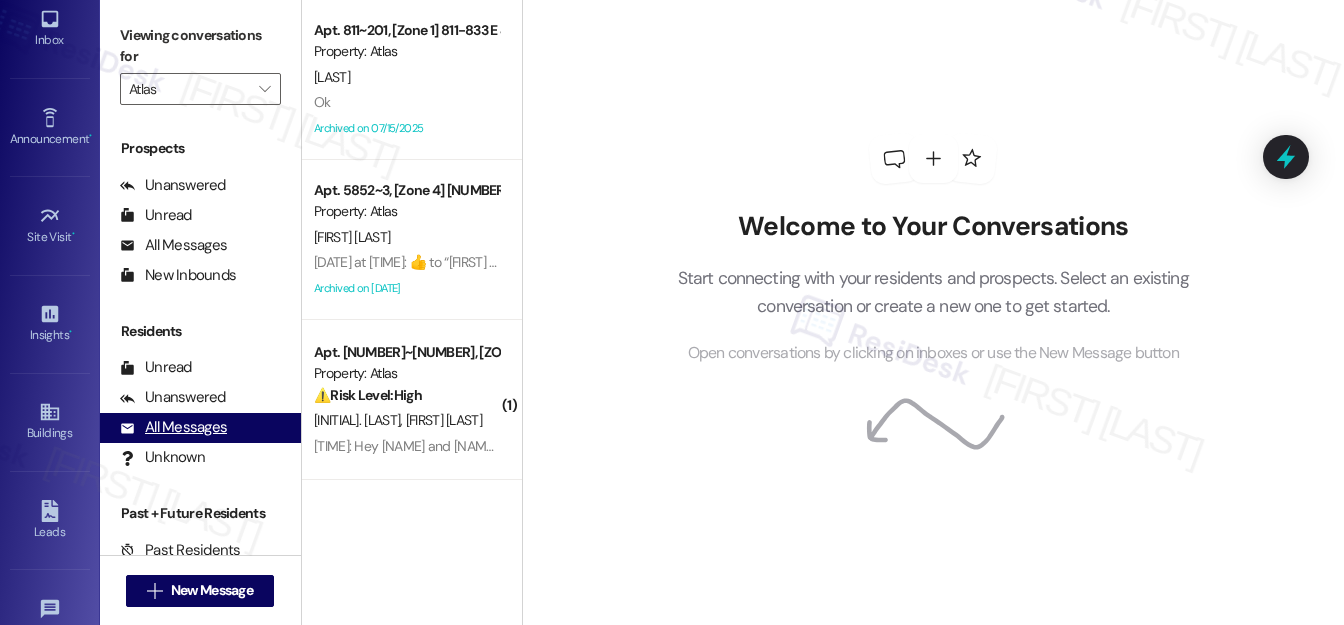 drag, startPoint x: 218, startPoint y: 432, endPoint x: 211, endPoint y: 423, distance: 11.401754 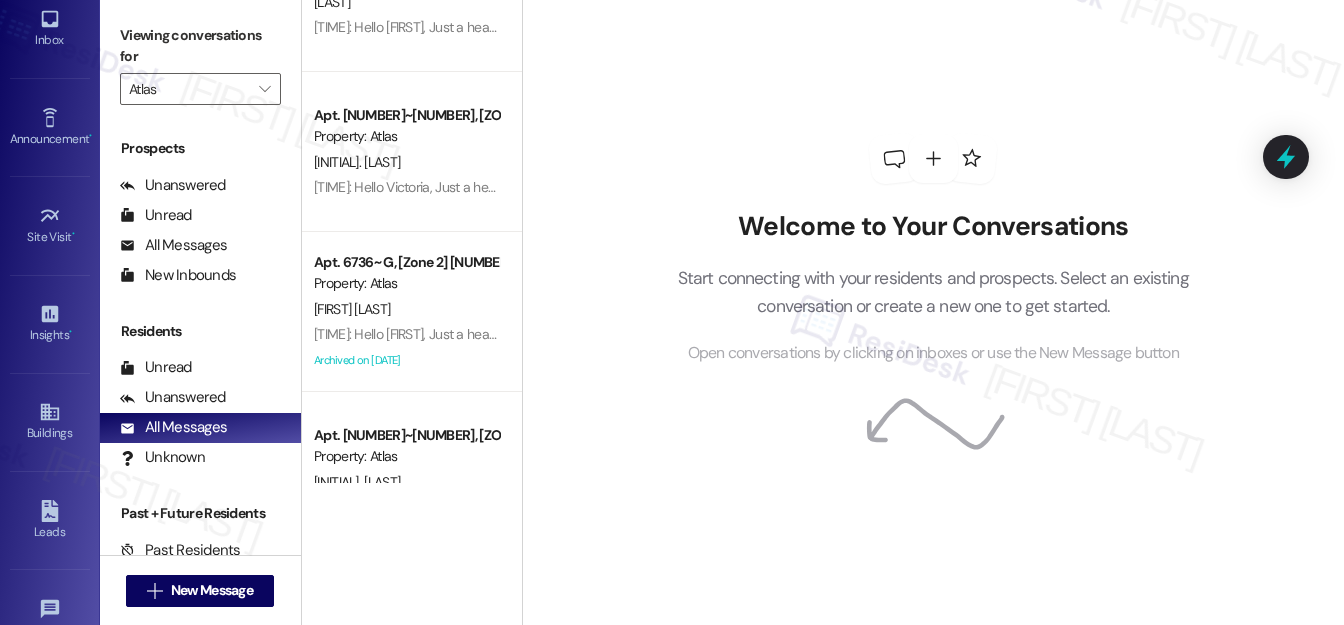 scroll, scrollTop: 0, scrollLeft: 0, axis: both 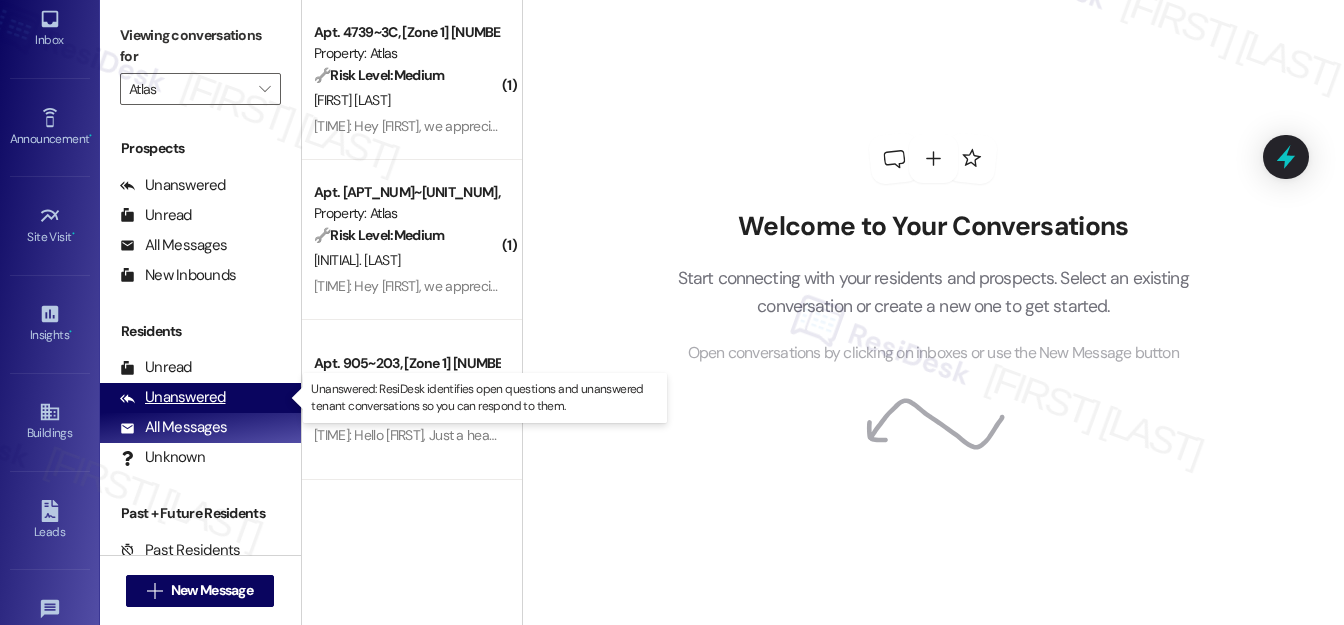 click on "Unanswered" at bounding box center (173, 397) 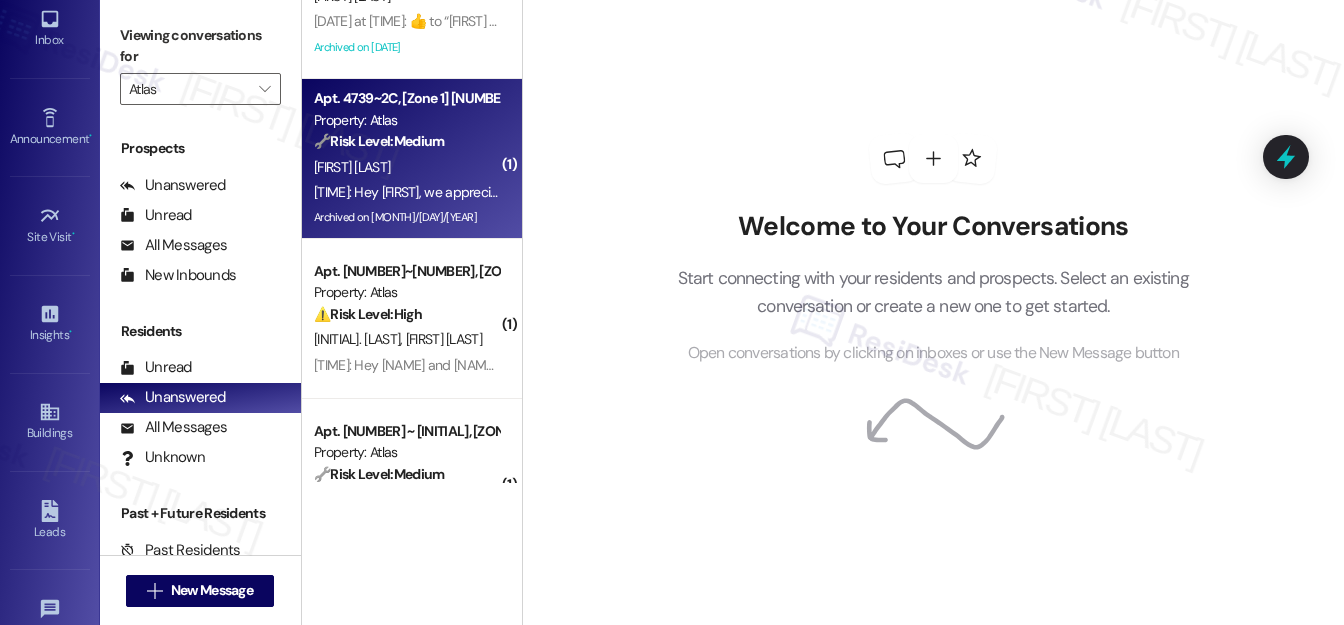 scroll, scrollTop: 272, scrollLeft: 0, axis: vertical 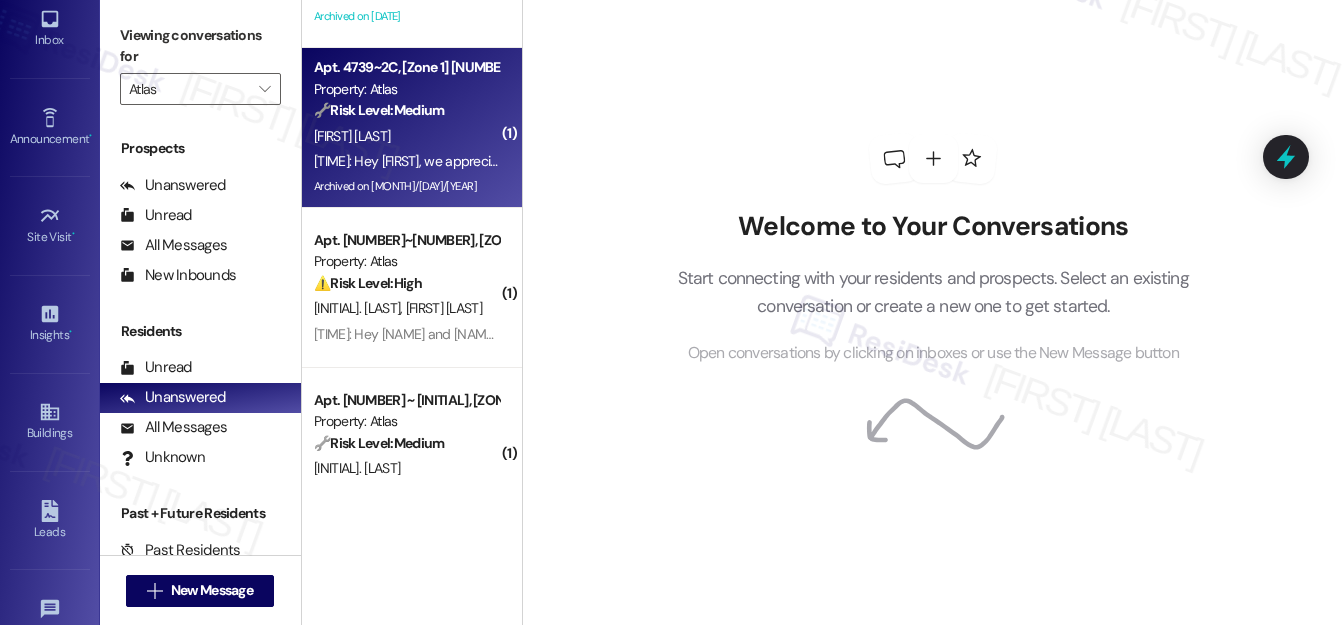click on "[FIRST] [LAST]" at bounding box center (406, 136) 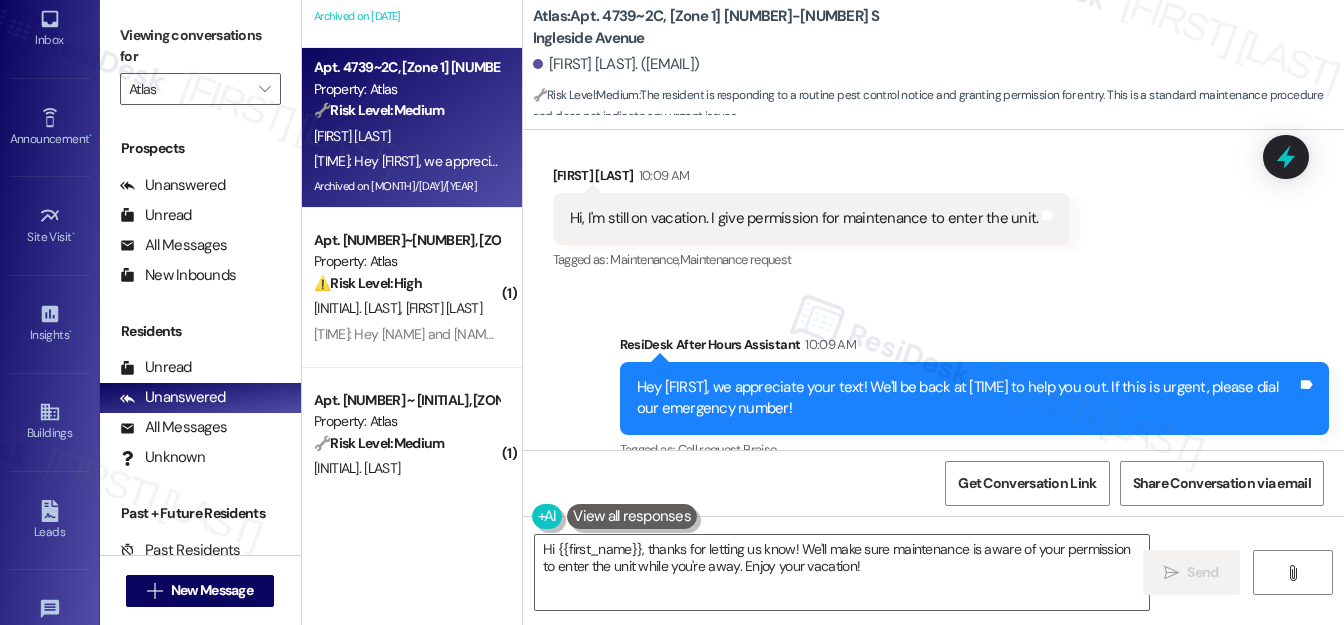 scroll, scrollTop: 12747, scrollLeft: 0, axis: vertical 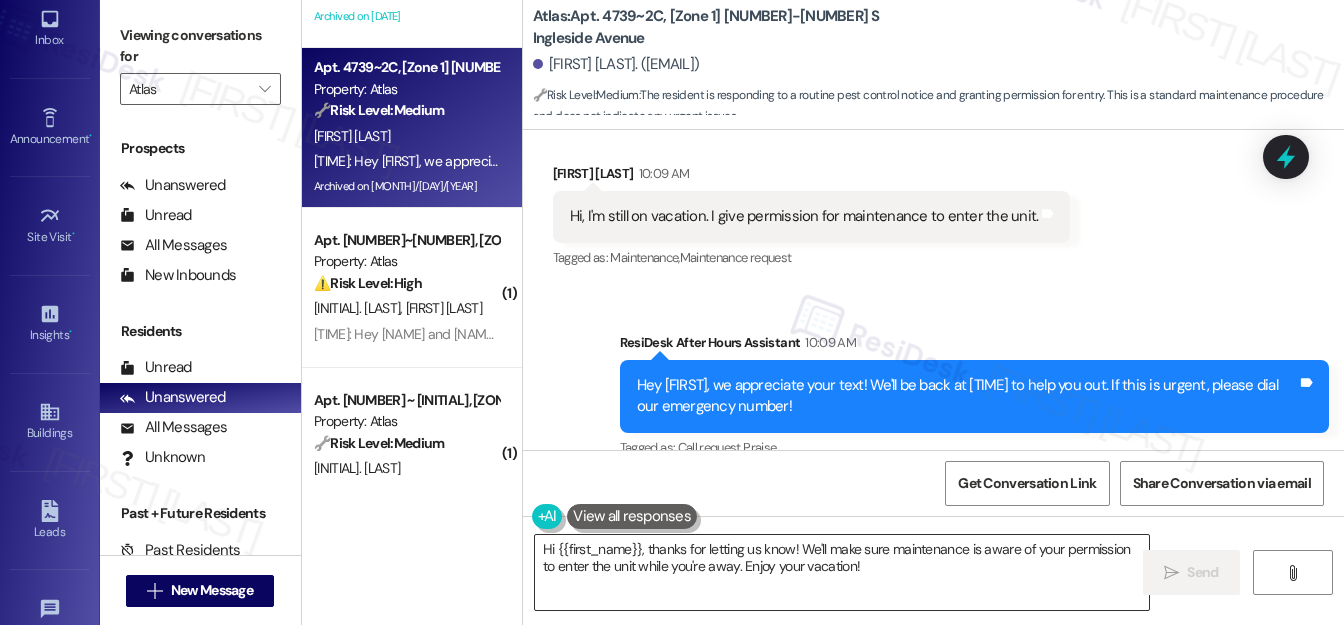 click on "Hi {{first_name}}, thanks for letting us know! We'll make sure maintenance is aware of your permission to enter the unit while you're away. Enjoy your vacation!" at bounding box center (842, 572) 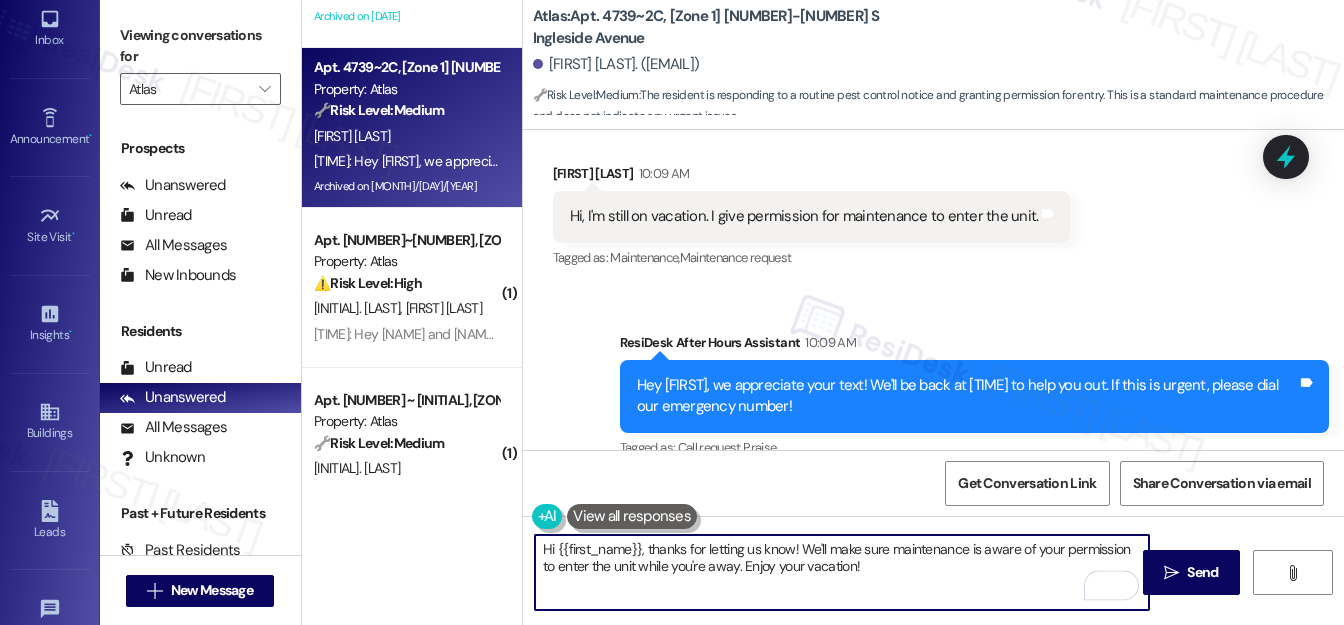 click on "Hi {{first_name}}, thanks for letting us know! We'll make sure maintenance is aware of your permission to enter the unit while you're away. Enjoy your vacation!" at bounding box center [842, 572] 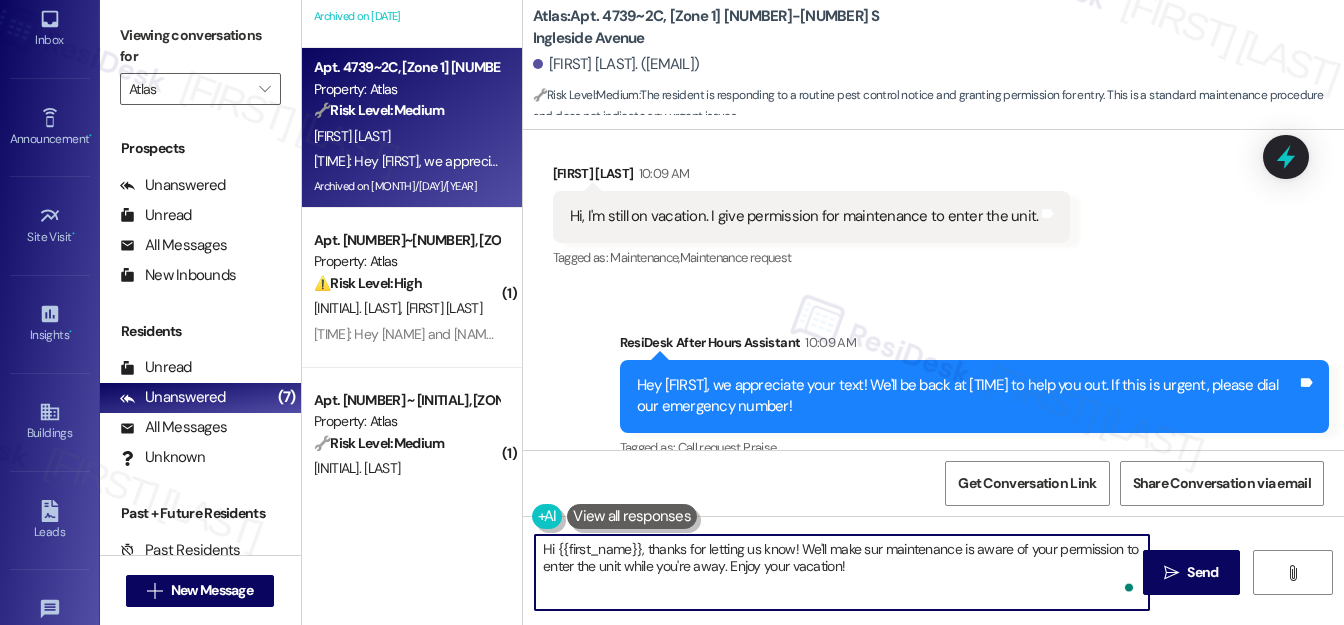 type on "Hi {{first_name}}, thanks for letting us know! We'll make sure maintenance is aware of your permission to enter the unit while you're away. Enjoy your vacation!" 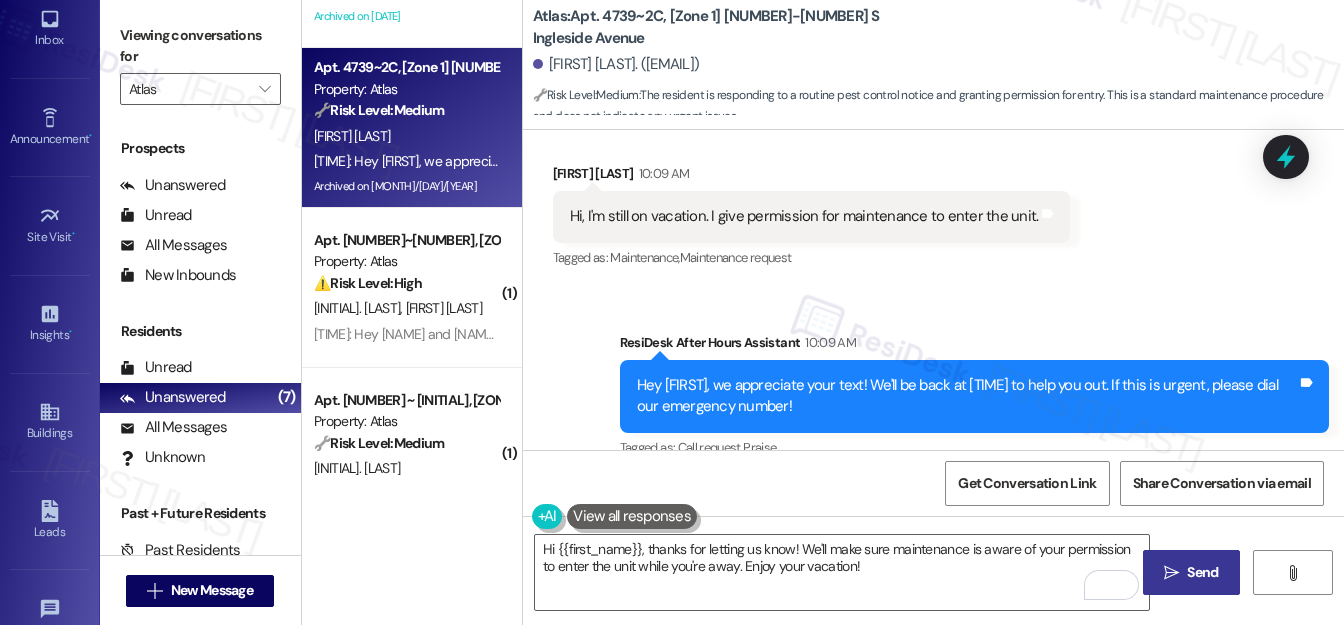 click on " Send" at bounding box center [1191, 572] 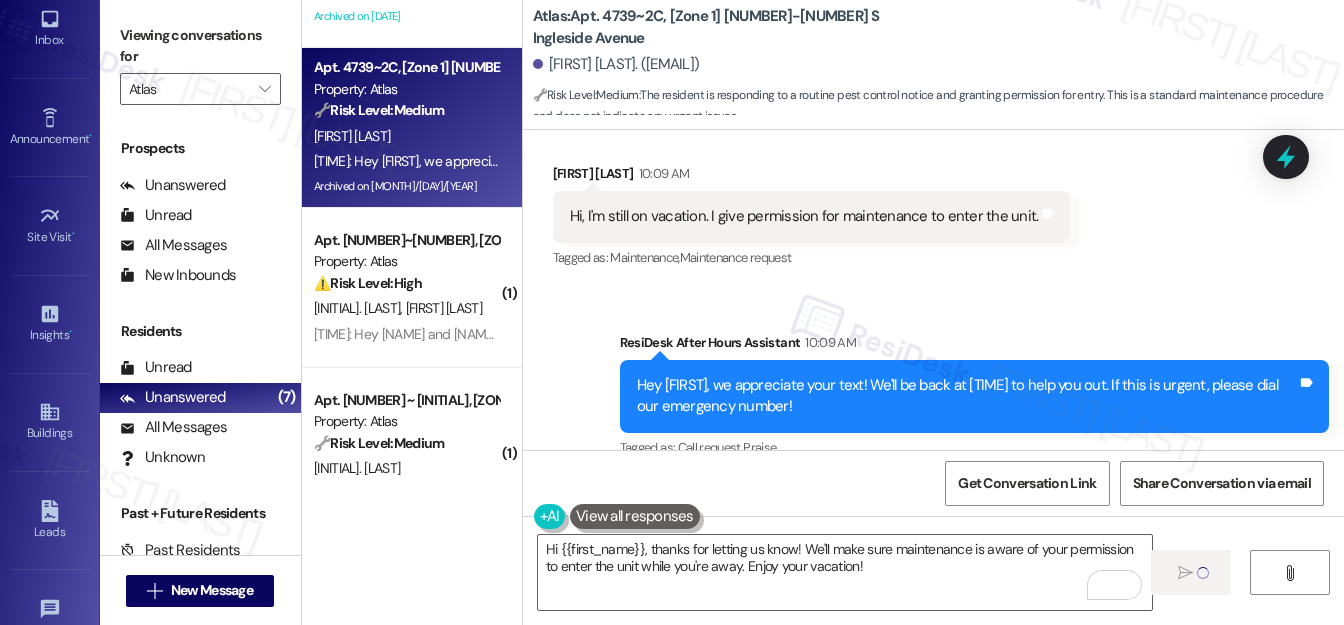 type 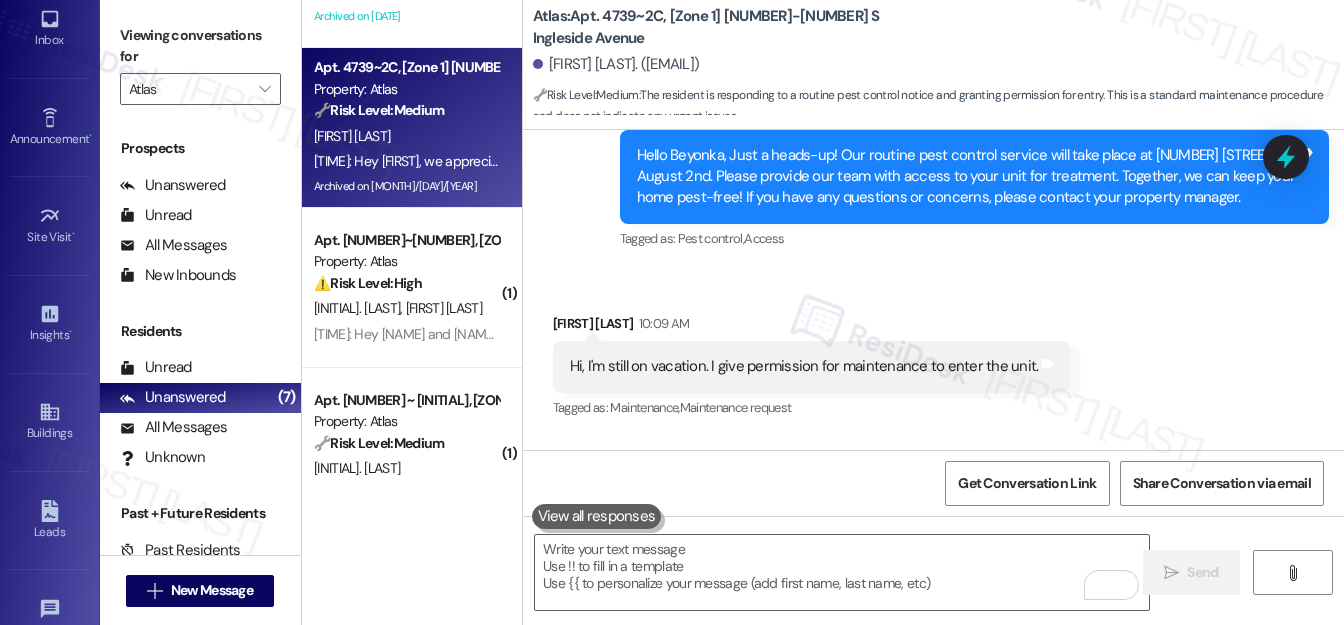 scroll, scrollTop: 12557, scrollLeft: 0, axis: vertical 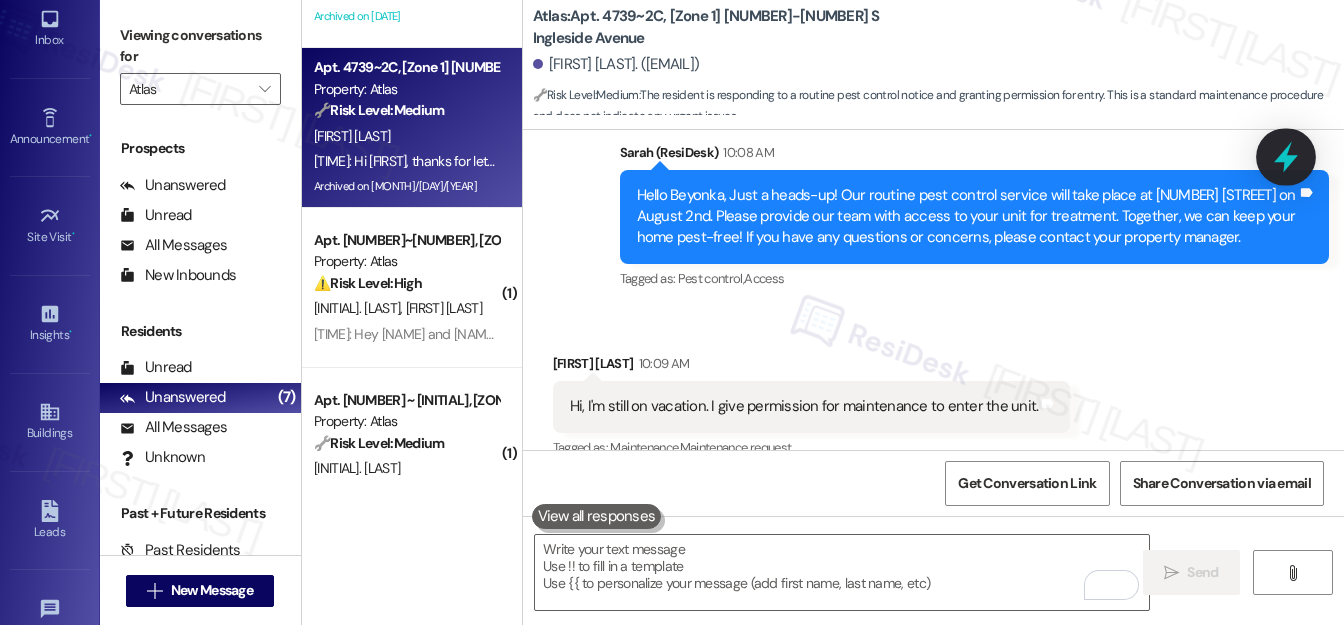 click 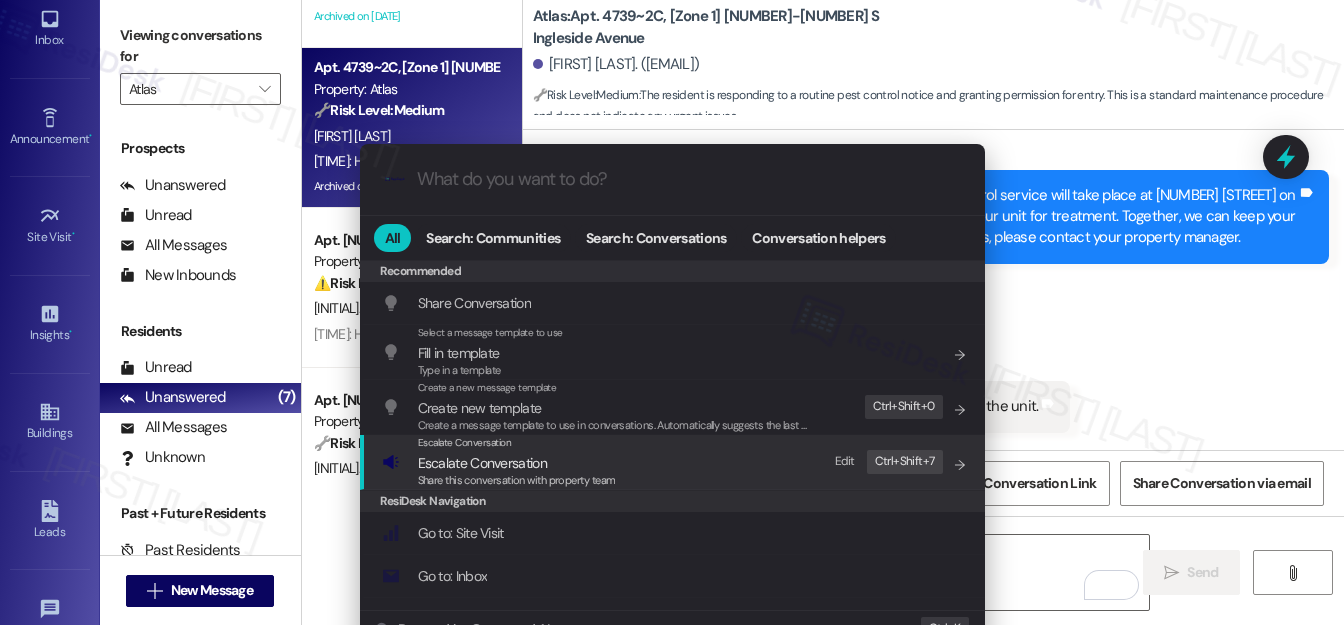 click on "Escalate Conversation" at bounding box center (482, 463) 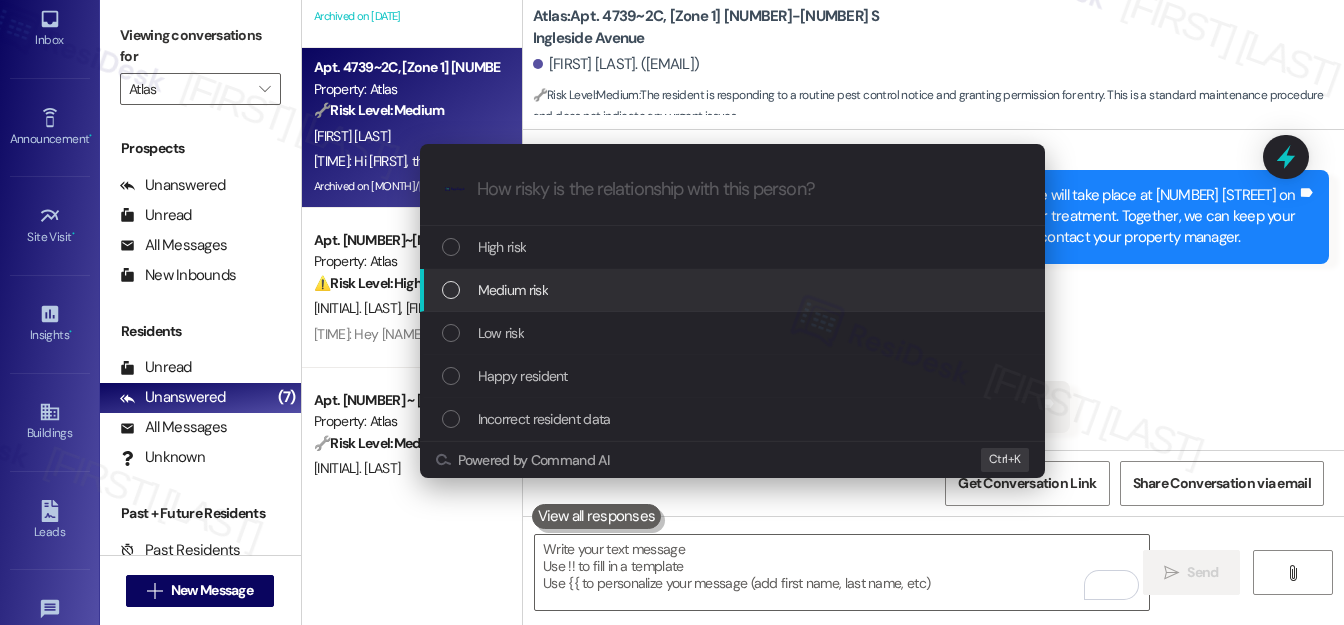drag, startPoint x: 522, startPoint y: 291, endPoint x: 538, endPoint y: 284, distance: 17.464249 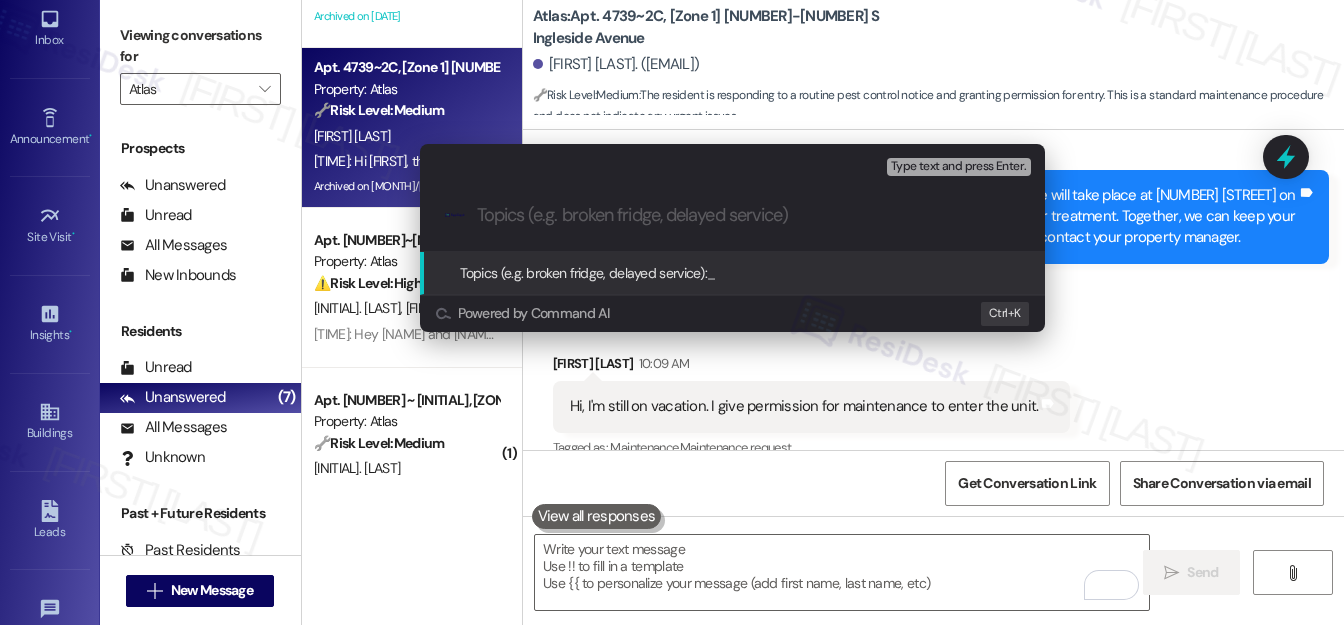 paste on "Pest Control Routine Service- Permission" 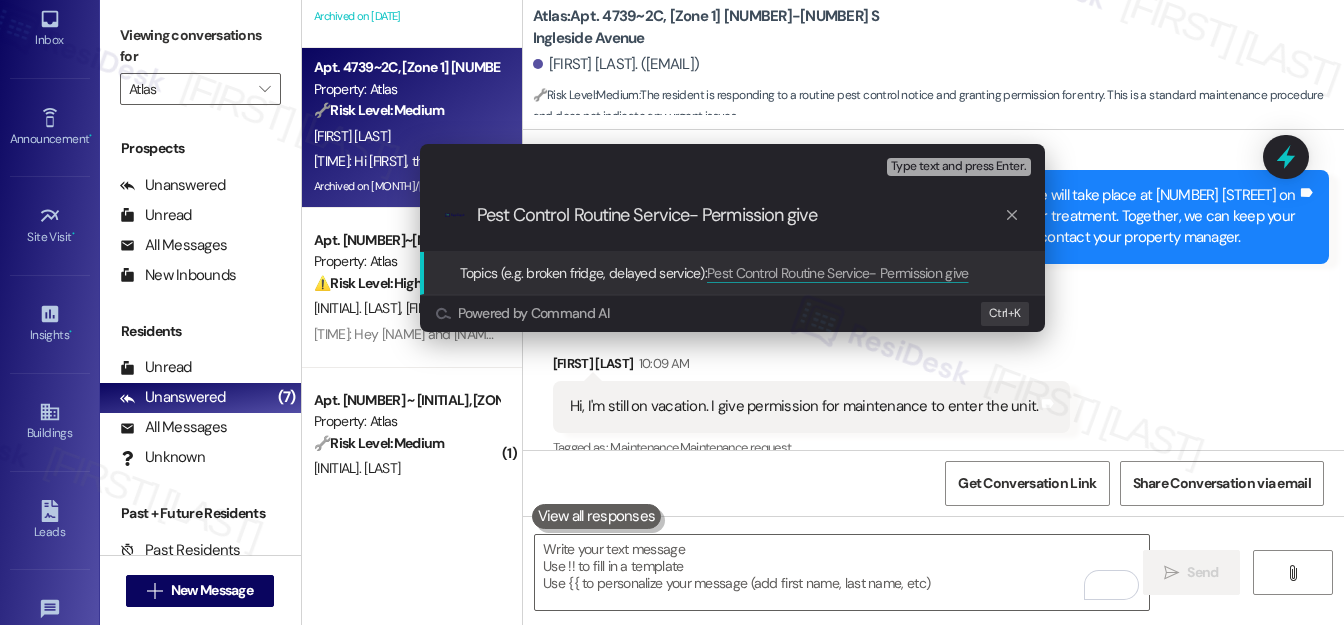 type on "Pest Control Routine Service- Permission given" 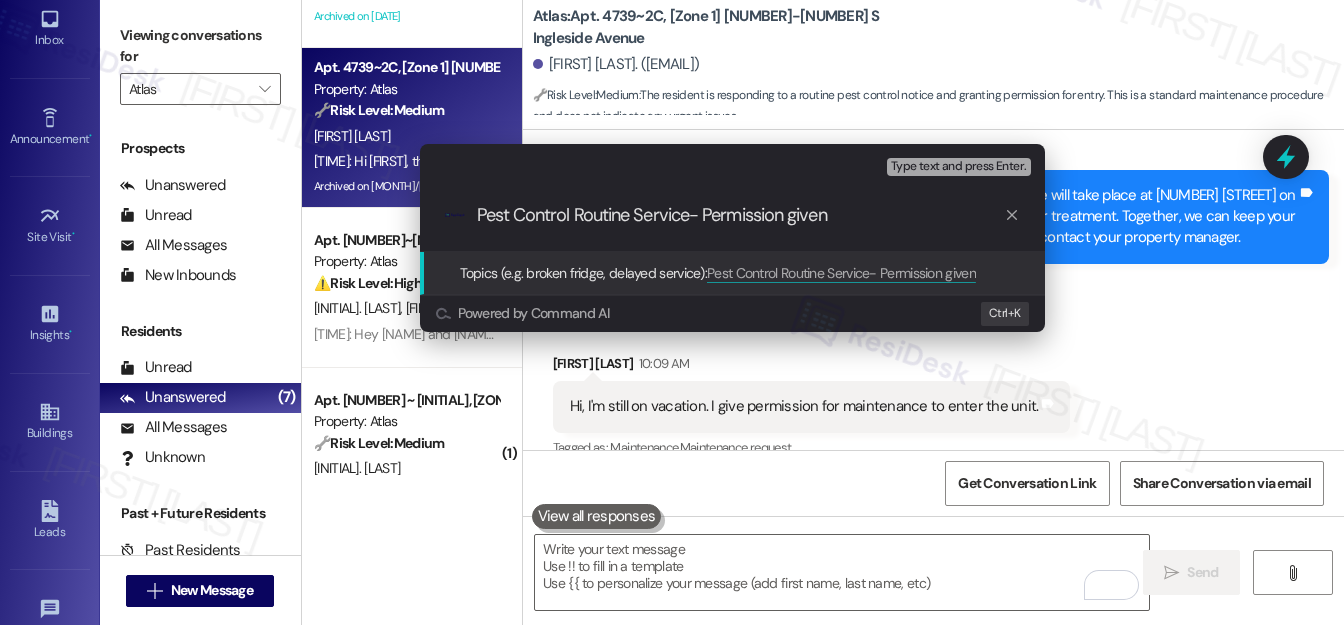 type 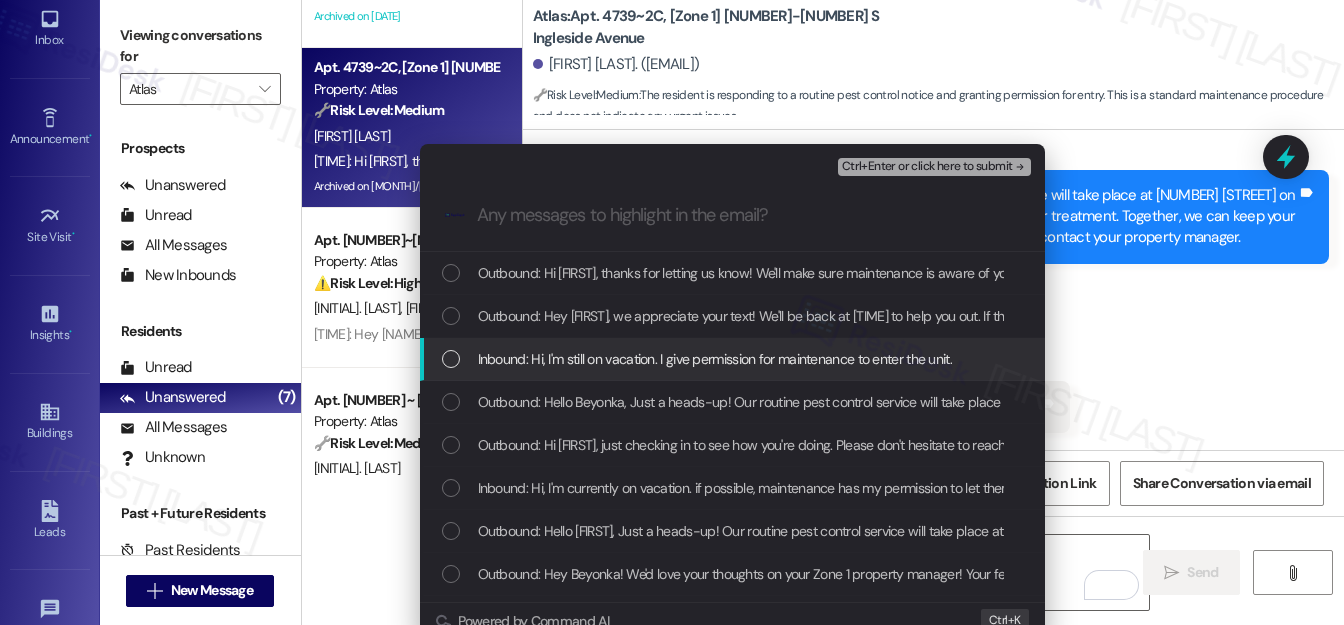 click at bounding box center (451, 359) 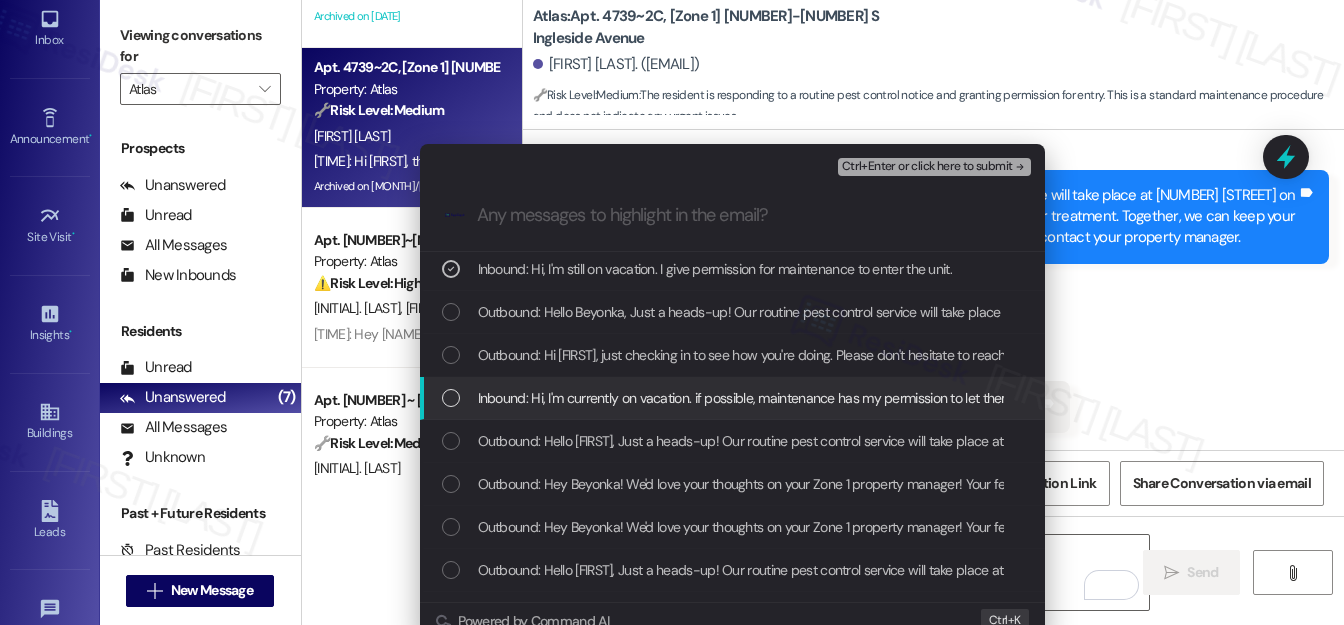 scroll, scrollTop: 0, scrollLeft: 0, axis: both 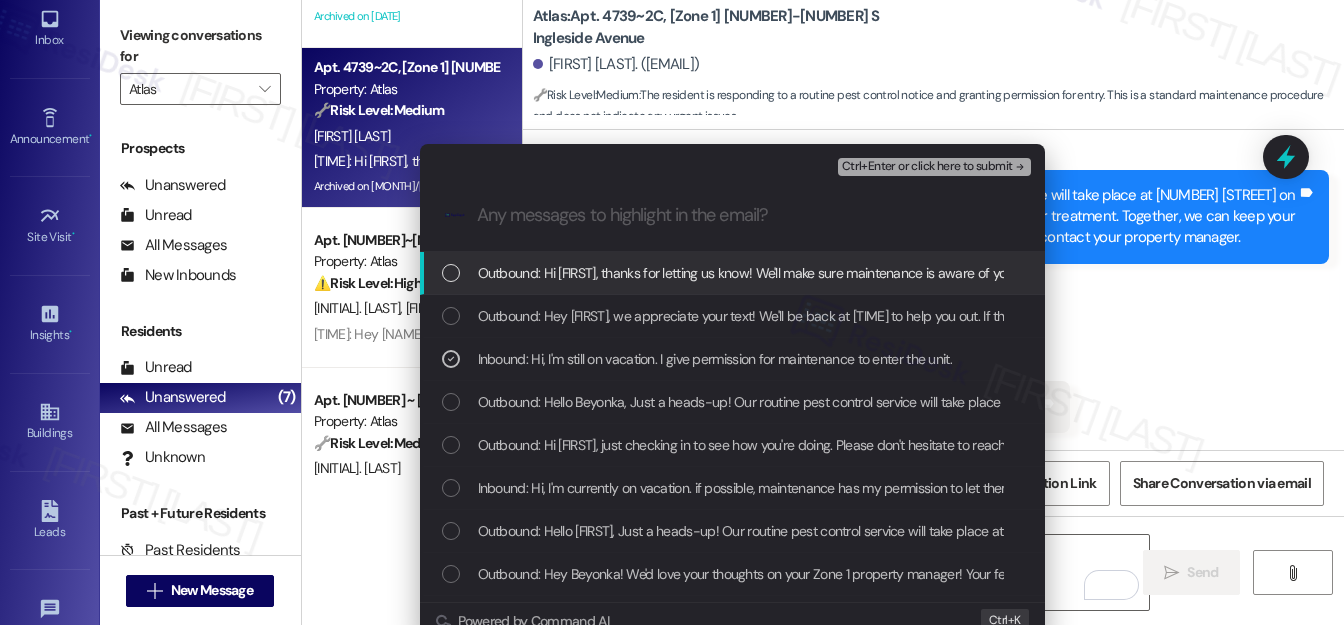 click on "Ctrl+Enter or click here to submit" at bounding box center [927, 167] 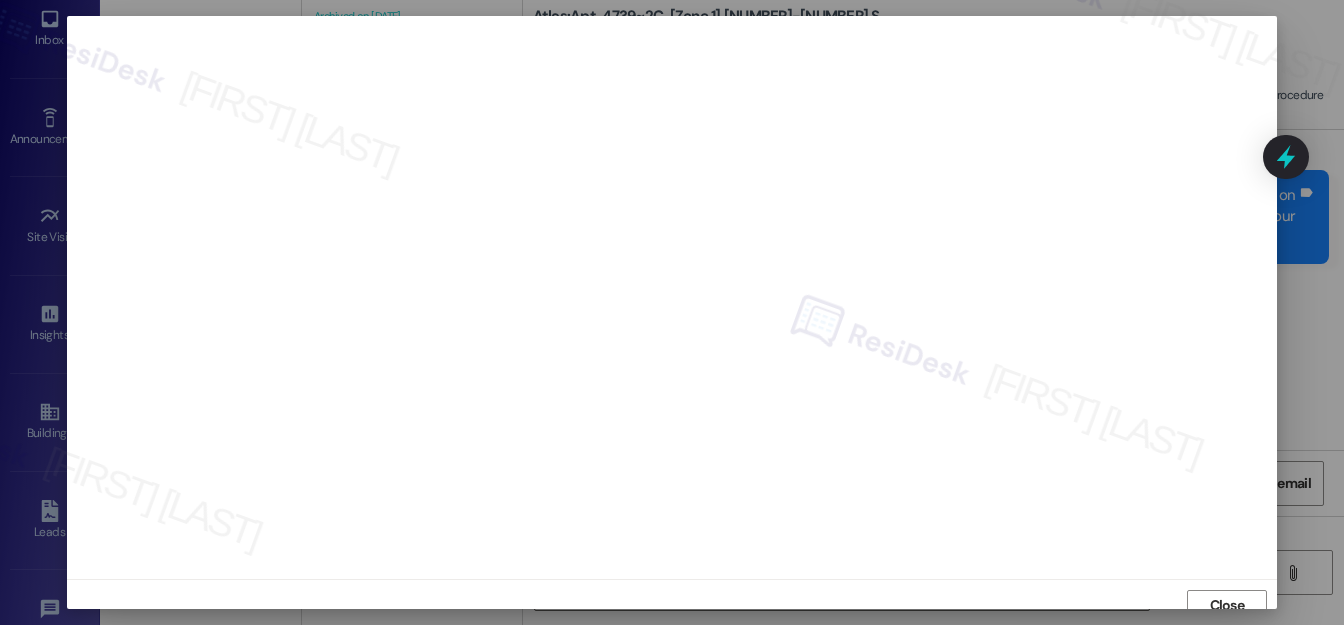 scroll, scrollTop: 12, scrollLeft: 0, axis: vertical 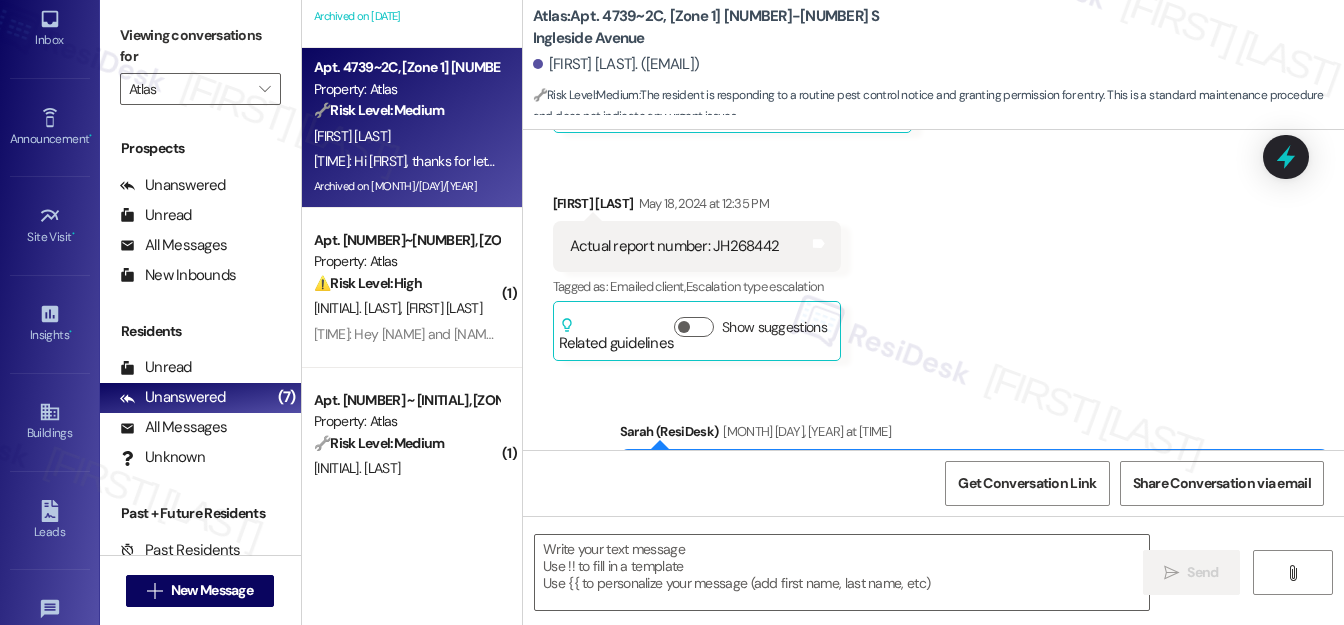 type on "Fetching suggested responses. Please feel free to read through the conversation in the meantime." 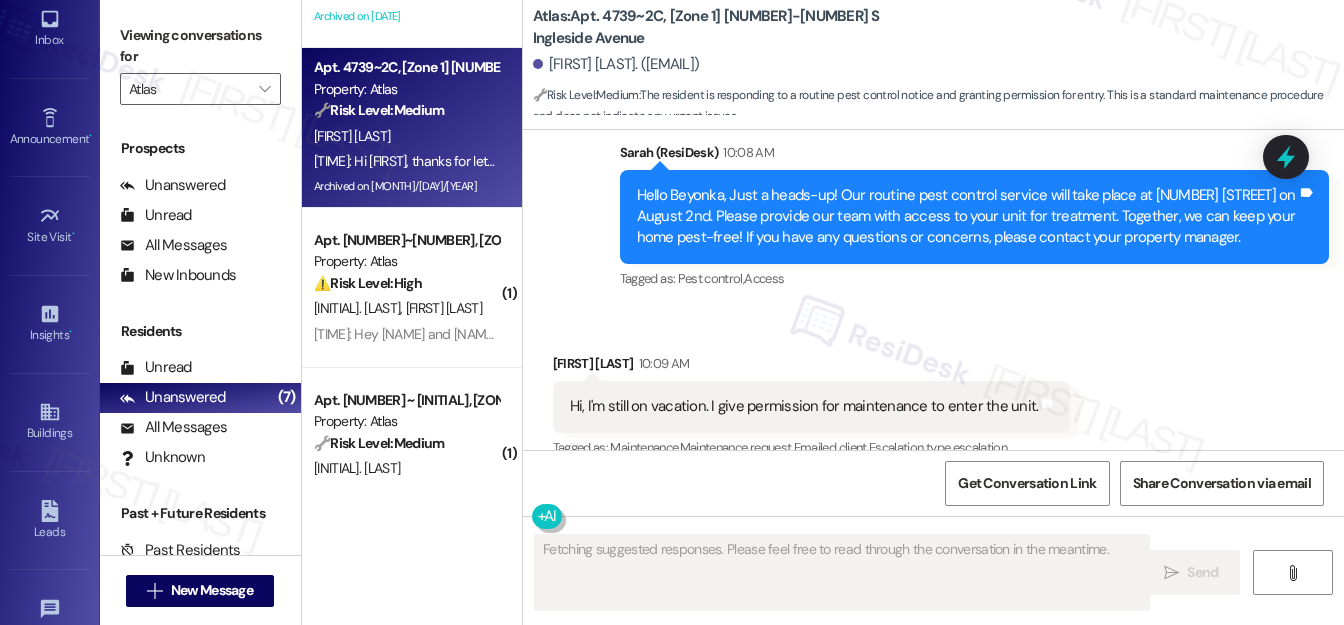 type 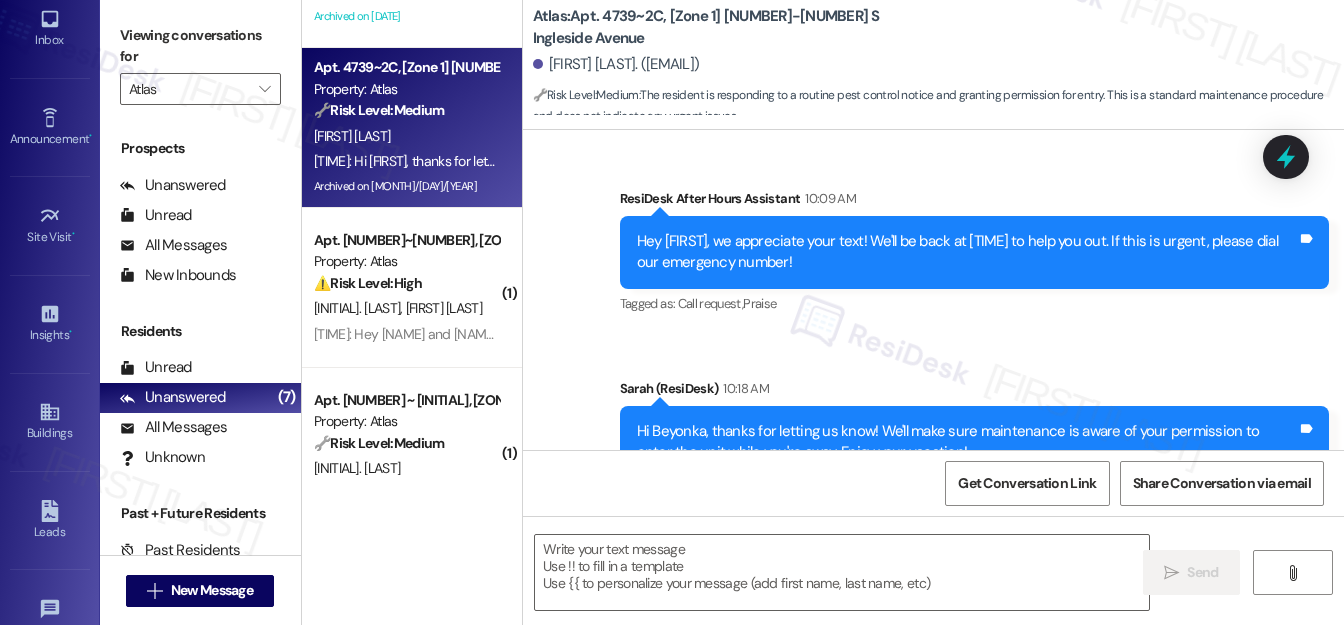 scroll, scrollTop: 12938, scrollLeft: 0, axis: vertical 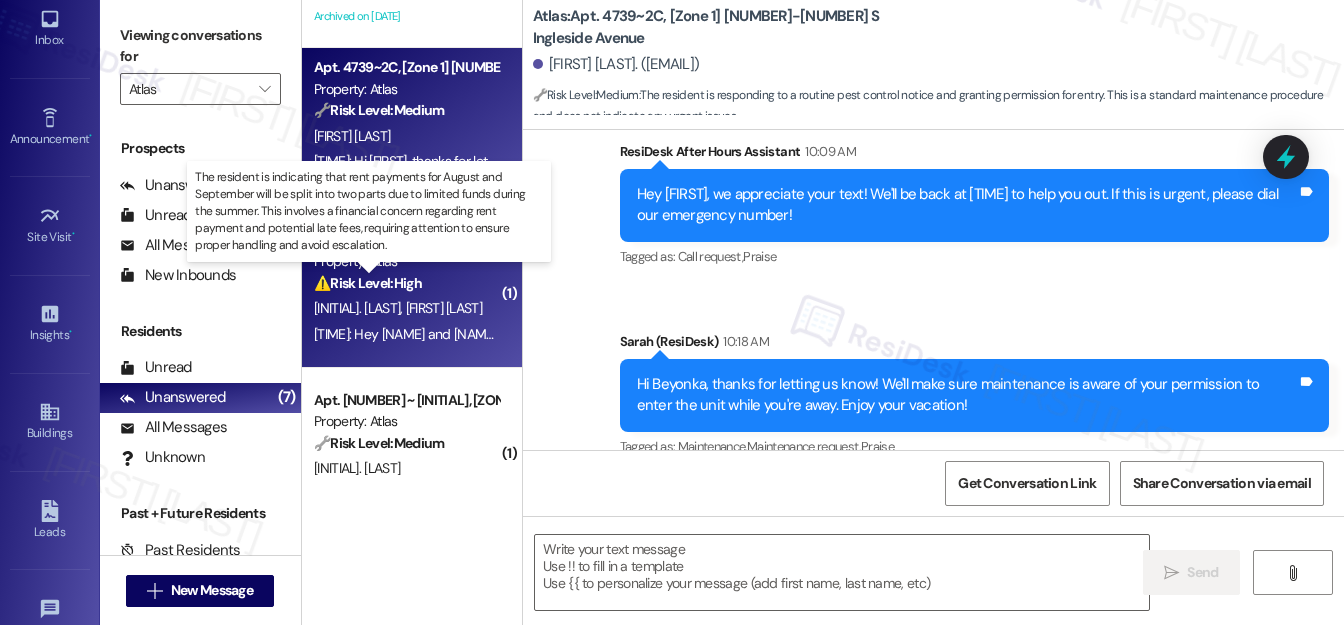 click on "⚠️  Risk Level:  High" at bounding box center (368, 283) 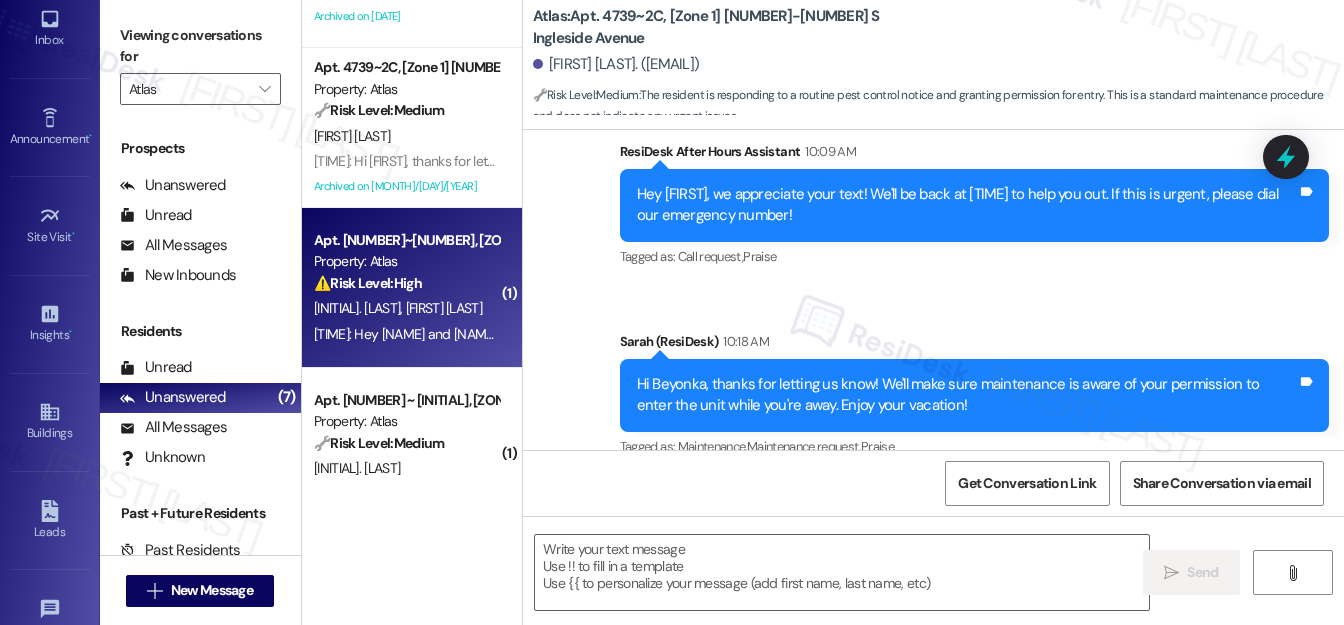 type on "Fetching suggested responses. Please feel free to read through the conversation in the meantime." 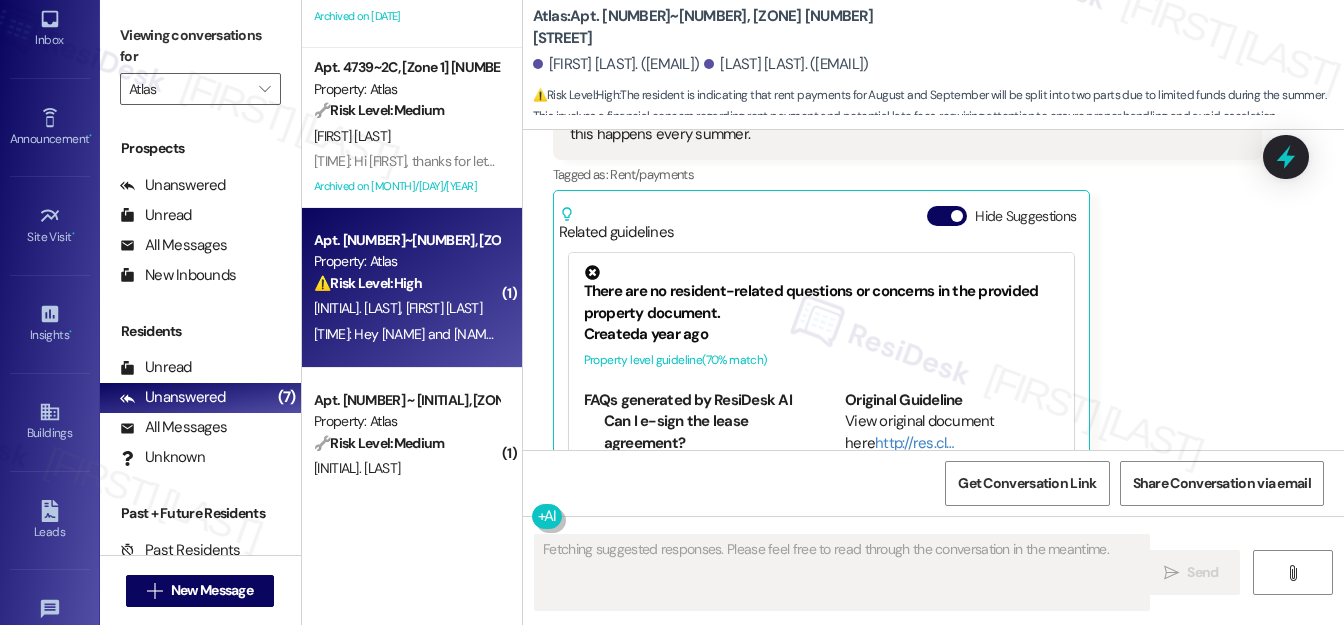 scroll, scrollTop: 8701, scrollLeft: 0, axis: vertical 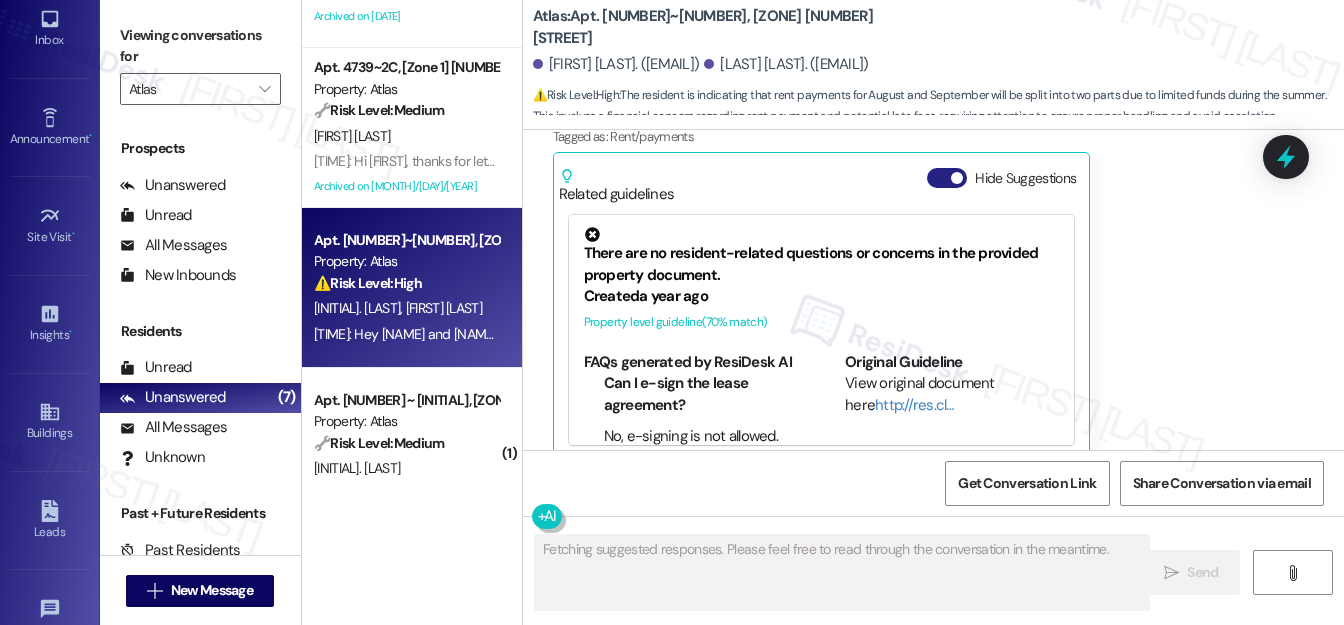 click on "Hide Suggestions" at bounding box center (947, 178) 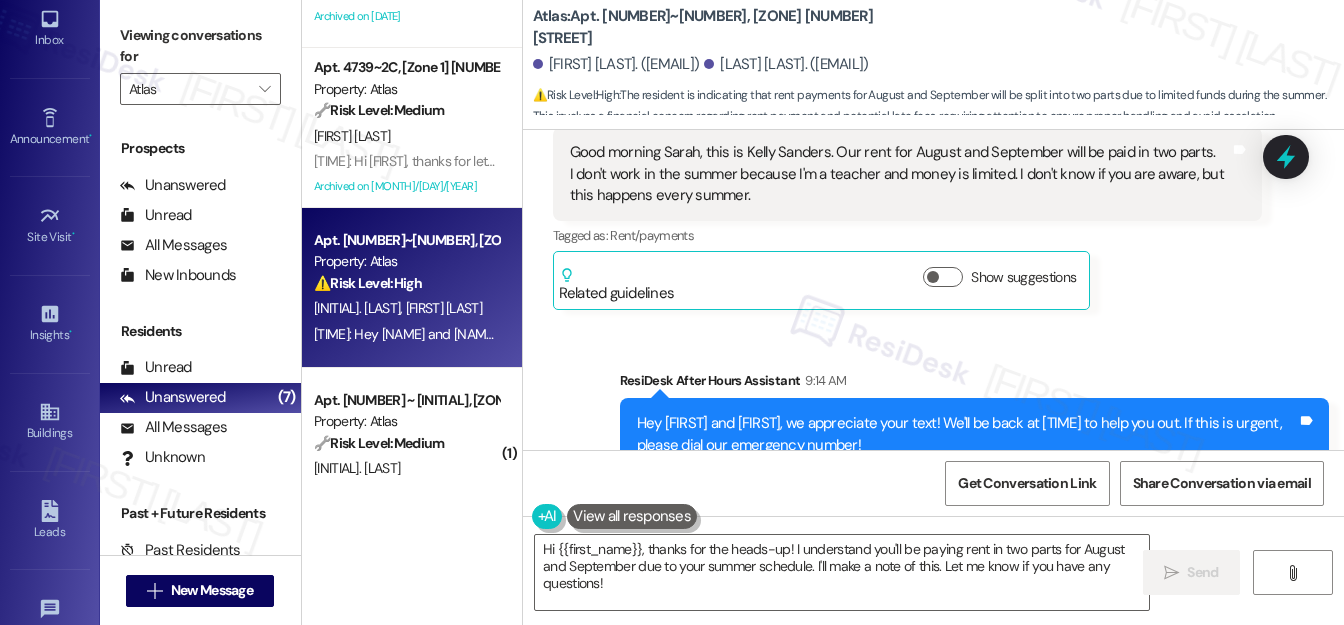 scroll, scrollTop: 8642, scrollLeft: 0, axis: vertical 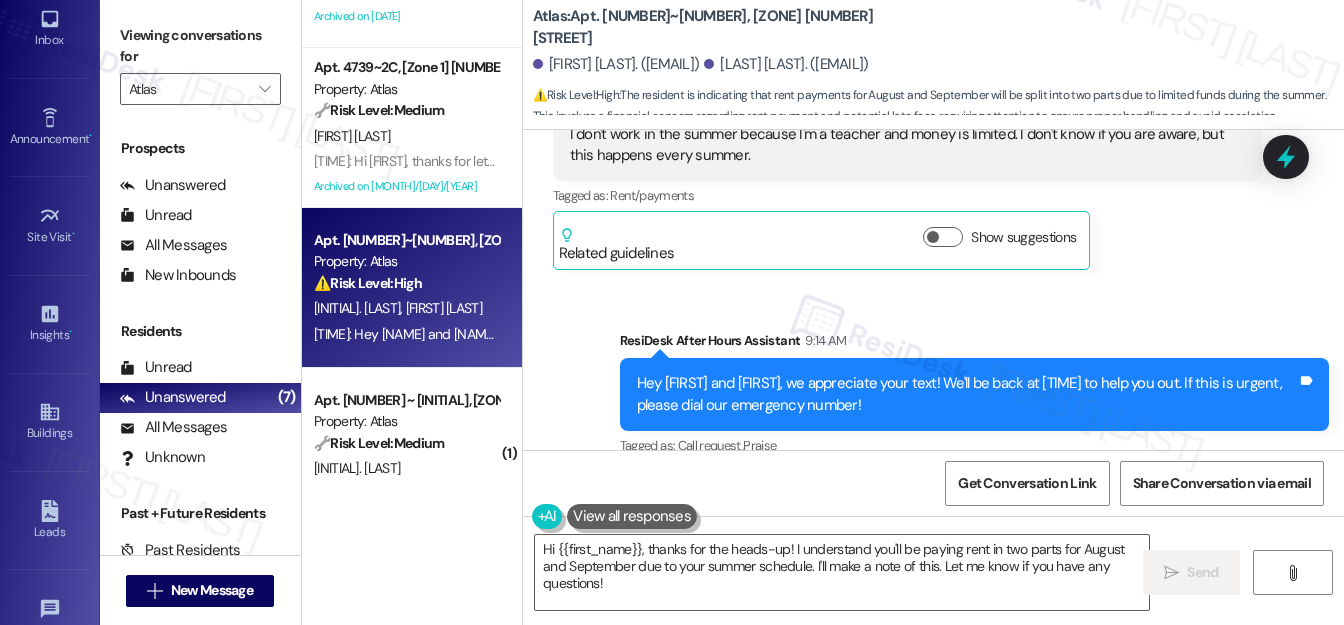 click on "[FIRST] [LAST]. ([EMAIL])" at bounding box center [616, 64] 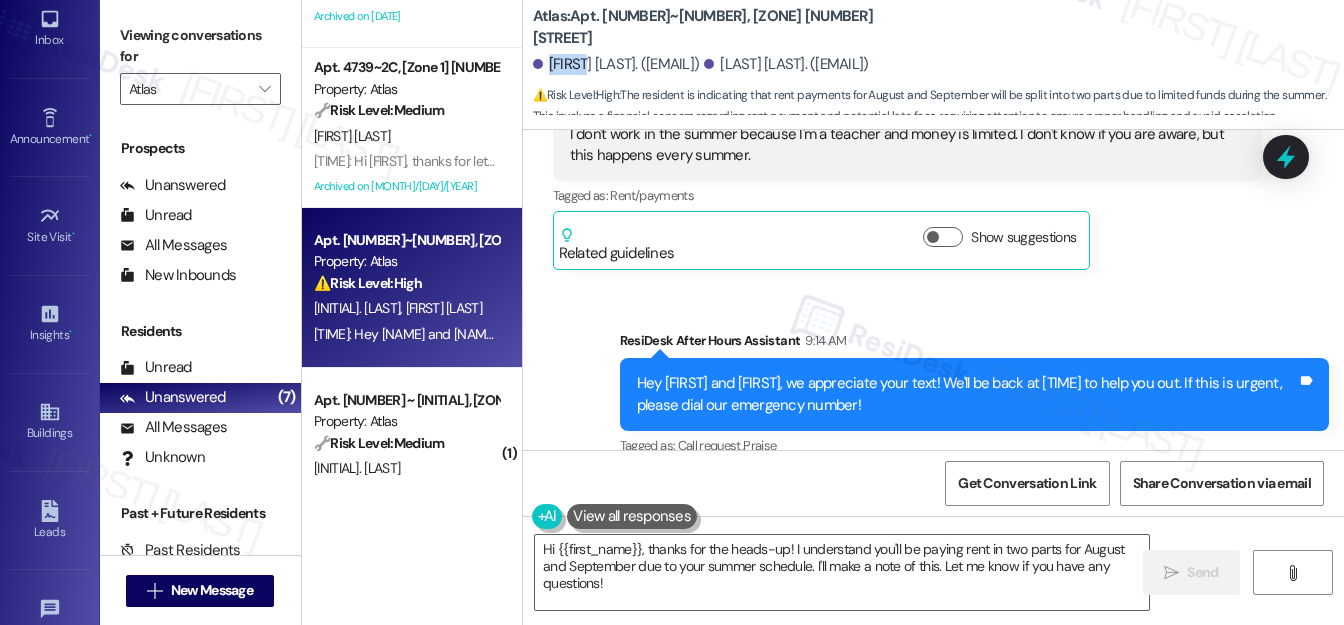click on "[FIRST] [LAST]. ([EMAIL])" at bounding box center [616, 64] 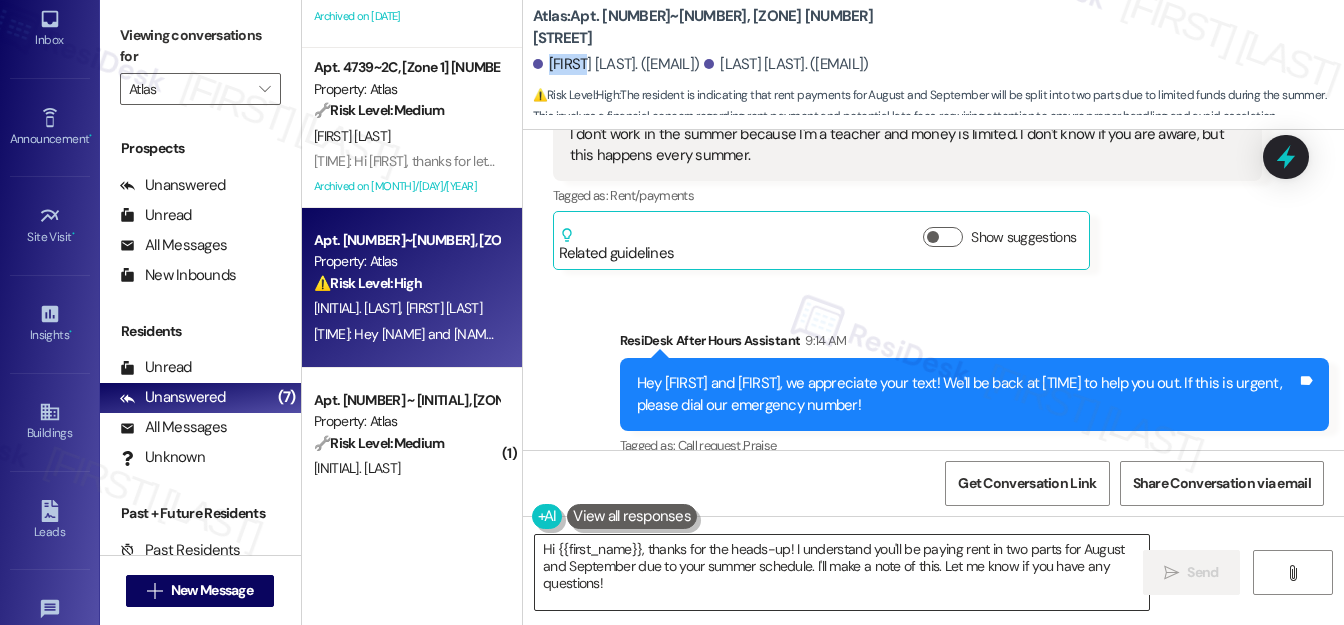 click on "Hi {{first_name}}, thanks for the heads-up! I understand you'll be paying rent in two parts for August and September due to your summer schedule. I'll make a note of this. Let me know if you have any questions!" at bounding box center (842, 572) 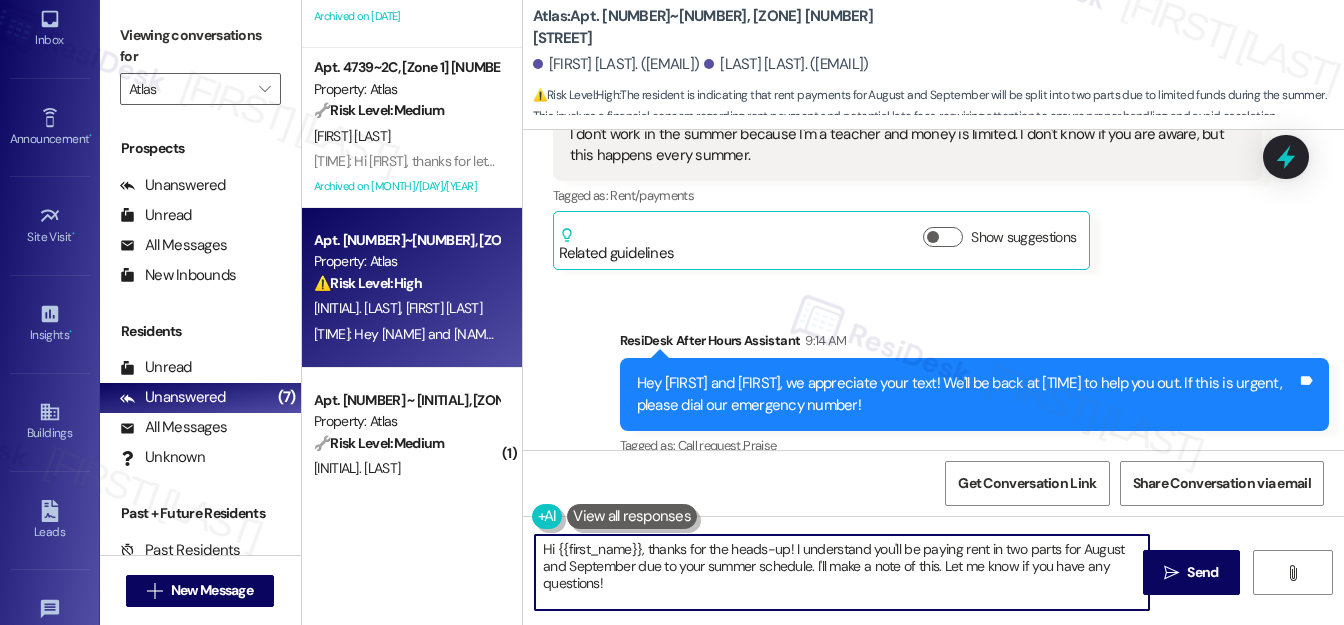 click on "Hi {{first_name}}, thanks for the heads-up! I understand you'll be paying rent in two parts for August and September due to your summer schedule. I'll make a note of this. Let me know if you have any questions!" at bounding box center (842, 572) 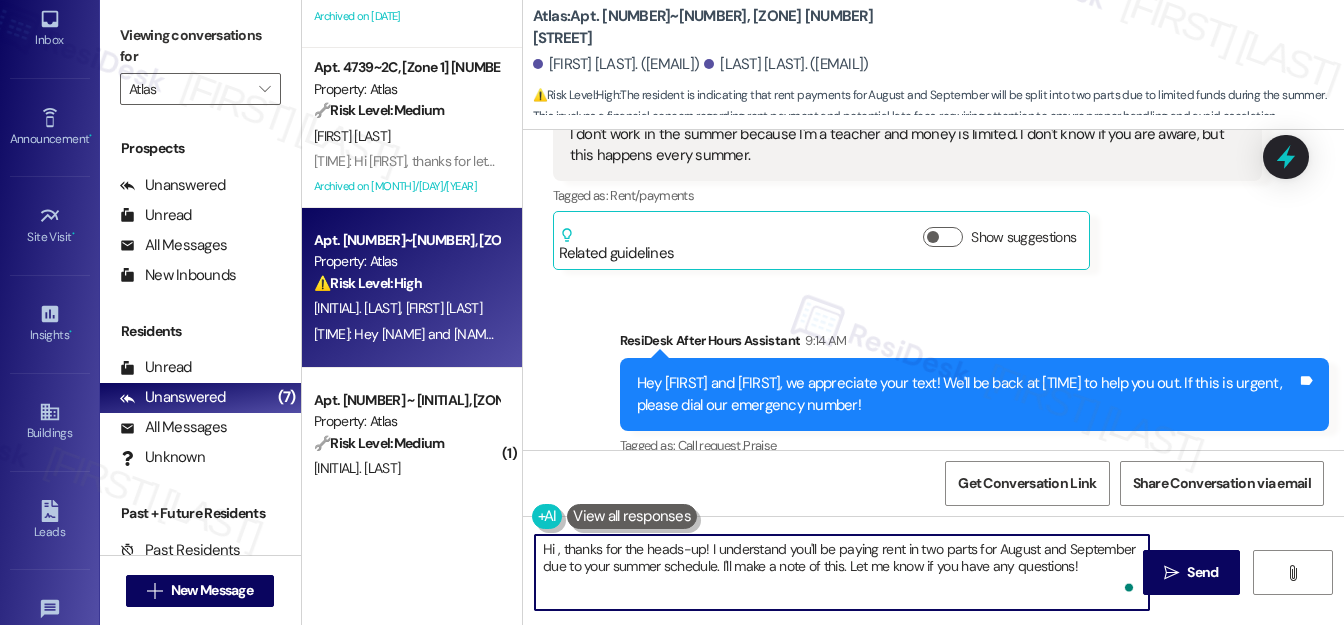 paste on "[FIRST]" 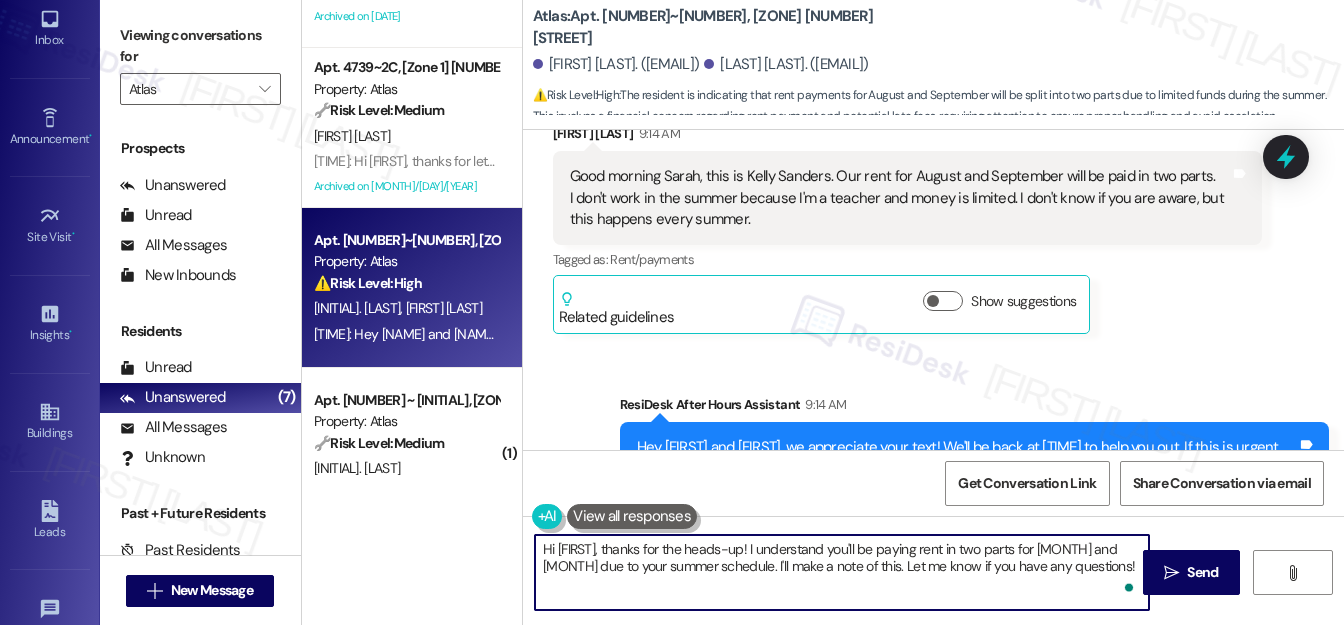 scroll, scrollTop: 8551, scrollLeft: 0, axis: vertical 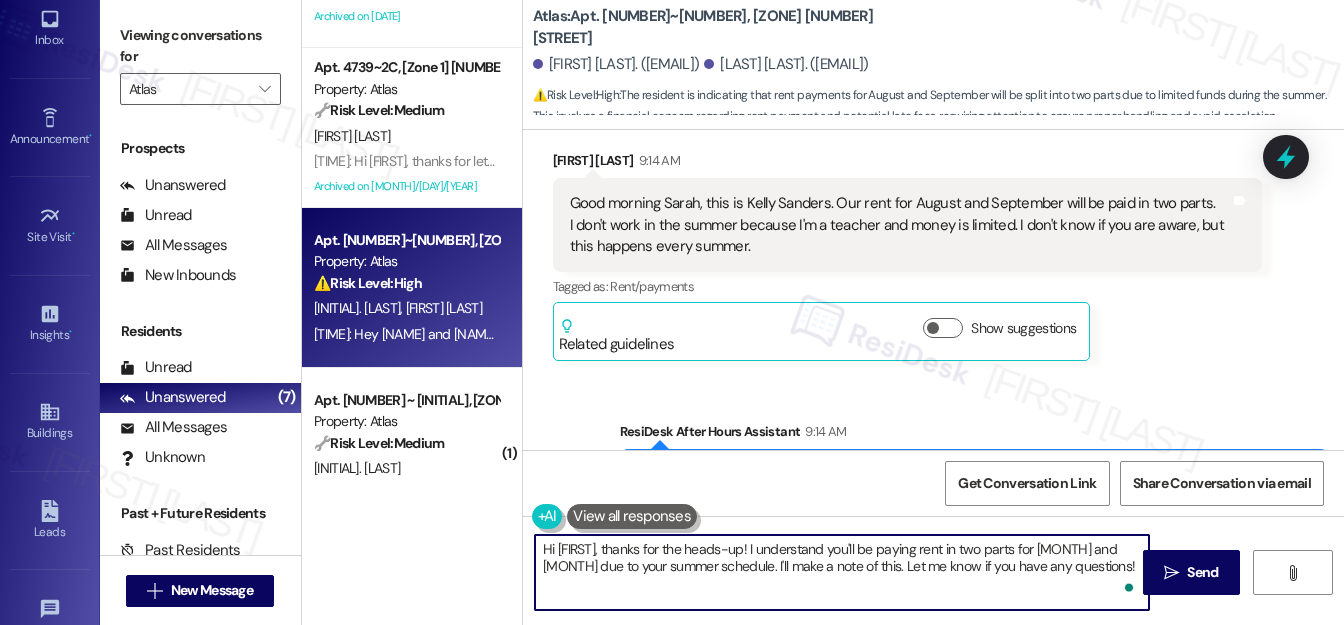 click on "Hi [FIRST], thanks for the heads-up! I understand you'll be paying rent in two parts for [MONTH] and [MONTH] due to your summer schedule. I'll make a note of this. Let me know if you have any questions!" at bounding box center [842, 572] 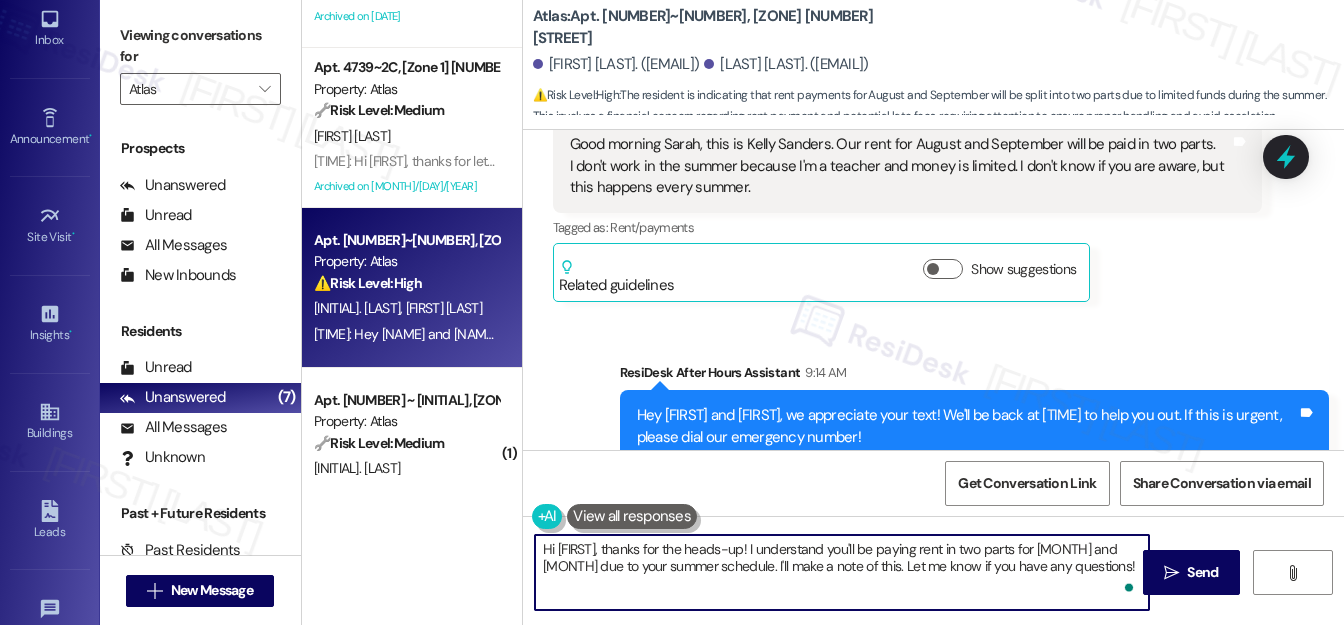 scroll, scrollTop: 8642, scrollLeft: 0, axis: vertical 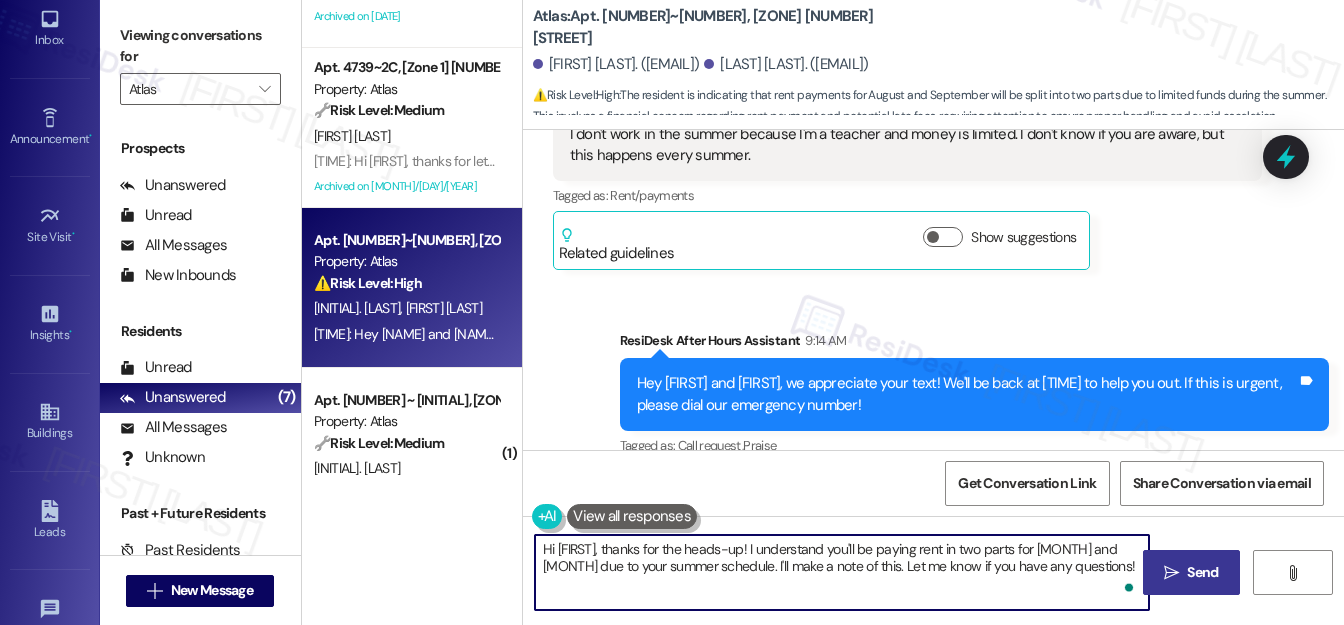 type on "Hi [FIRST], thanks for the heads-up! I understand you'll be paying rent in two parts for [MONTH] and [MONTH] due to your summer schedule. I'll make a note of this. Let me know if you have any questions!" 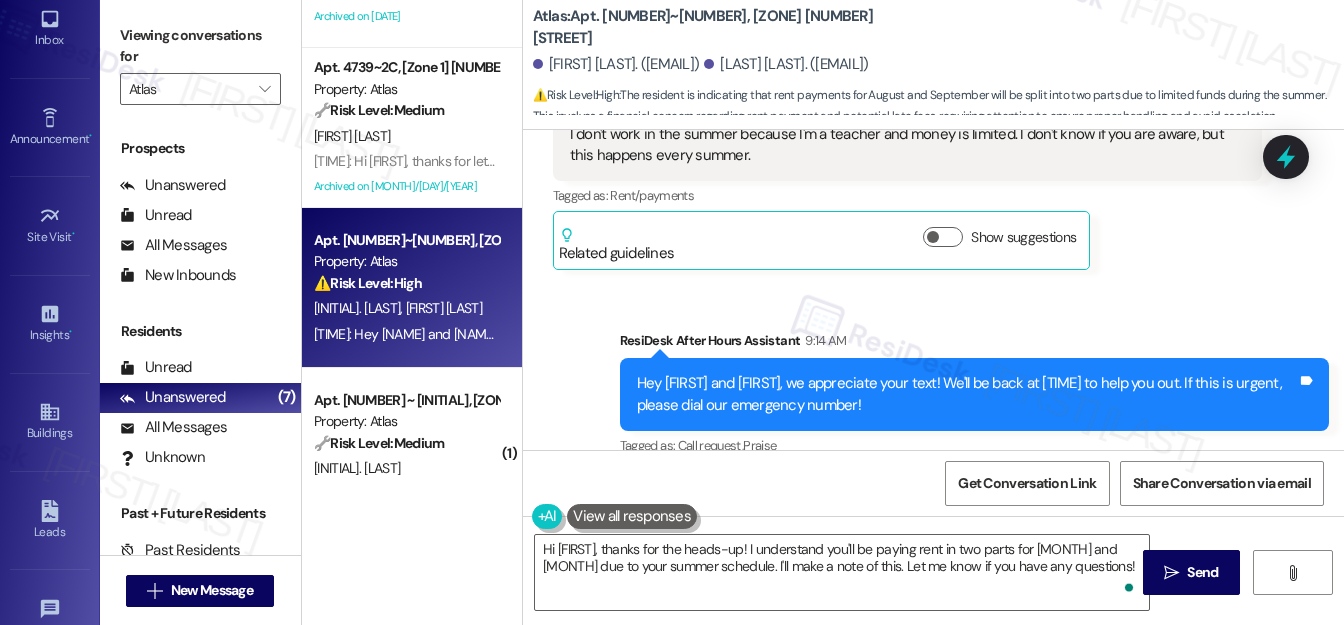 drag, startPoint x: 1180, startPoint y: 572, endPoint x: 1142, endPoint y: 533, distance: 54.451813 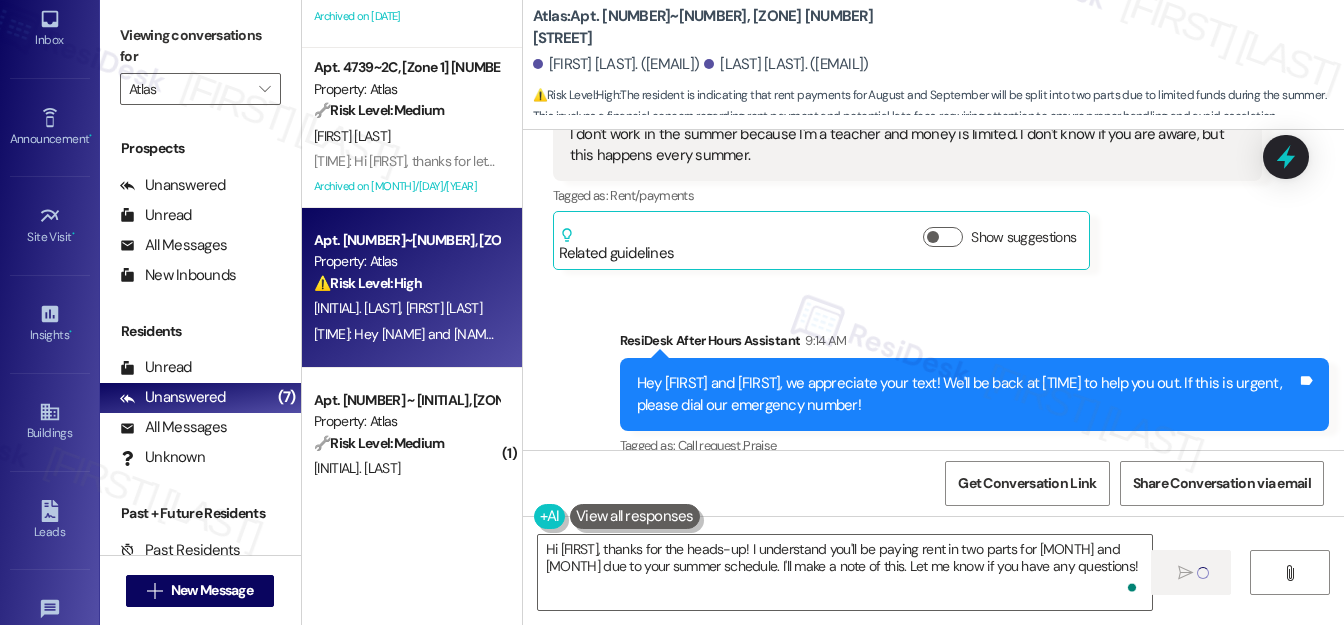 type 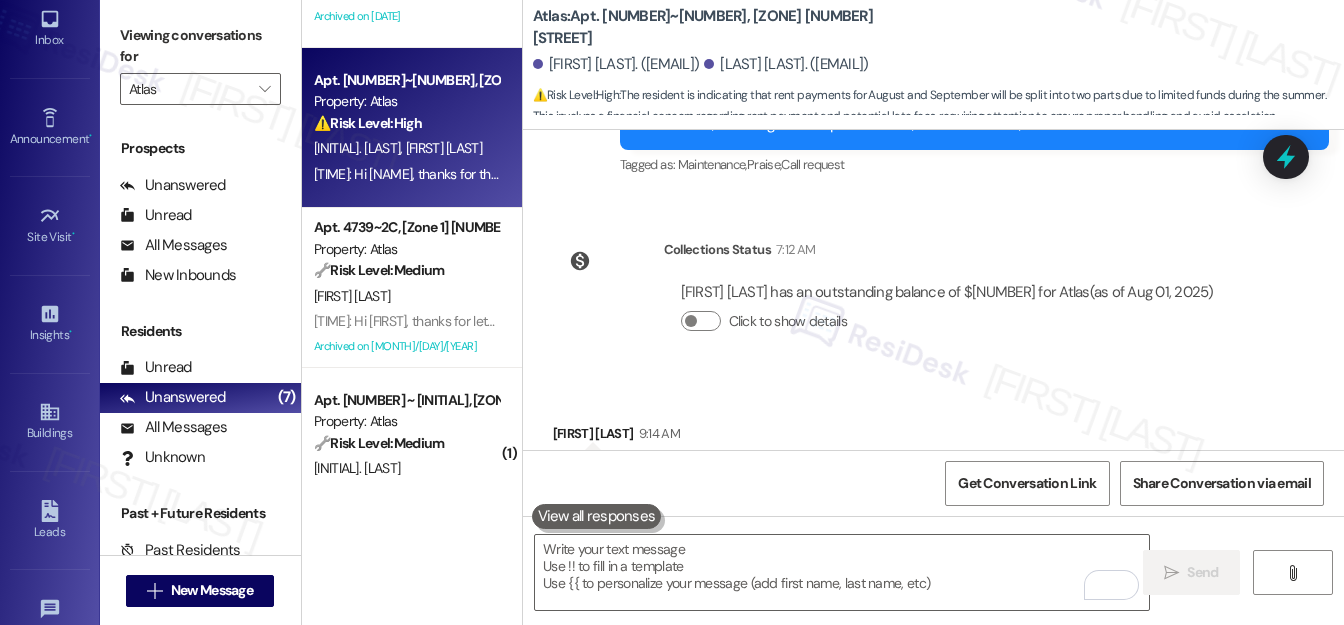 scroll, scrollTop: 8369, scrollLeft: 0, axis: vertical 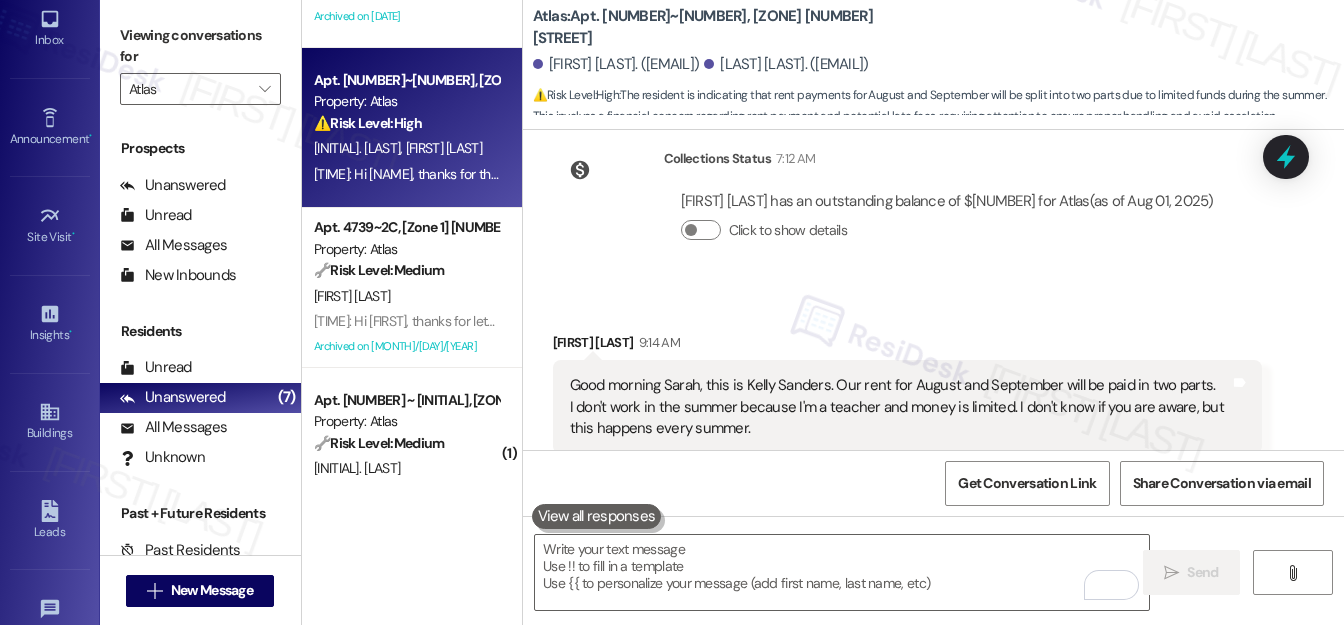 drag, startPoint x: 565, startPoint y: 349, endPoint x: 754, endPoint y: 408, distance: 197.99495 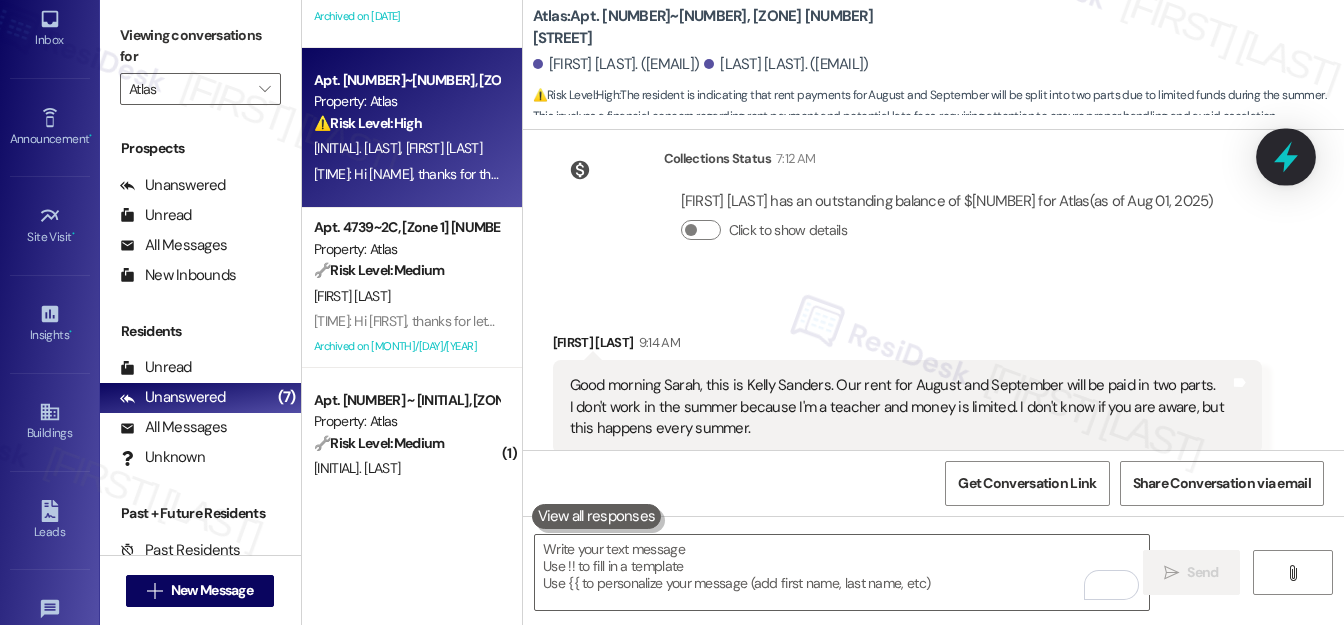 click 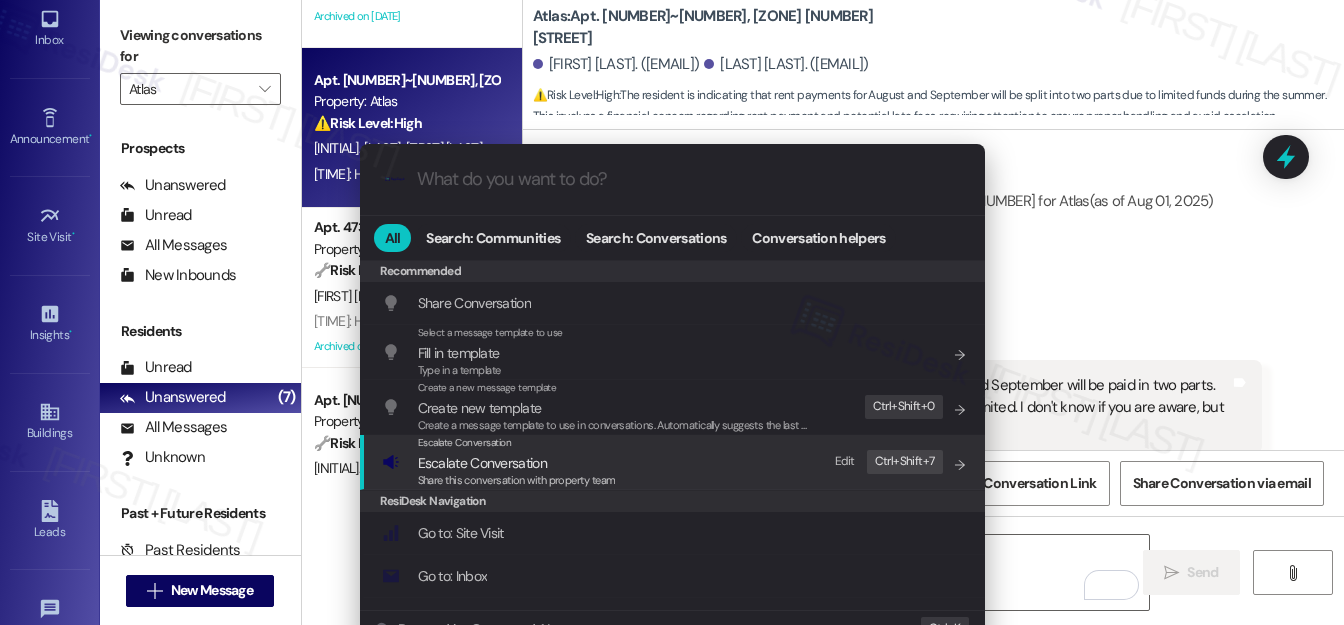 click on "Escalate Conversation" at bounding box center (482, 463) 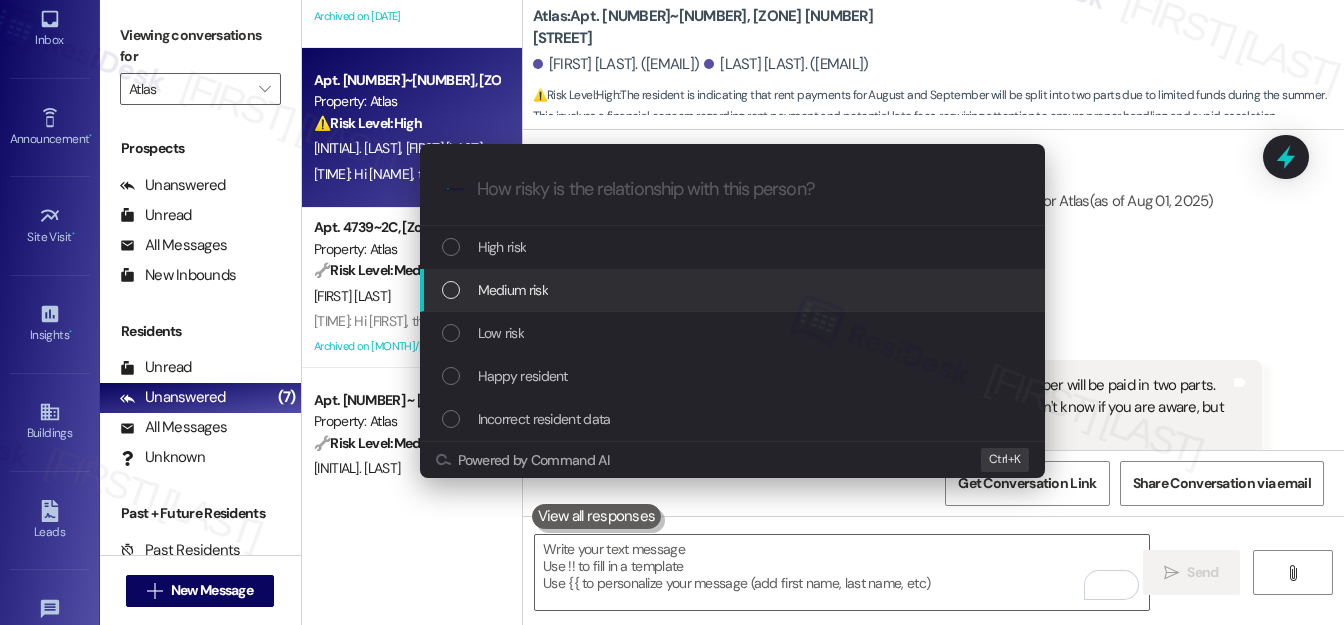 click on "Medium risk" at bounding box center (513, 290) 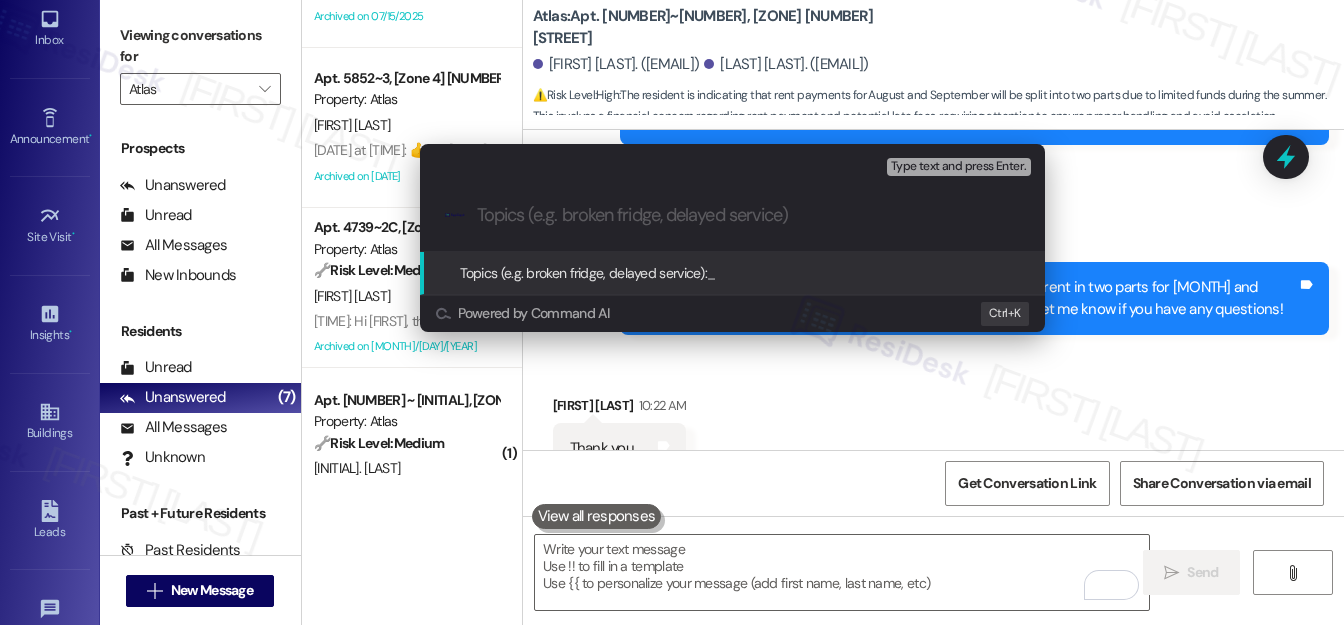 scroll, scrollTop: 8941, scrollLeft: 0, axis: vertical 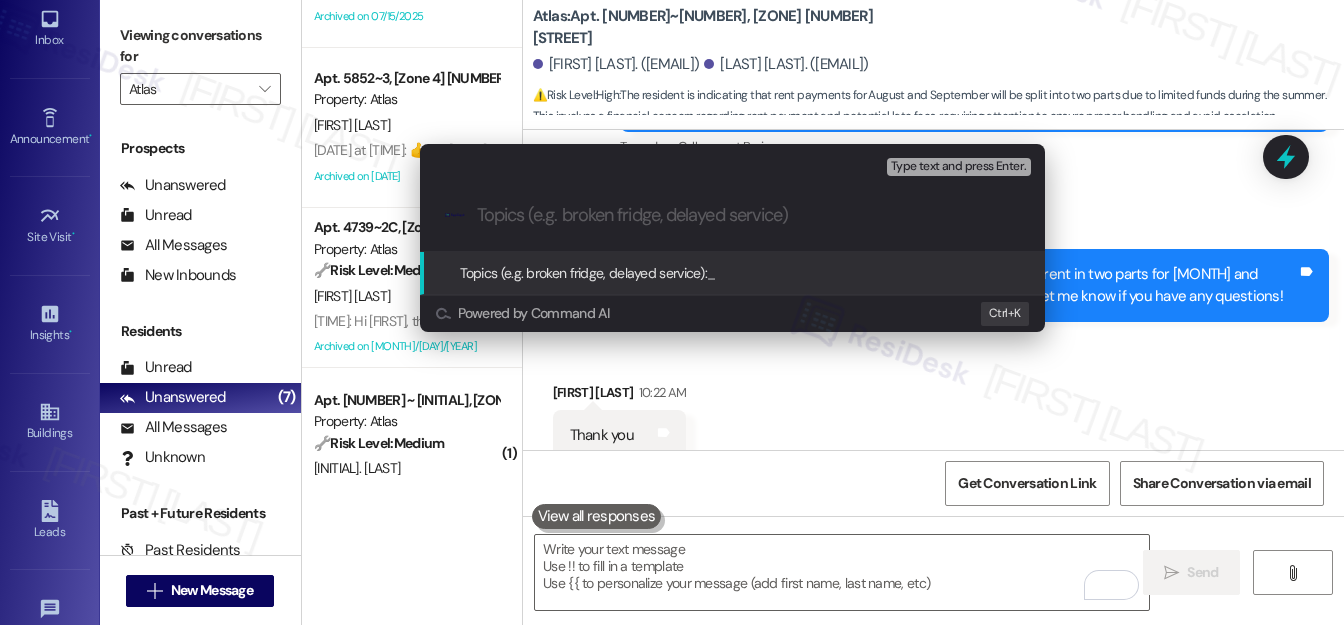 paste on "Rent Installment Plan for August–September" 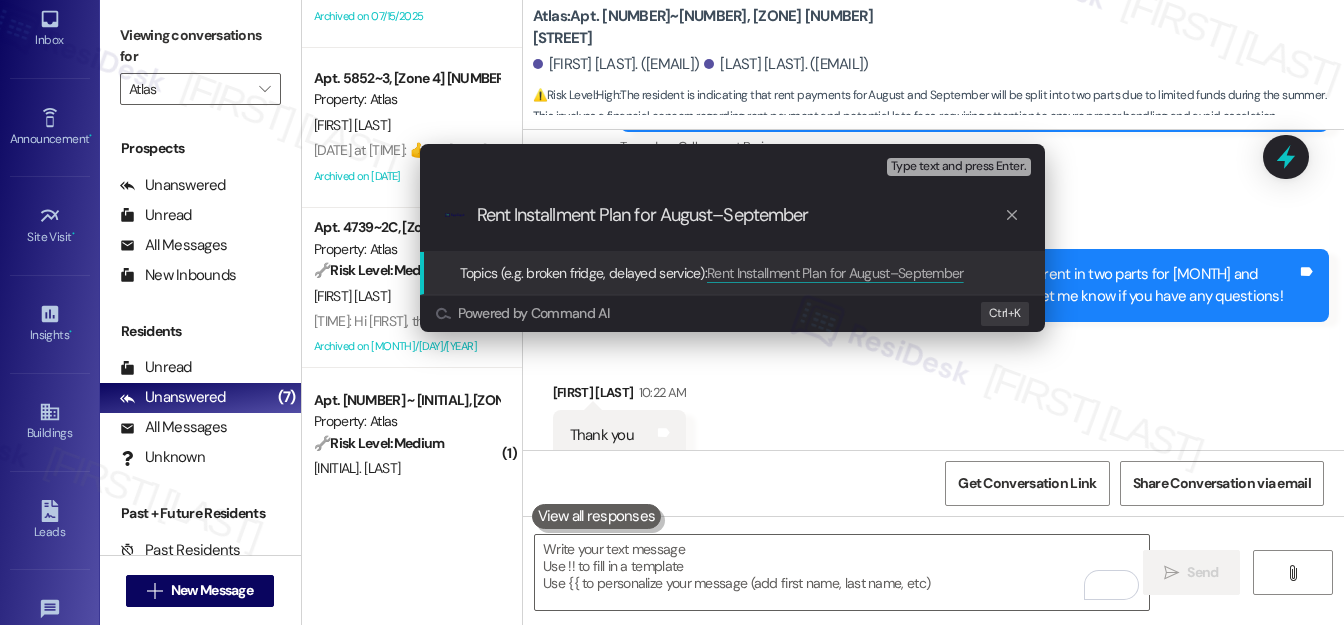 click on "Rent Installment Plan for August–September" at bounding box center (740, 215) 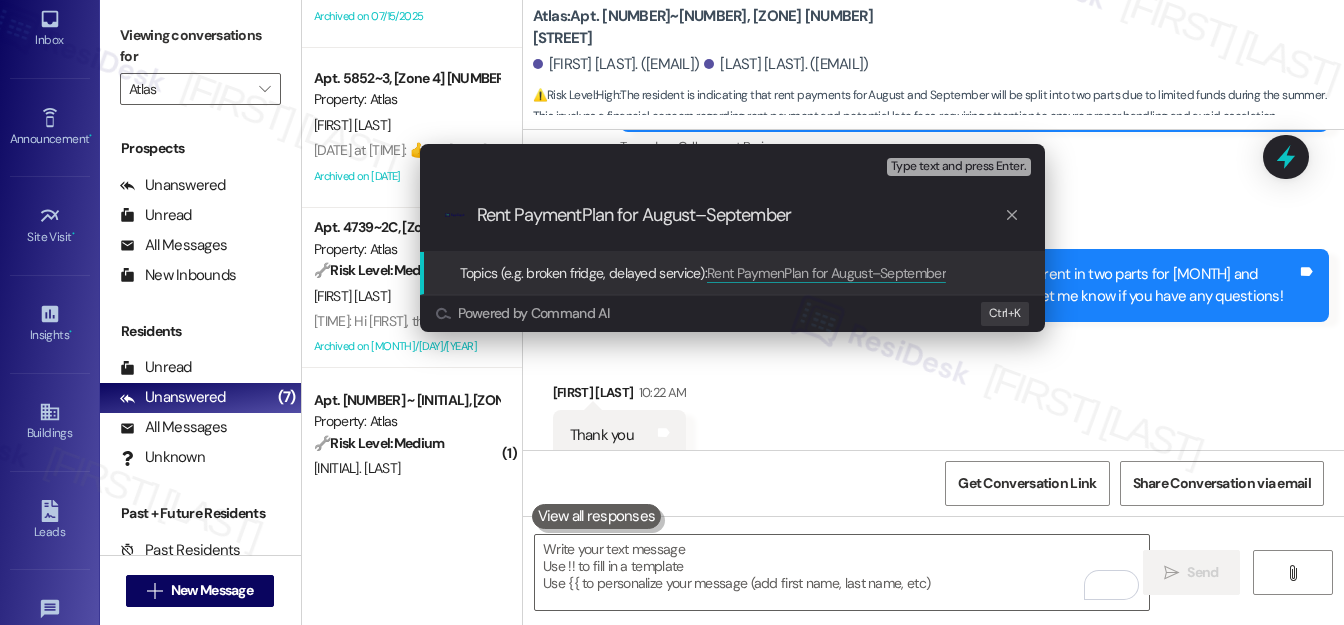 type on "Rent Payment Plan for August–September" 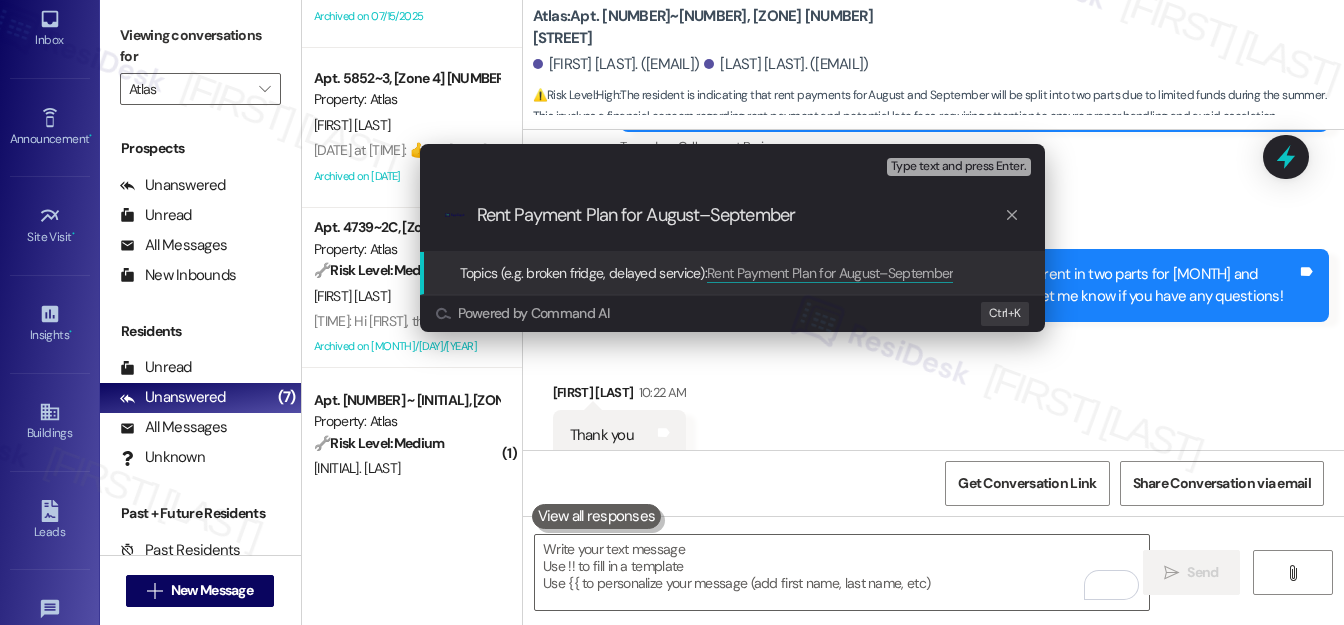 type 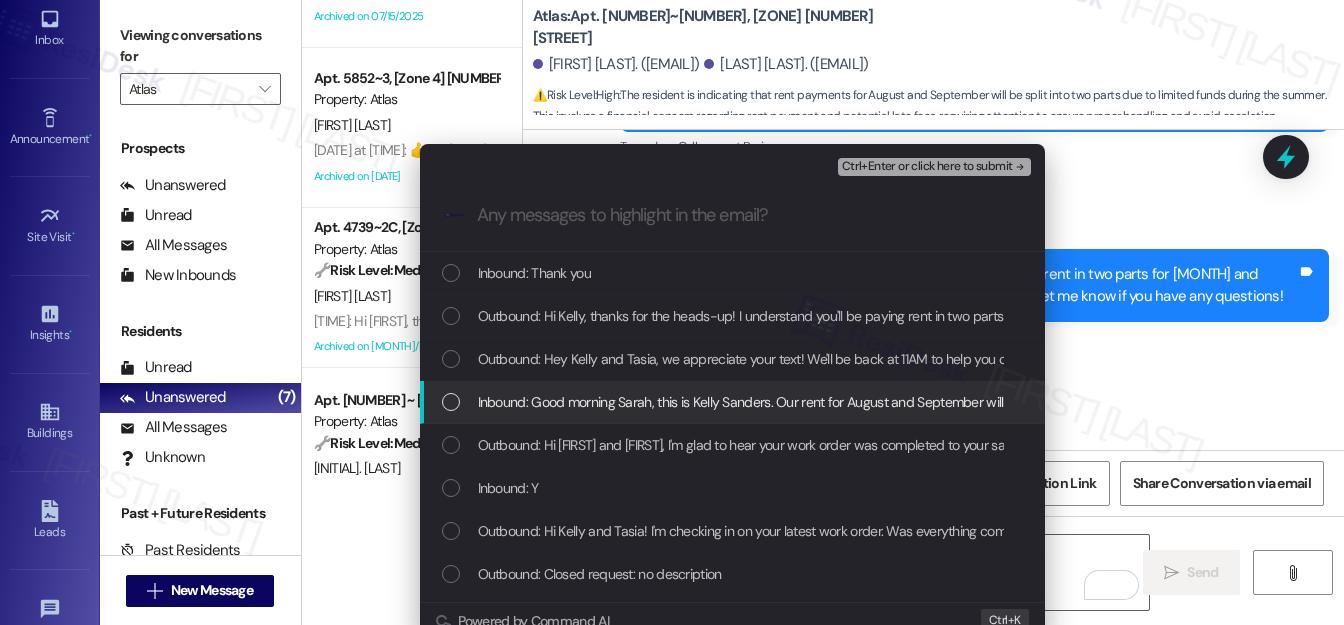 click on "Inbound: Good morning Sarah, this is Kelly Sanders. Our rent for August and September will be paid in two parts.
I don't work in the summer because I'm a teacher and money is limited. I don't know if you are aware, but this happens every summer." at bounding box center (734, 402) 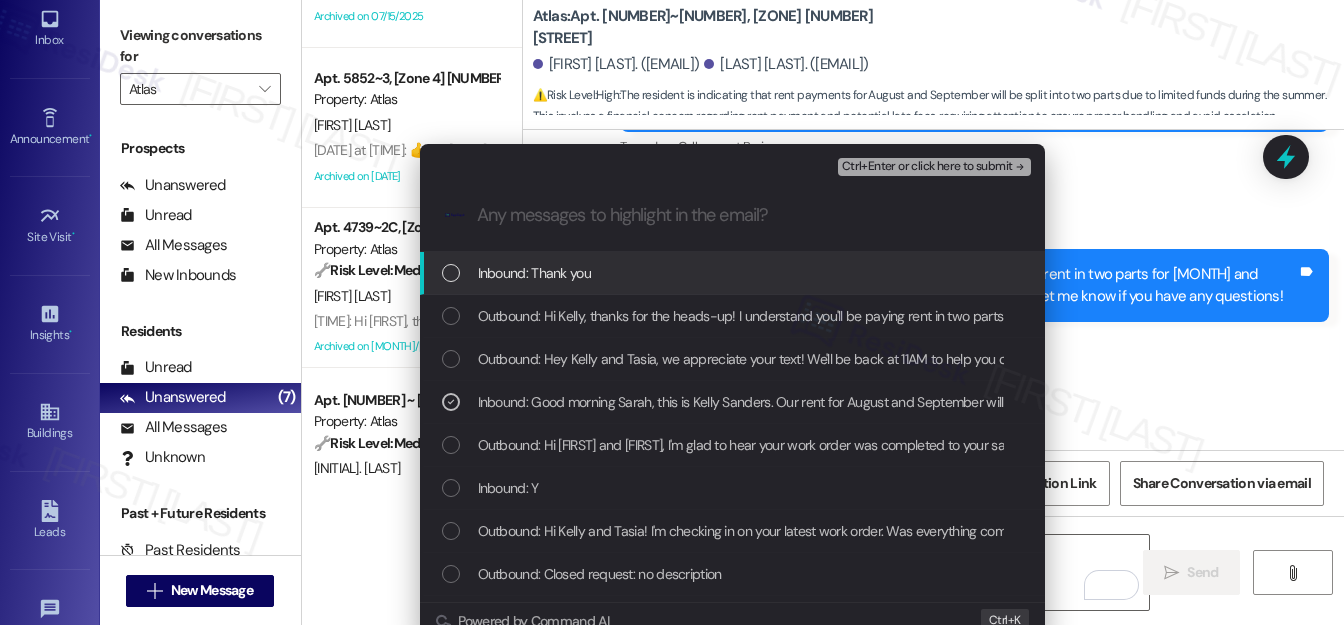 click on "Ctrl+Enter or click here to submit" at bounding box center (927, 167) 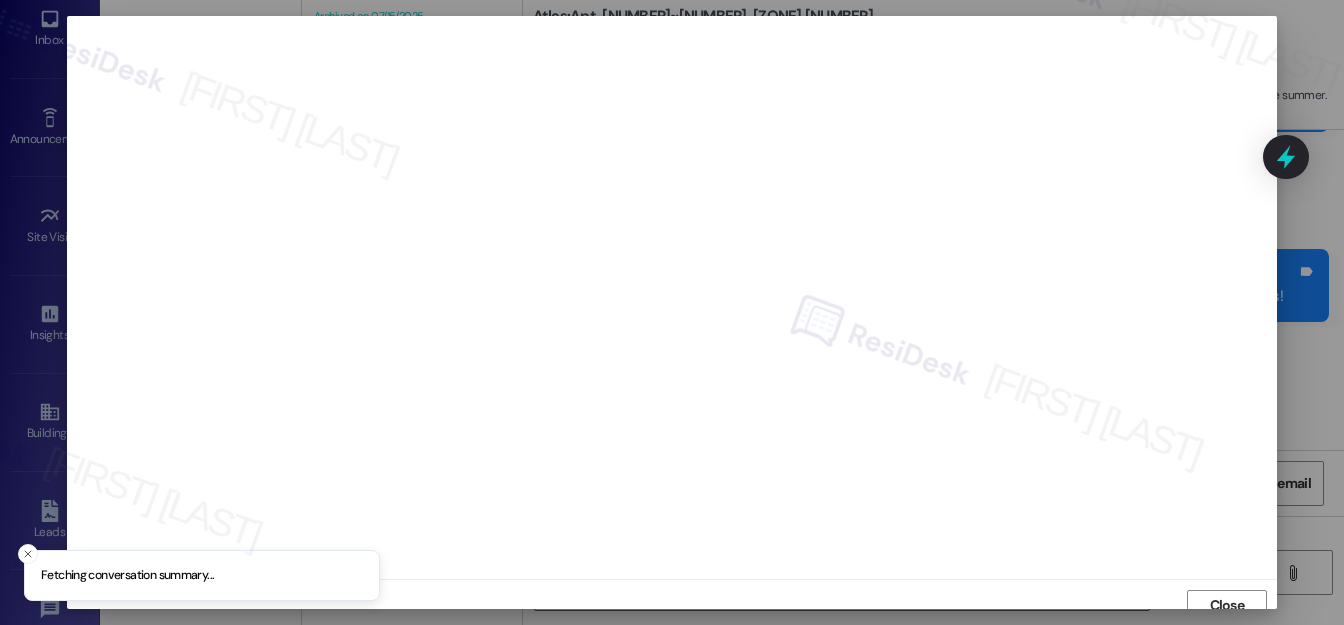 scroll, scrollTop: 12, scrollLeft: 0, axis: vertical 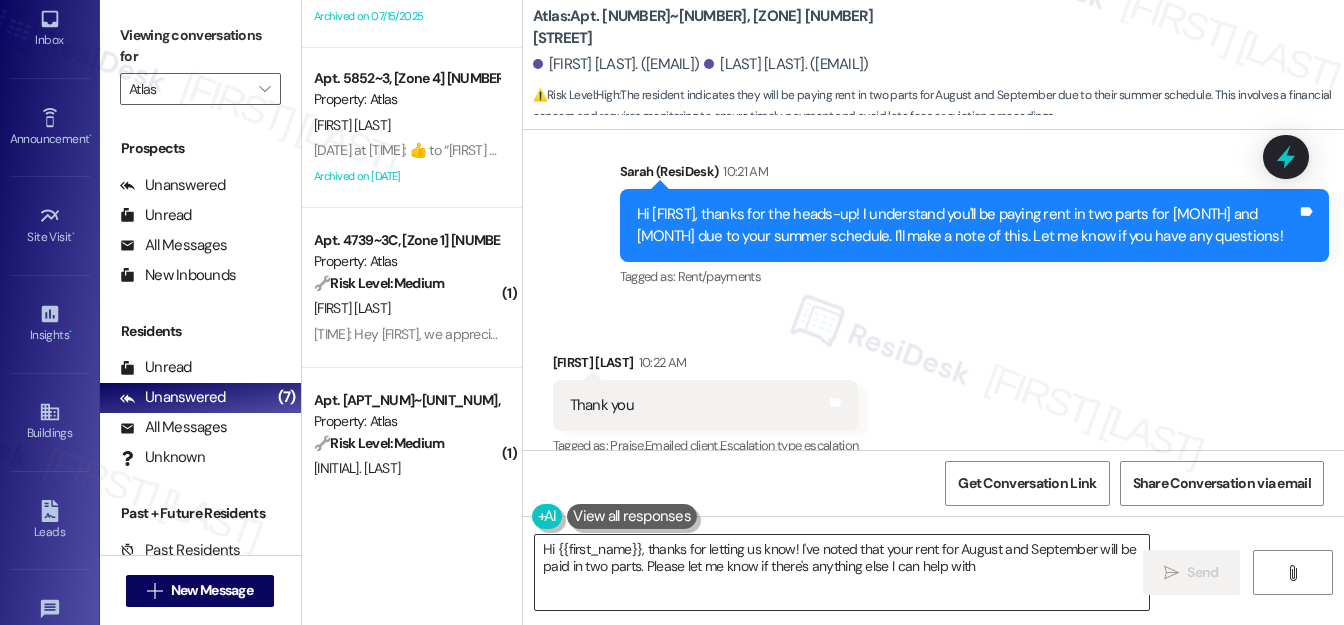 type on "Hi {{first_name}}, thanks for letting us know! I've noted that your rent for August and September will be paid in two parts. Please let me know if there's anything else I can help with!" 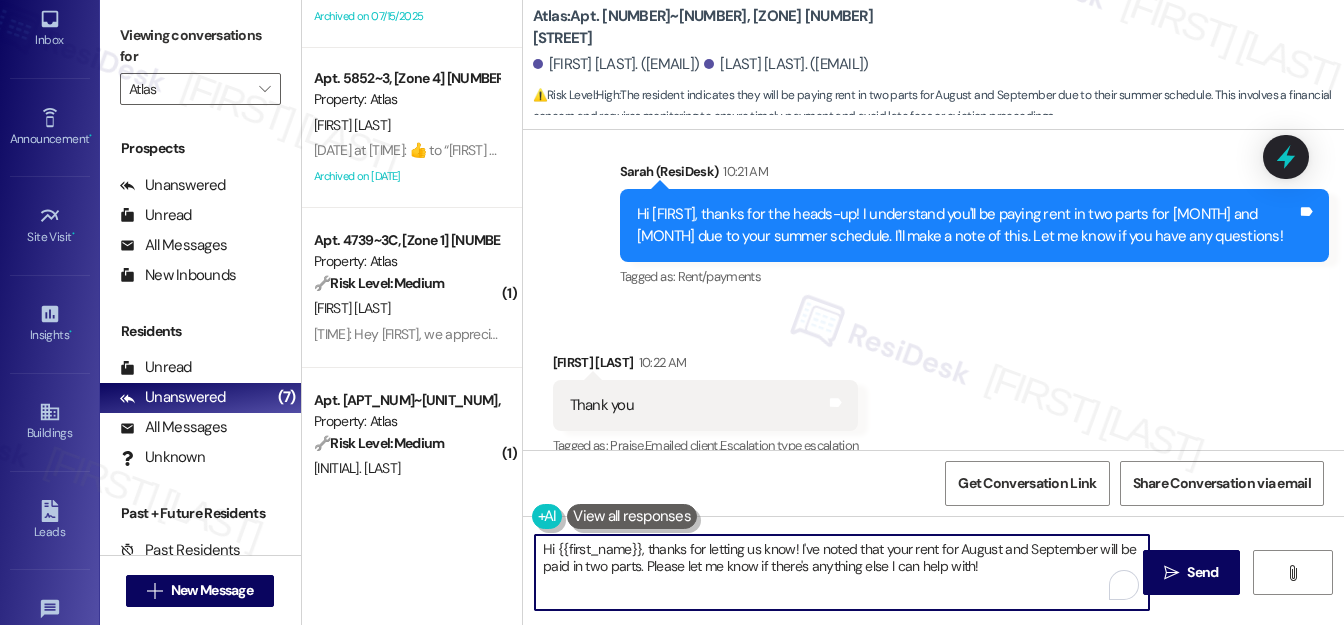click on "Hi {{first_name}}, thanks for letting us know! I've noted that your rent for August and September will be paid in two parts. Please let me know if there's anything else I can help with!" at bounding box center (842, 572) 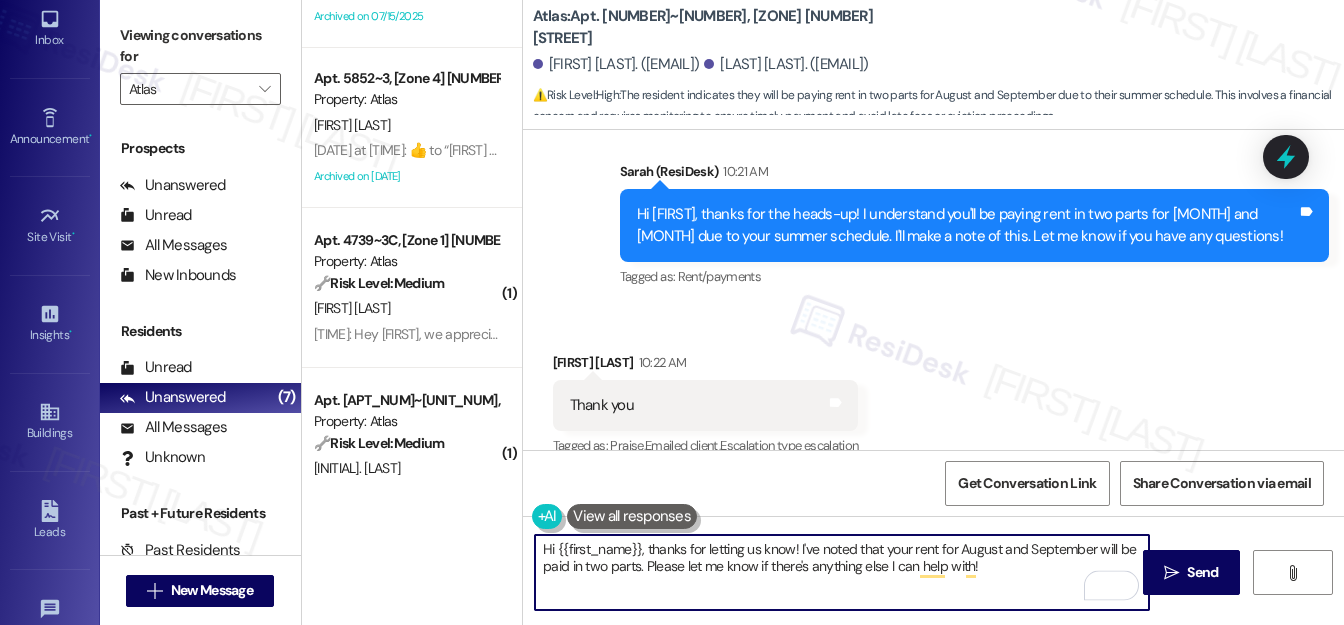 drag, startPoint x: 541, startPoint y: 548, endPoint x: 1004, endPoint y: 576, distance: 463.8459 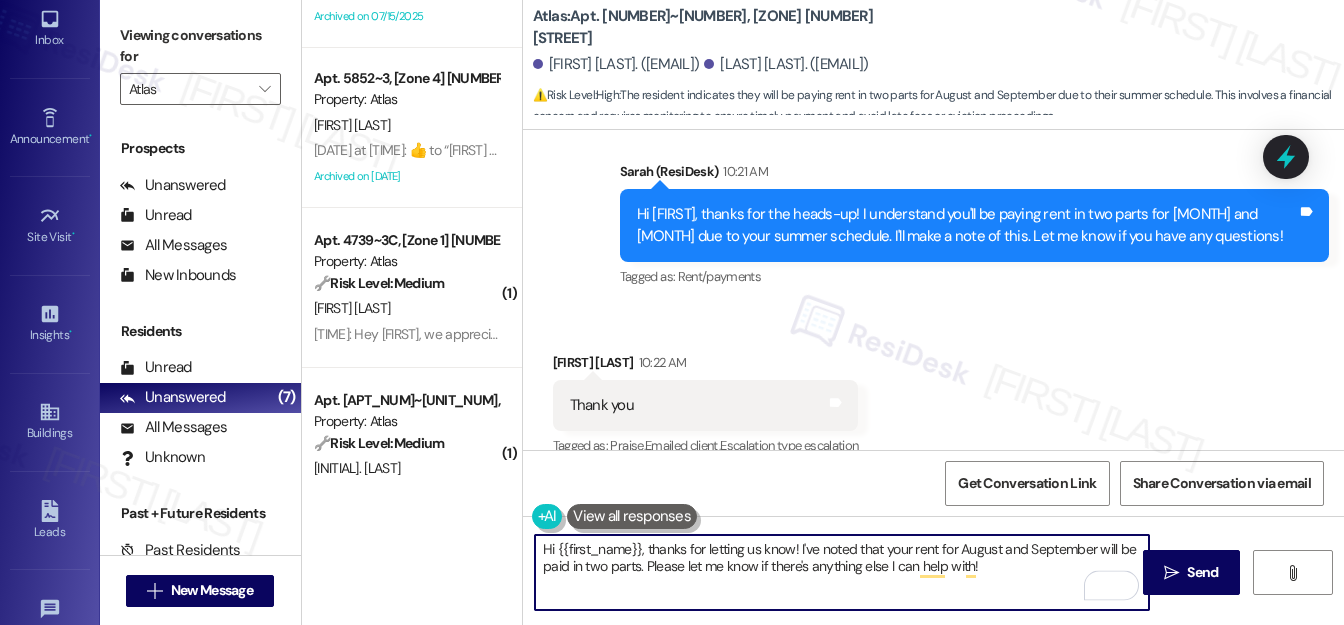 click on "Hi {{first_name}}, thanks for letting us know! I've noted that your rent for August and September will be paid in two parts. Please let me know if there's anything else I can help with!" at bounding box center (842, 572) 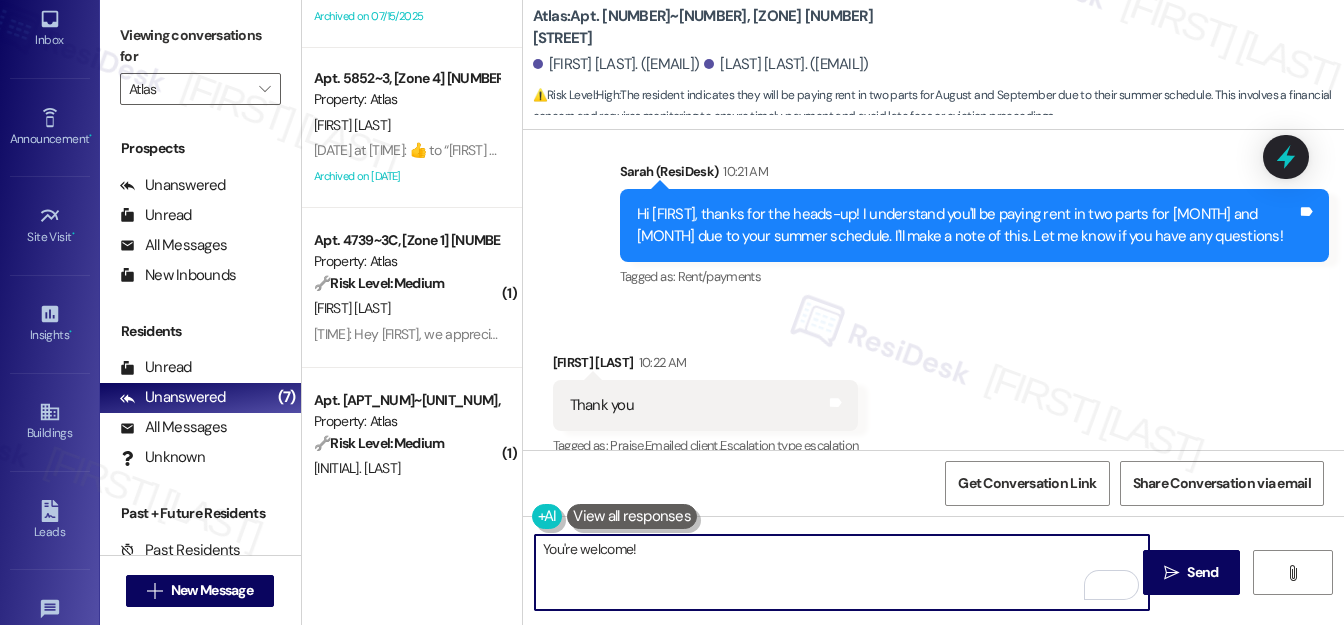 click on "You're welcome!" at bounding box center (842, 572) 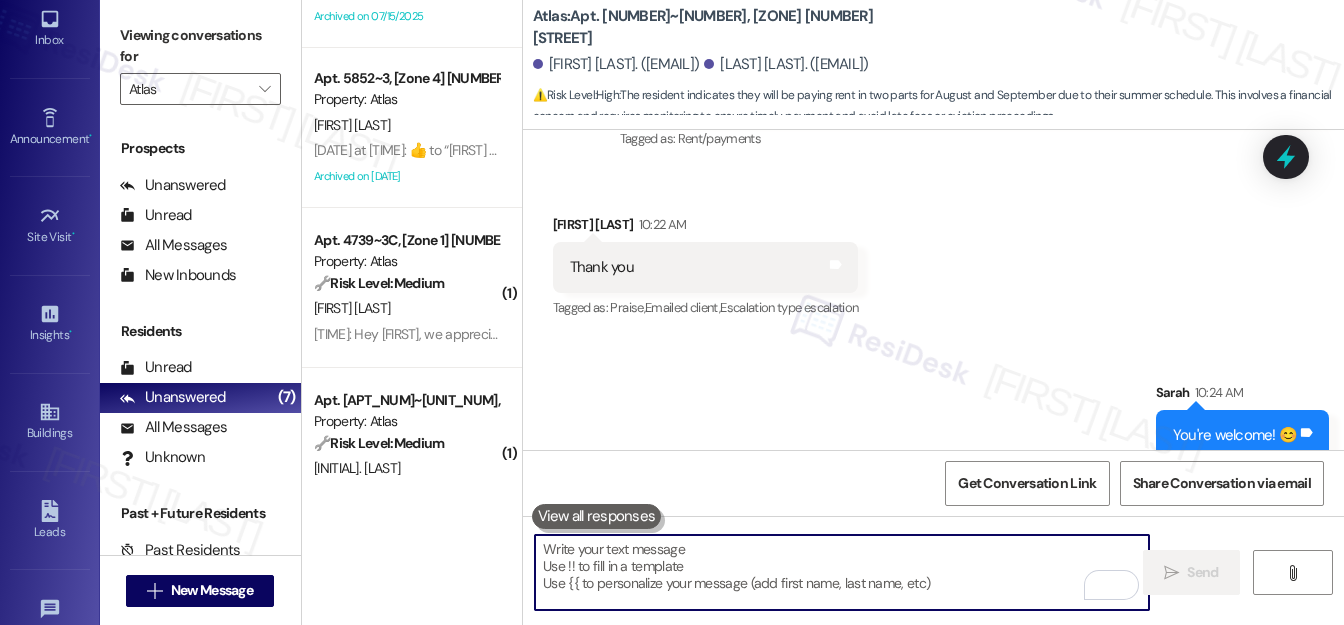 scroll, scrollTop: 9140, scrollLeft: 0, axis: vertical 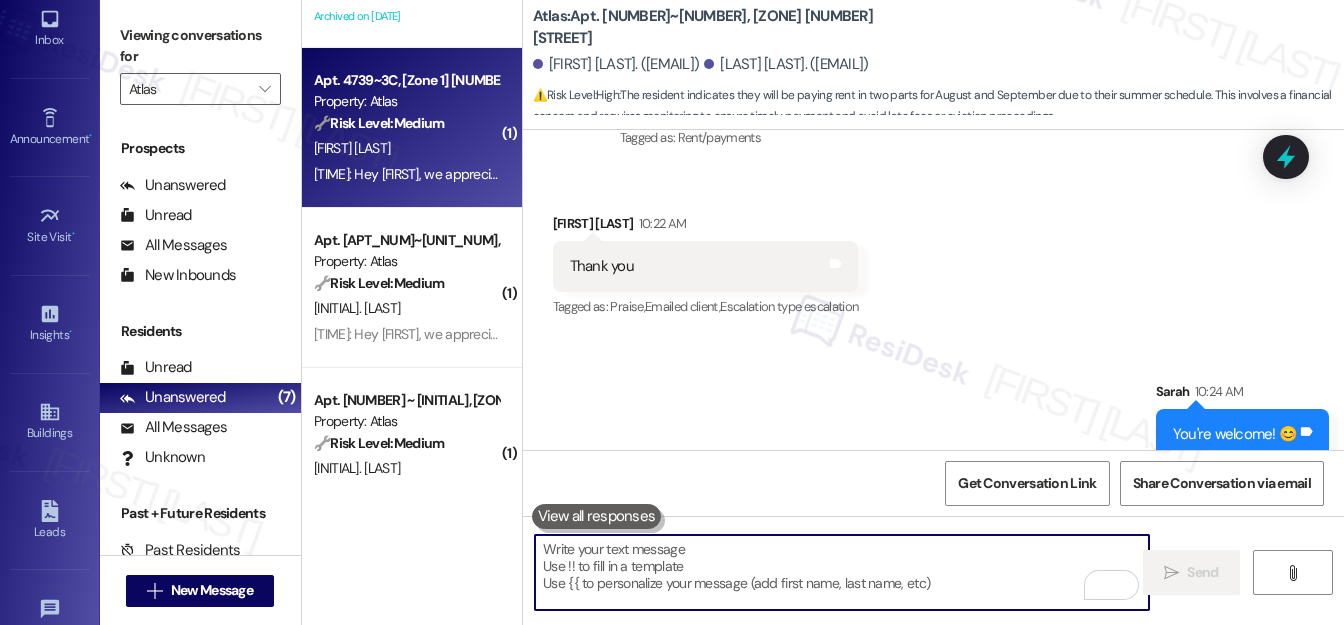 type 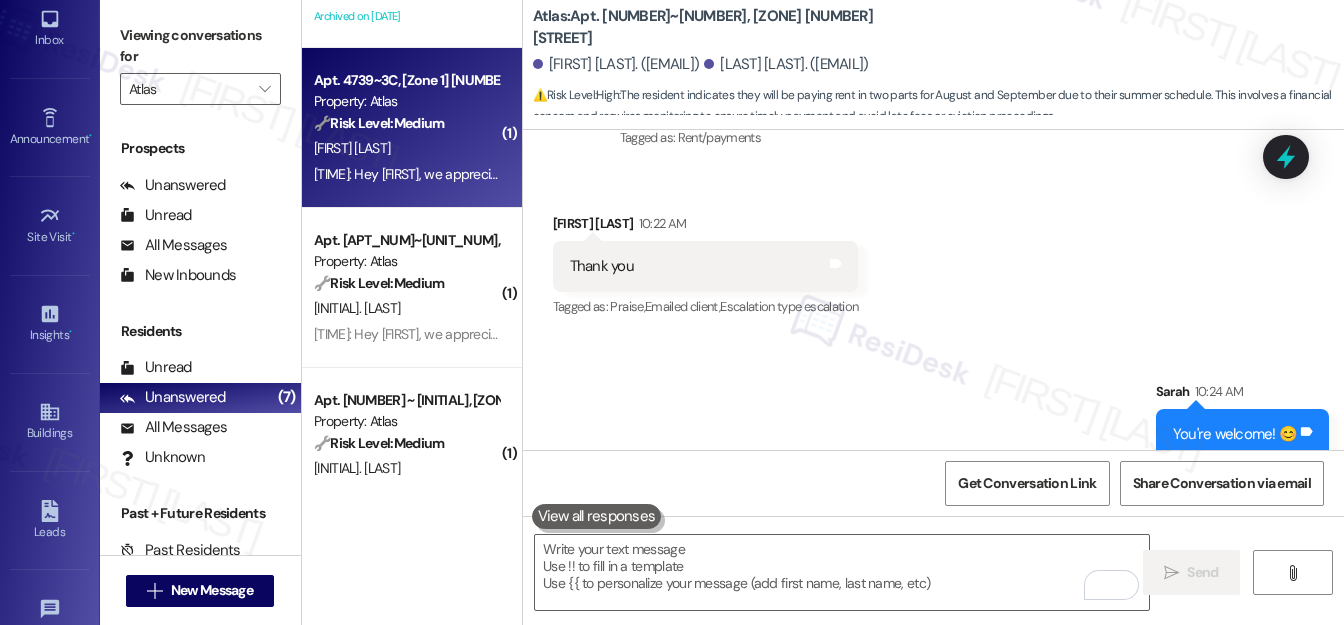 click on "[FIRST] [LAST]" at bounding box center [406, 148] 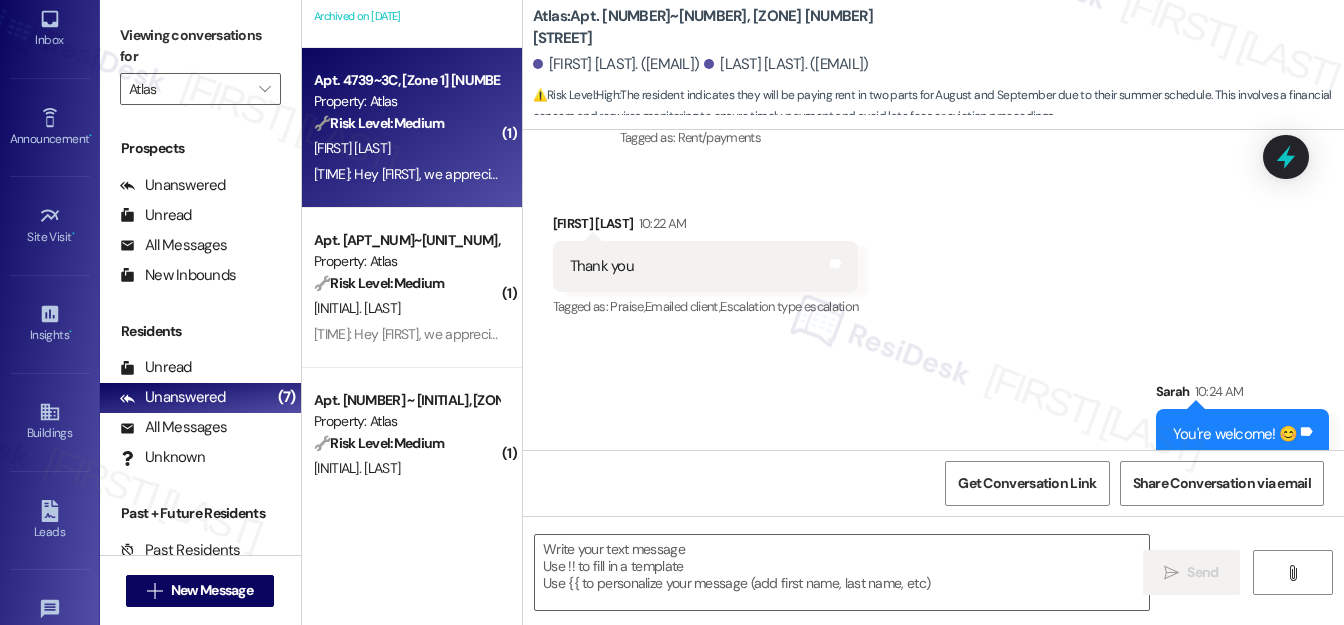 type on "Fetching suggested responses. Please feel free to read through the conversation in the meantime." 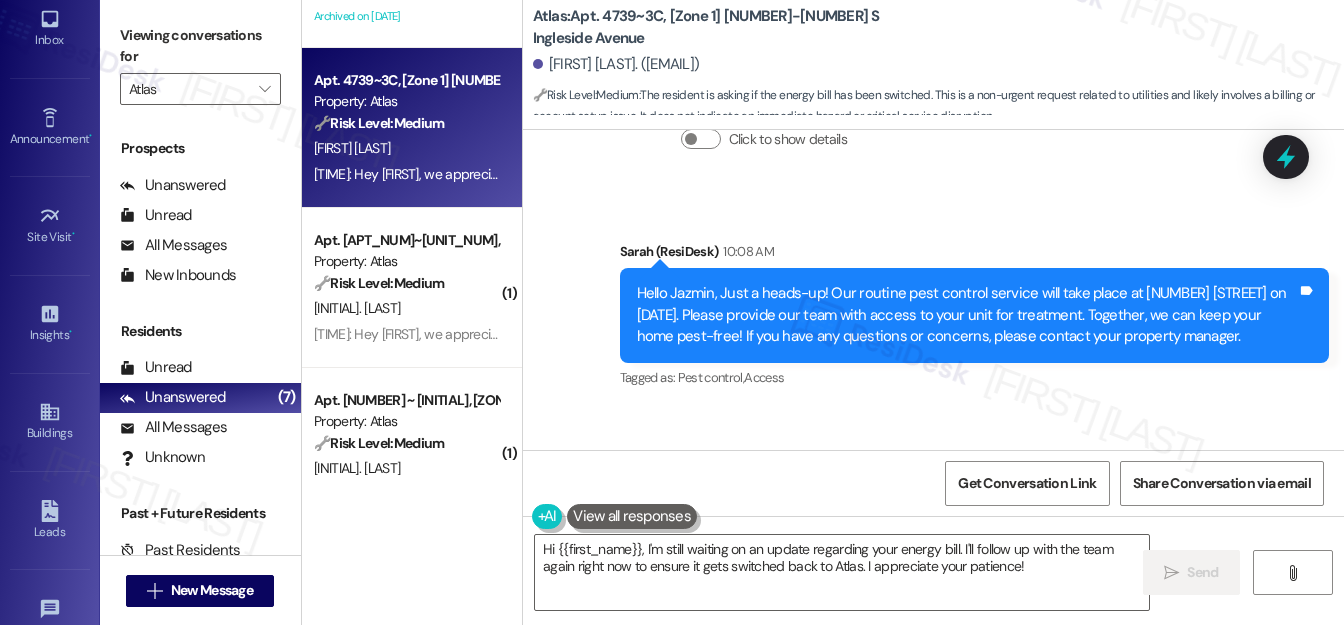 scroll, scrollTop: 6886, scrollLeft: 0, axis: vertical 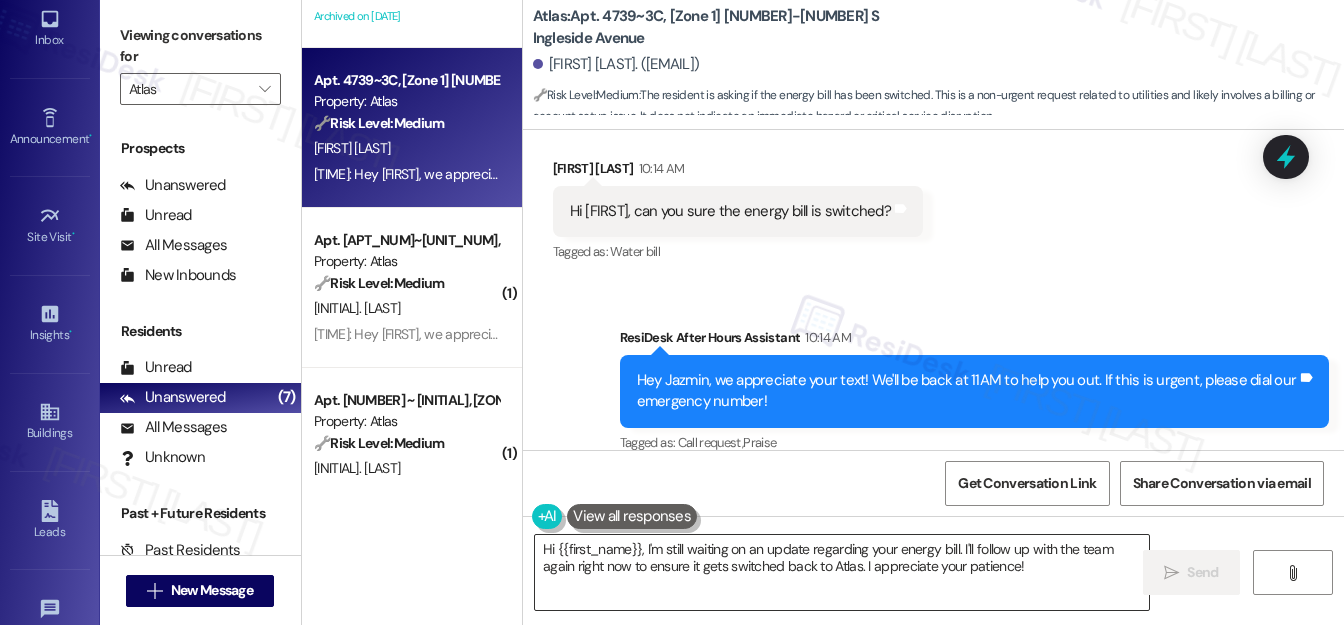 click on "Hi {{first_name}}, I'm still waiting on an update regarding your energy bill. I'll follow up with the team again right now to ensure it gets switched back to Atlas. I appreciate your patience!" at bounding box center [842, 572] 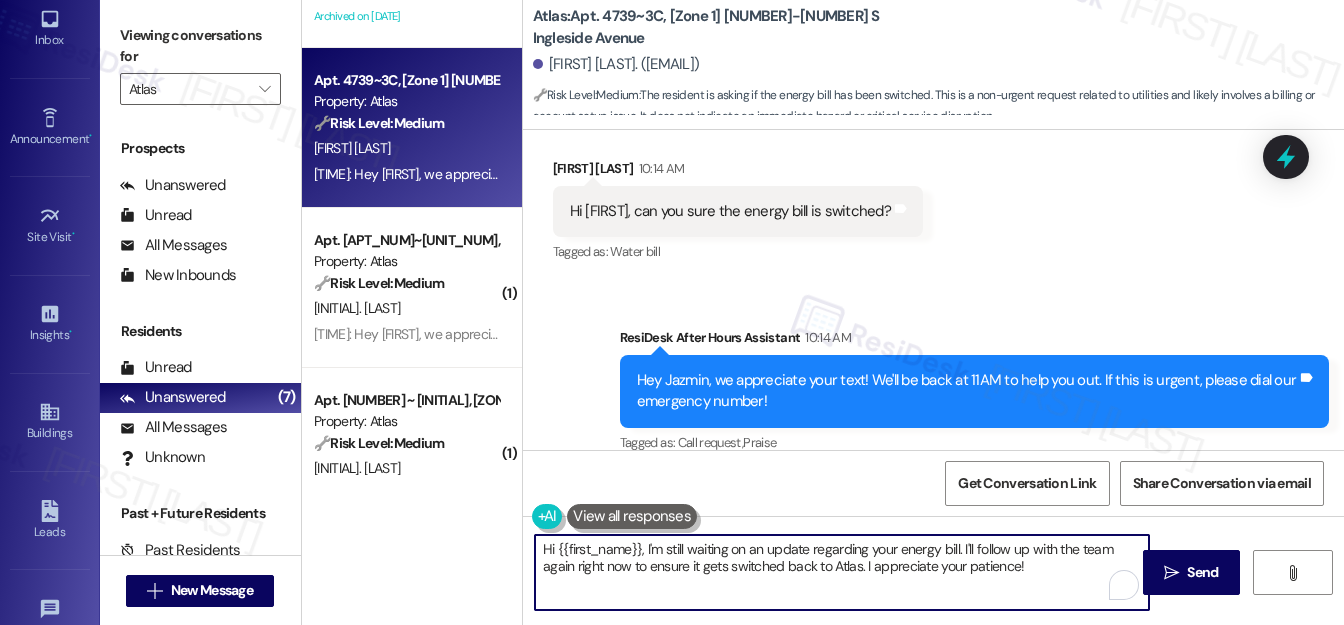 click on "Hi {{first_name}}, I'm still waiting on an update regarding your energy bill. I'll follow up with the team again right now to ensure it gets switched back to Atlas. I appreciate your patience!" at bounding box center [842, 572] 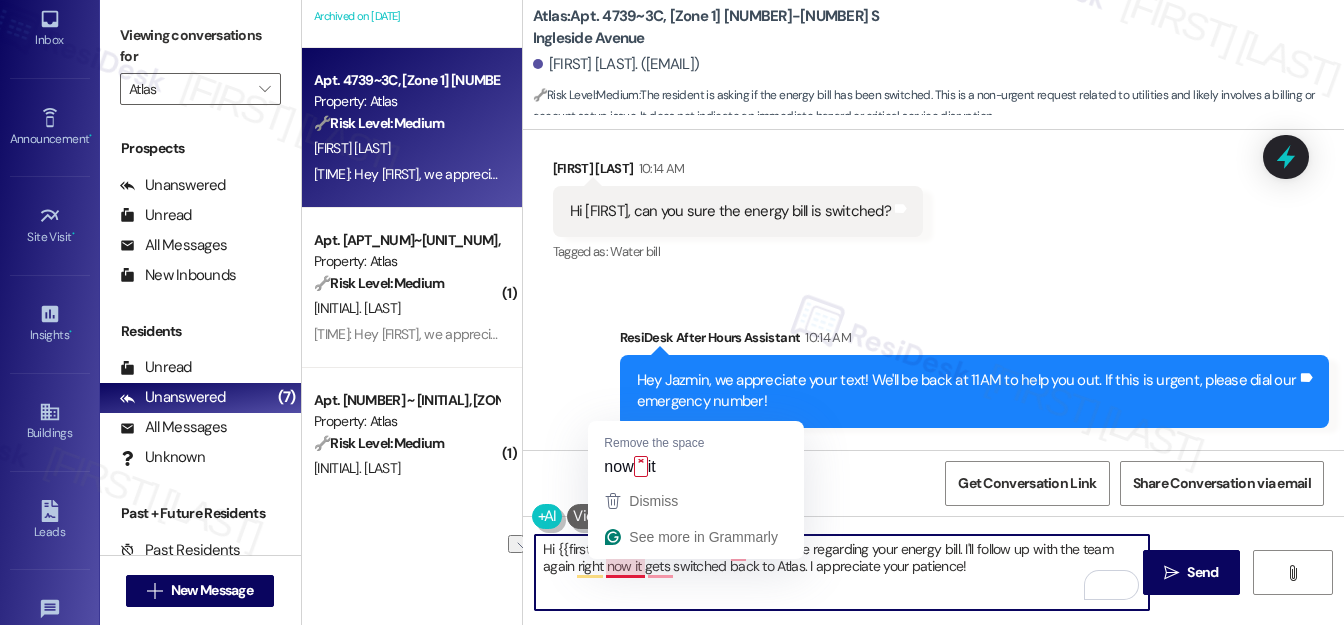 drag, startPoint x: 803, startPoint y: 567, endPoint x: 632, endPoint y: 570, distance: 171.0263 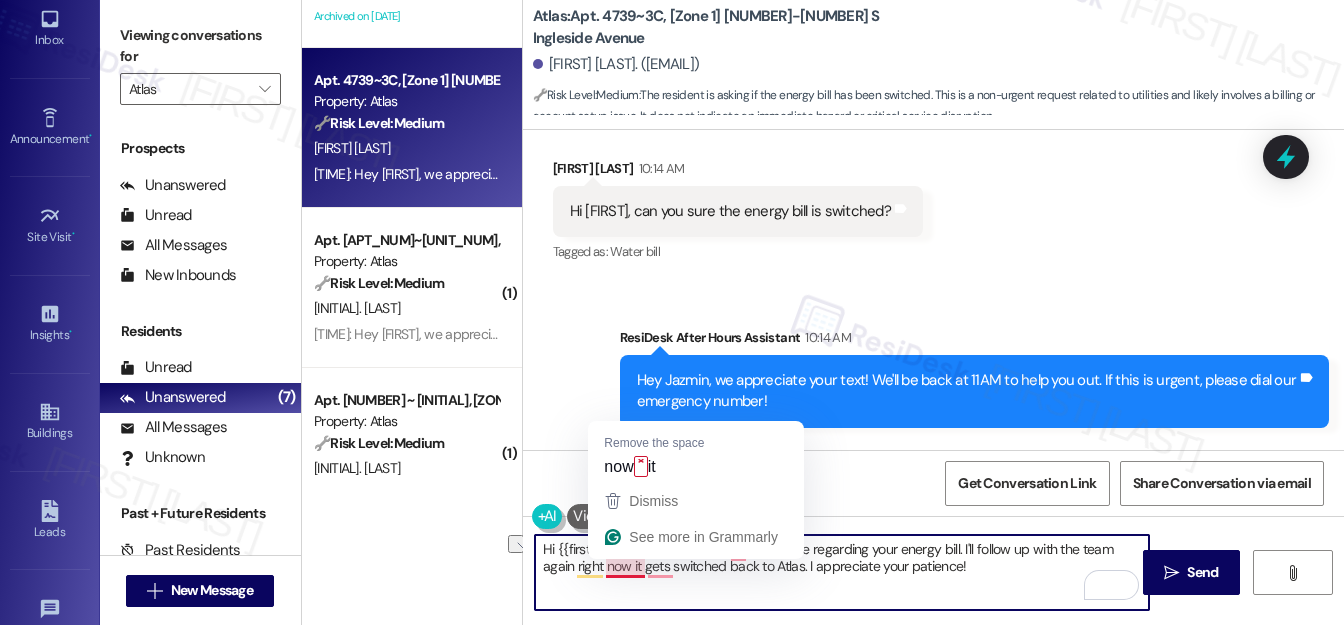 click on "Hi {{first_name}}, I'm still waiting on an update regarding your energy bill. I'll follow up with the team again right now it gets switched back to Atlas. I appreciate your patience!" at bounding box center [842, 572] 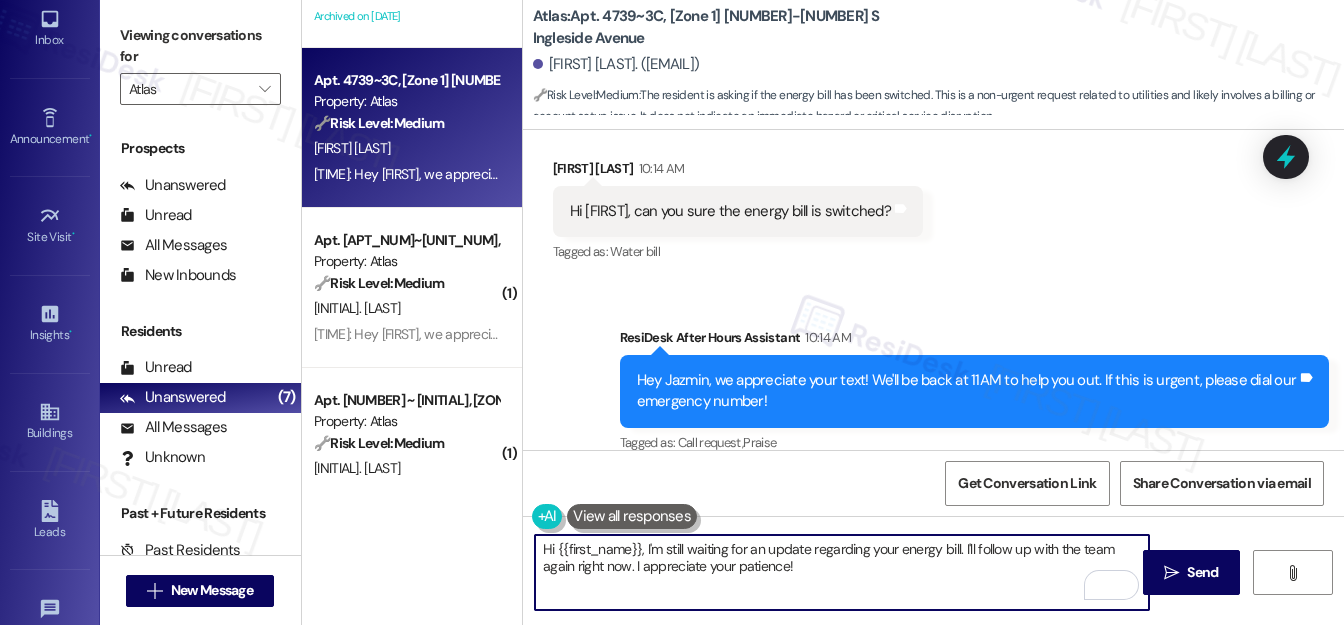 click on "Hi {{first_name}}, I'm still waiting for an update regarding your energy bill. I'll follow up with the team again right now. I appreciate your patience!" at bounding box center (842, 572) 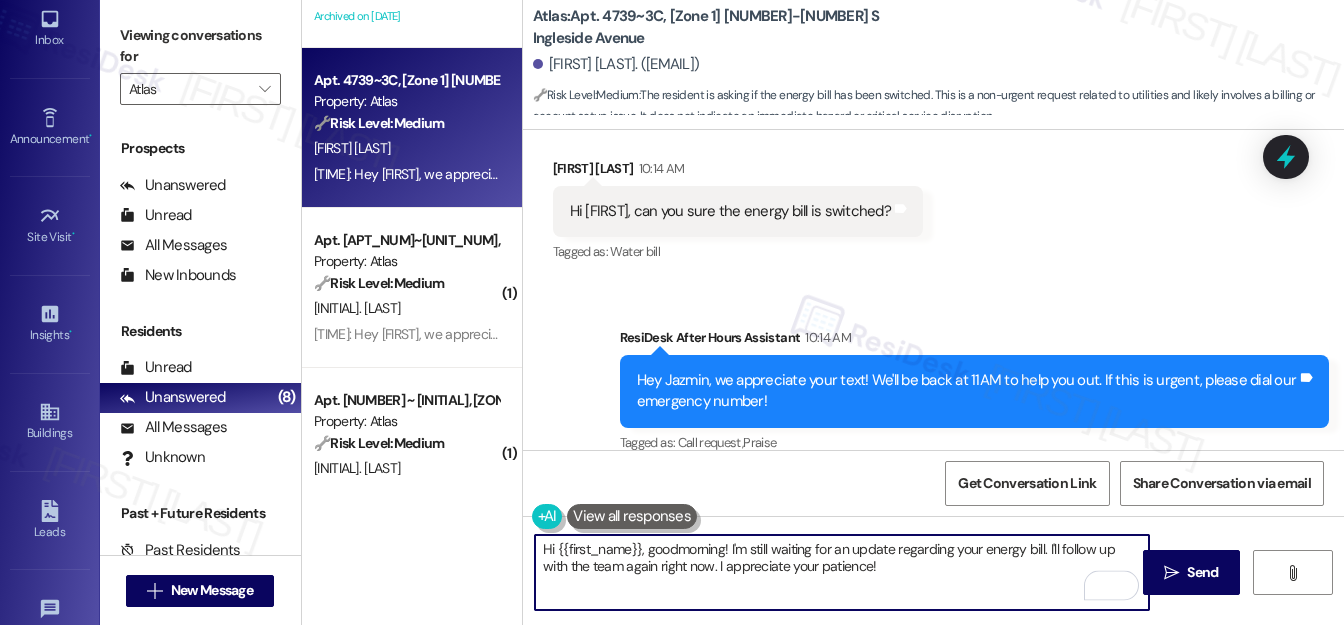 type on "Hi {{first_name}}, good morning! I'm still waiting for an update regarding your energy bill. I'll follow up with the team again right now. I appreciate your patience!" 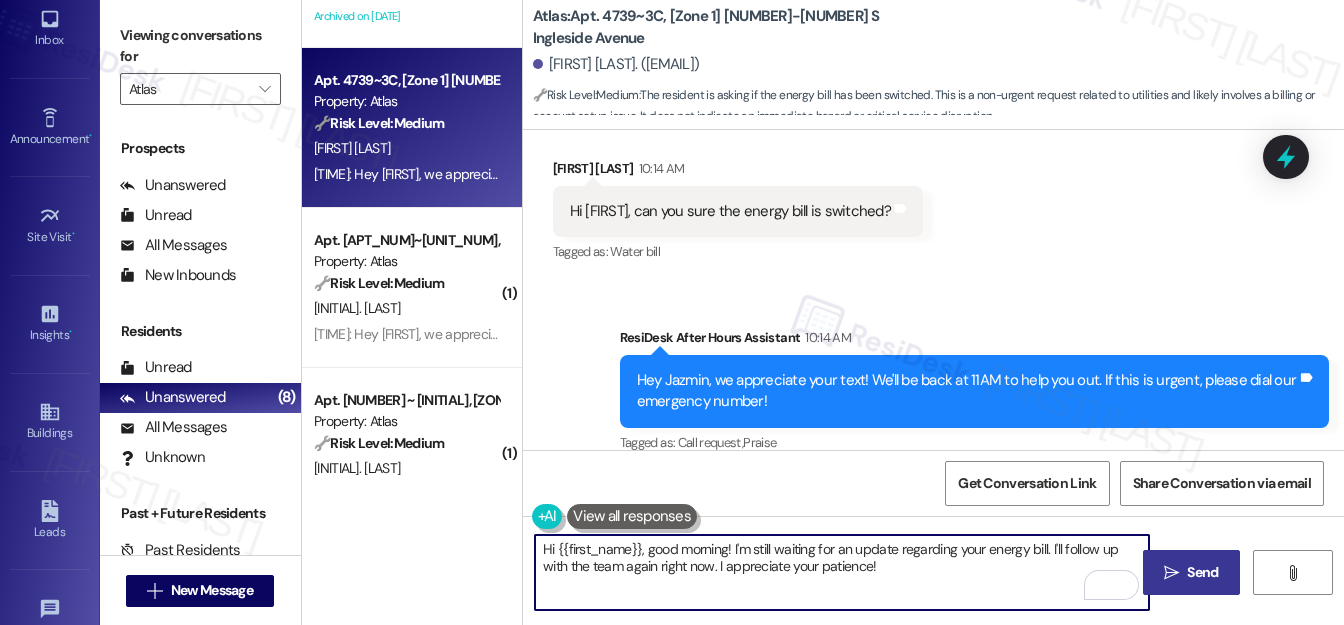 click on "Send" at bounding box center [1202, 572] 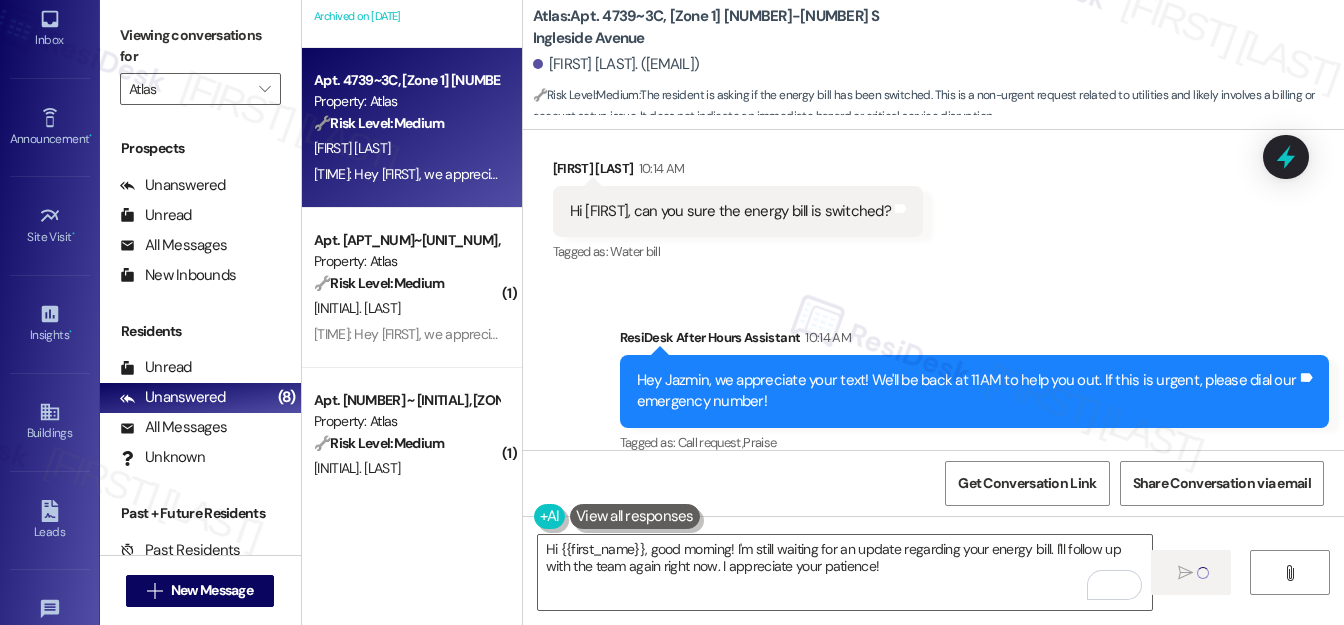 type 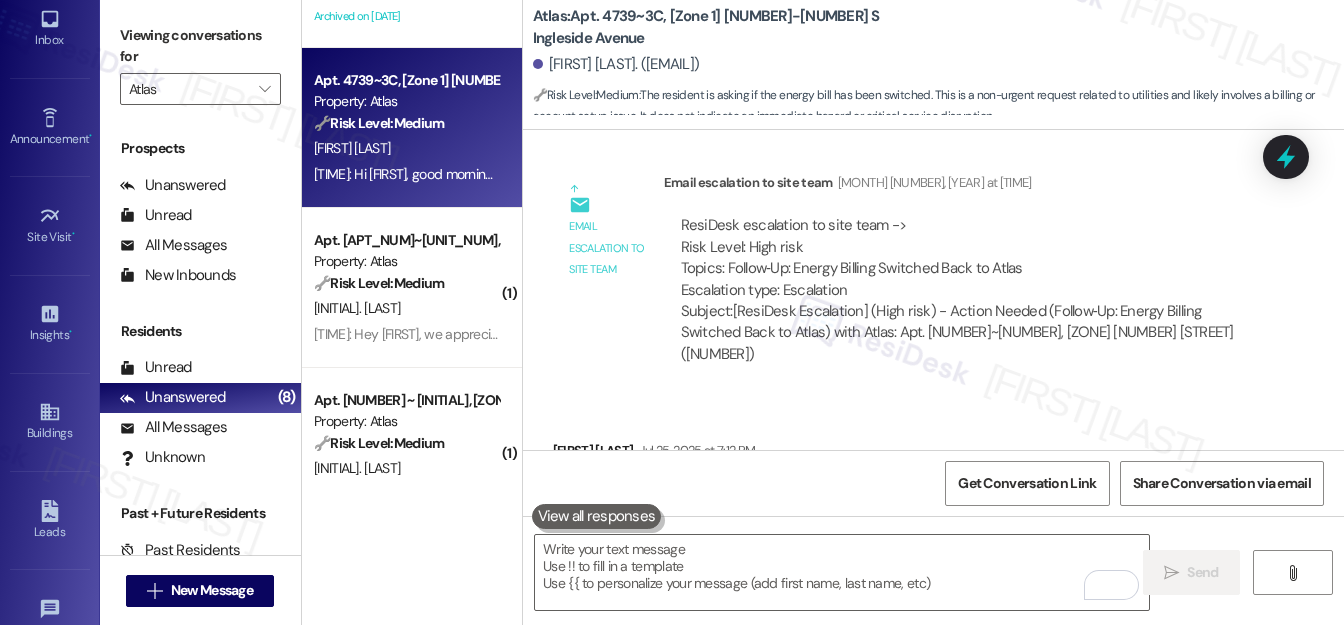 scroll, scrollTop: 5877, scrollLeft: 0, axis: vertical 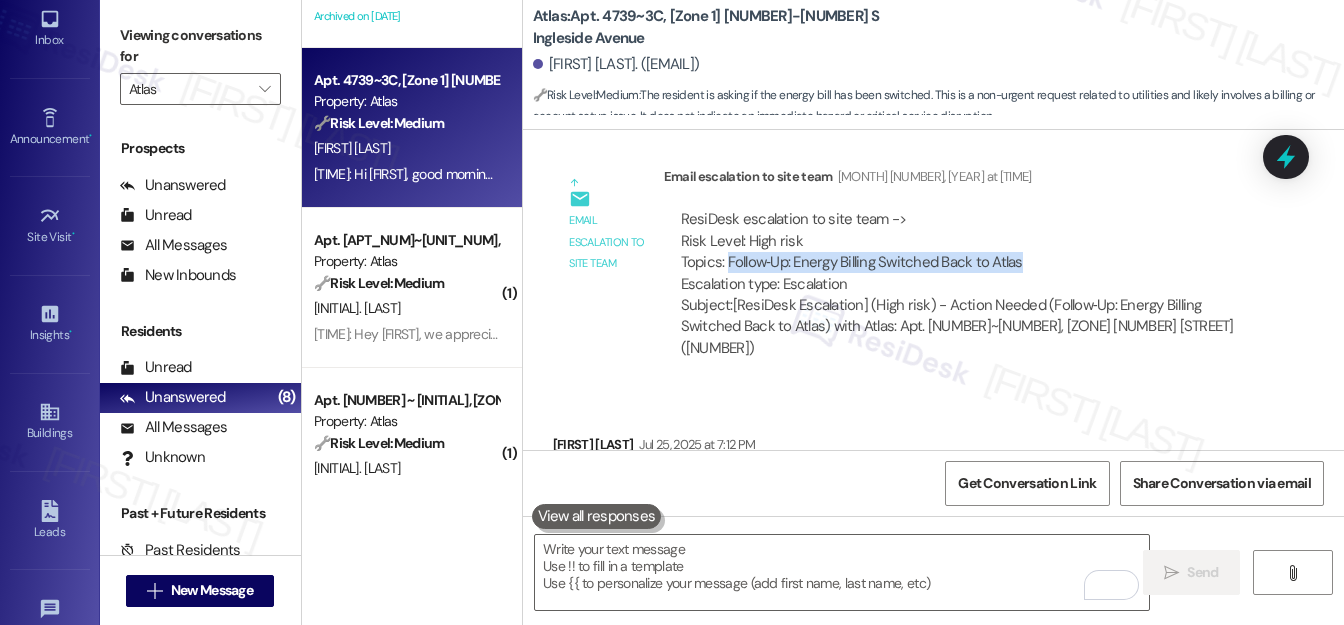 drag, startPoint x: 725, startPoint y: 239, endPoint x: 1049, endPoint y: 240, distance: 324.00156 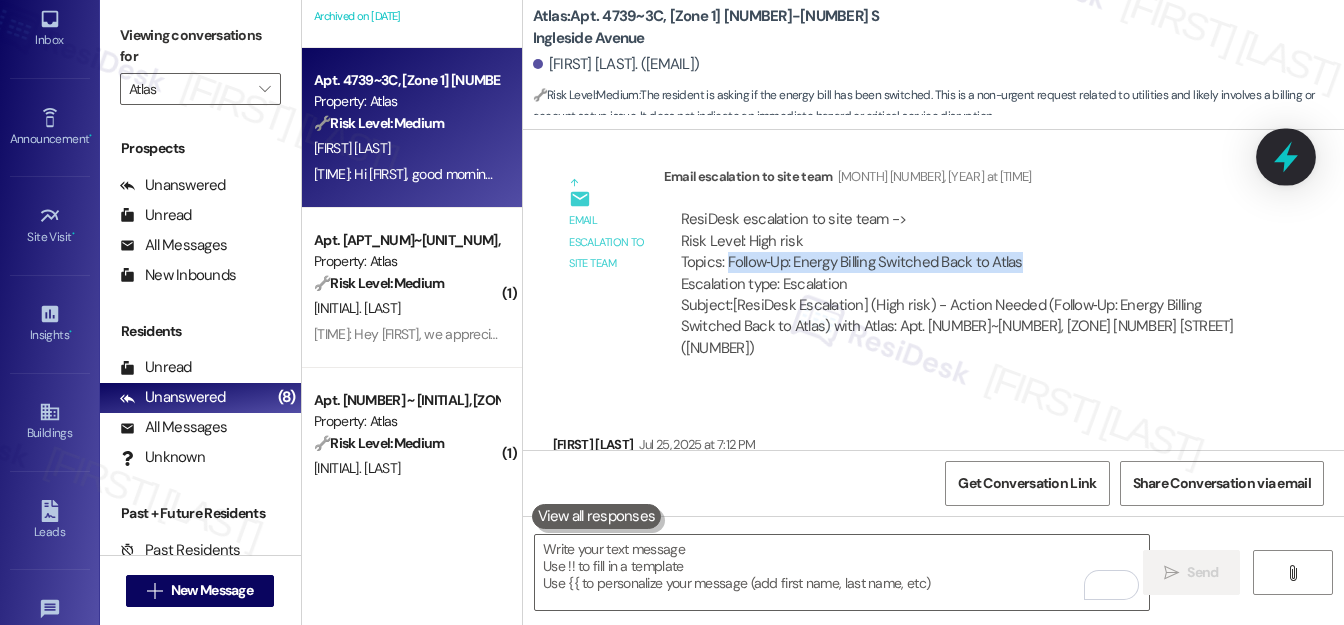 click 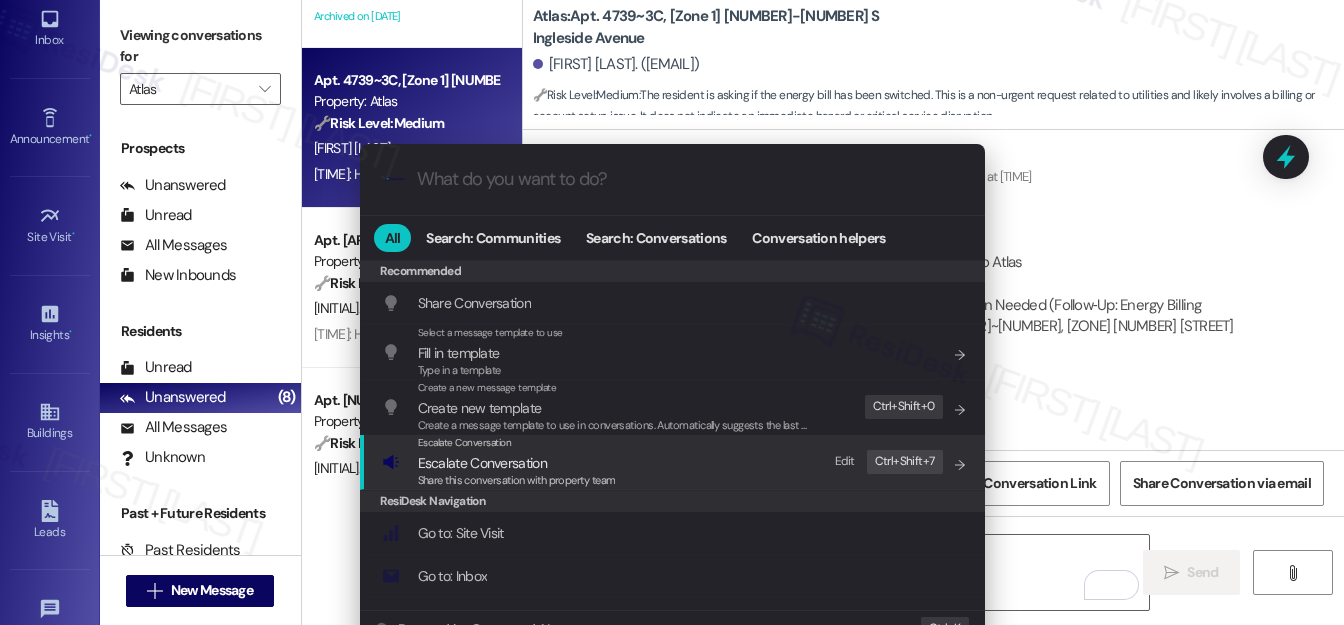 click on "Escalate Conversation" at bounding box center (482, 463) 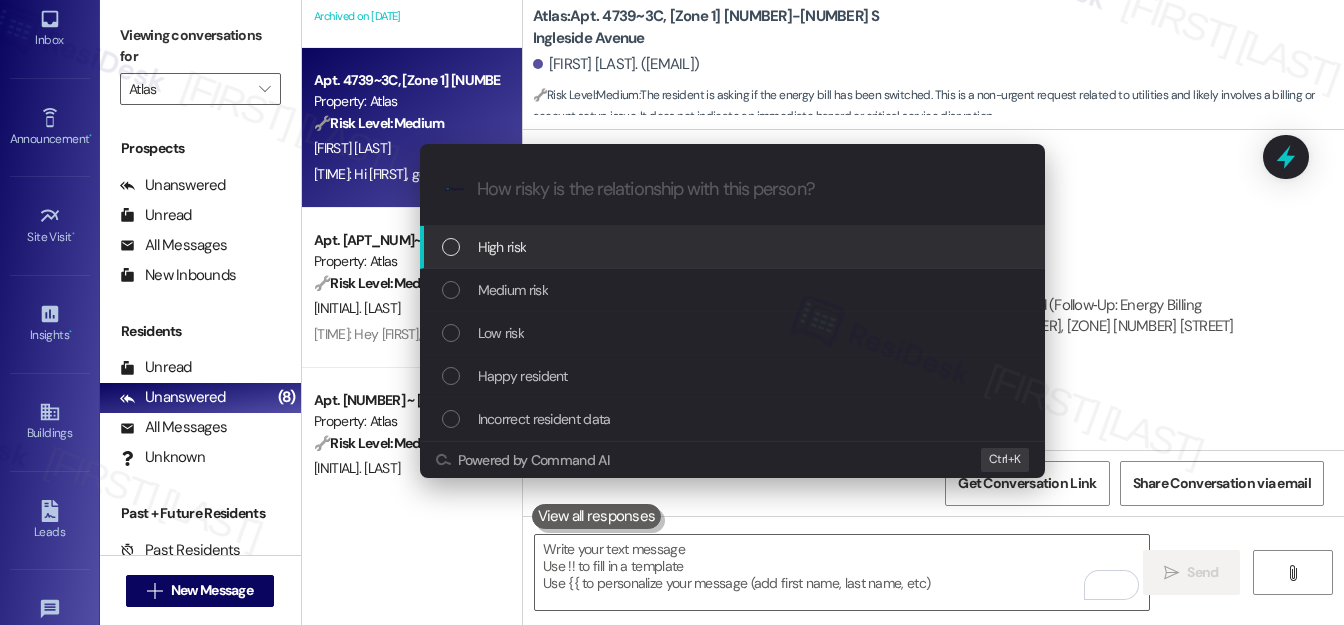 click on "High risk" at bounding box center [502, 247] 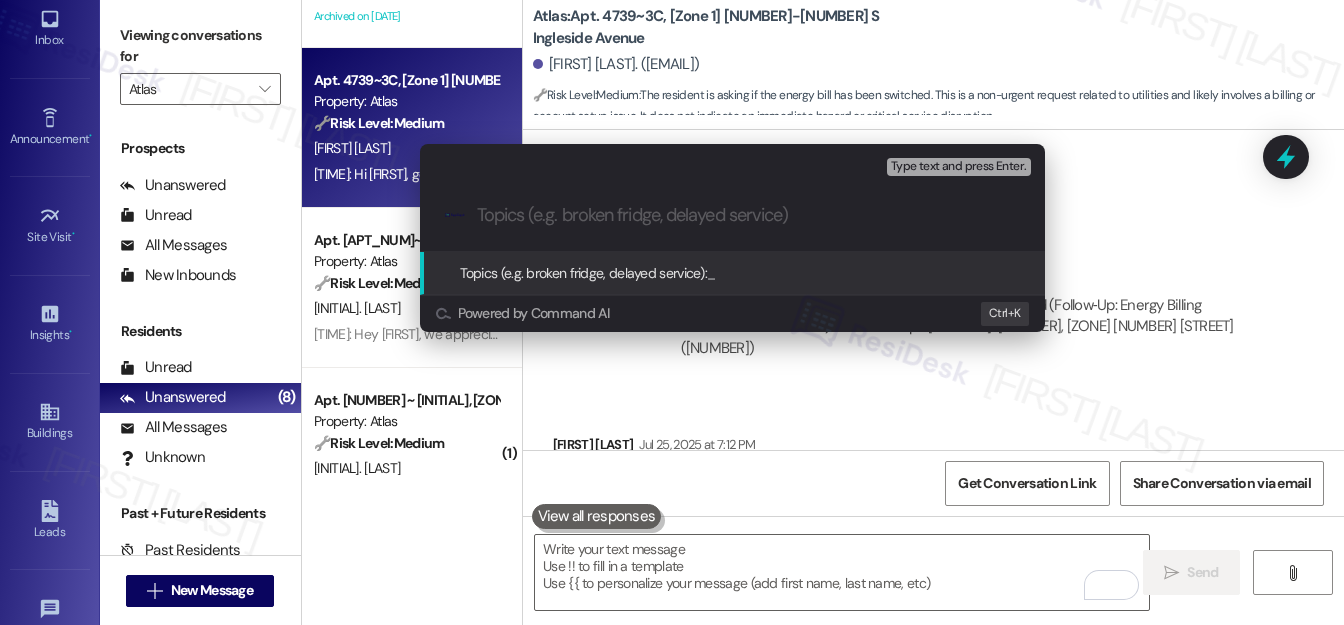 paste on "Follow‑Up: Energy Billing Switched Back to Atlas" 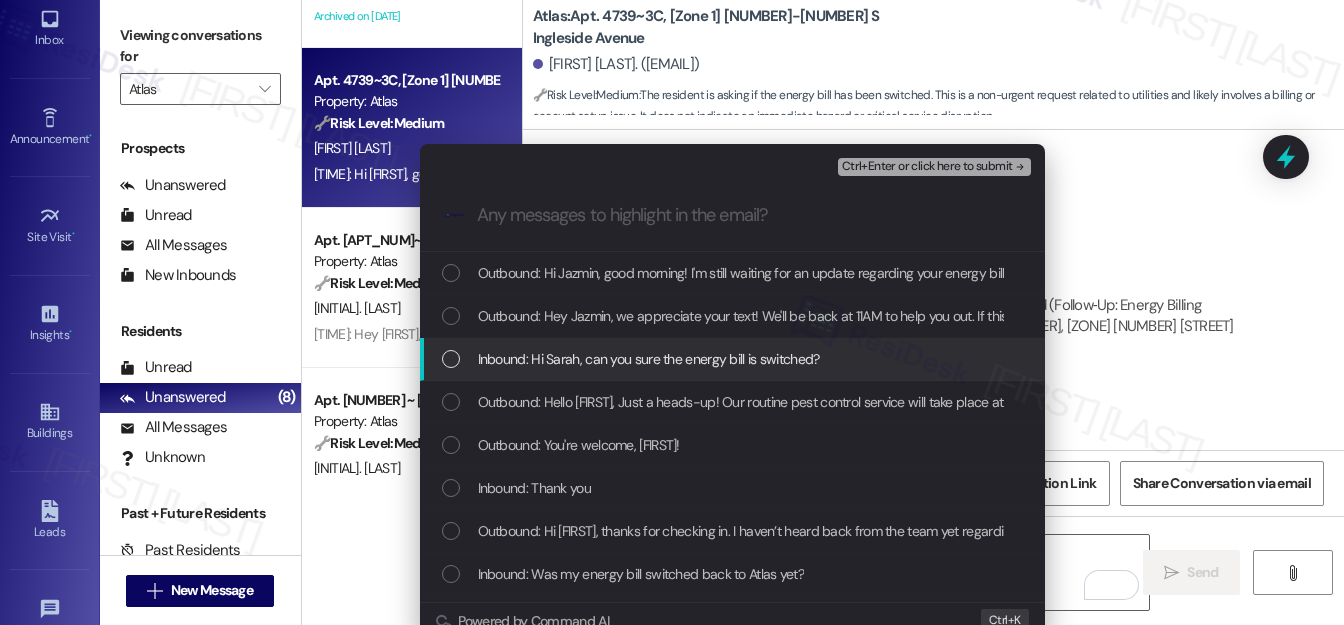 click at bounding box center (451, 359) 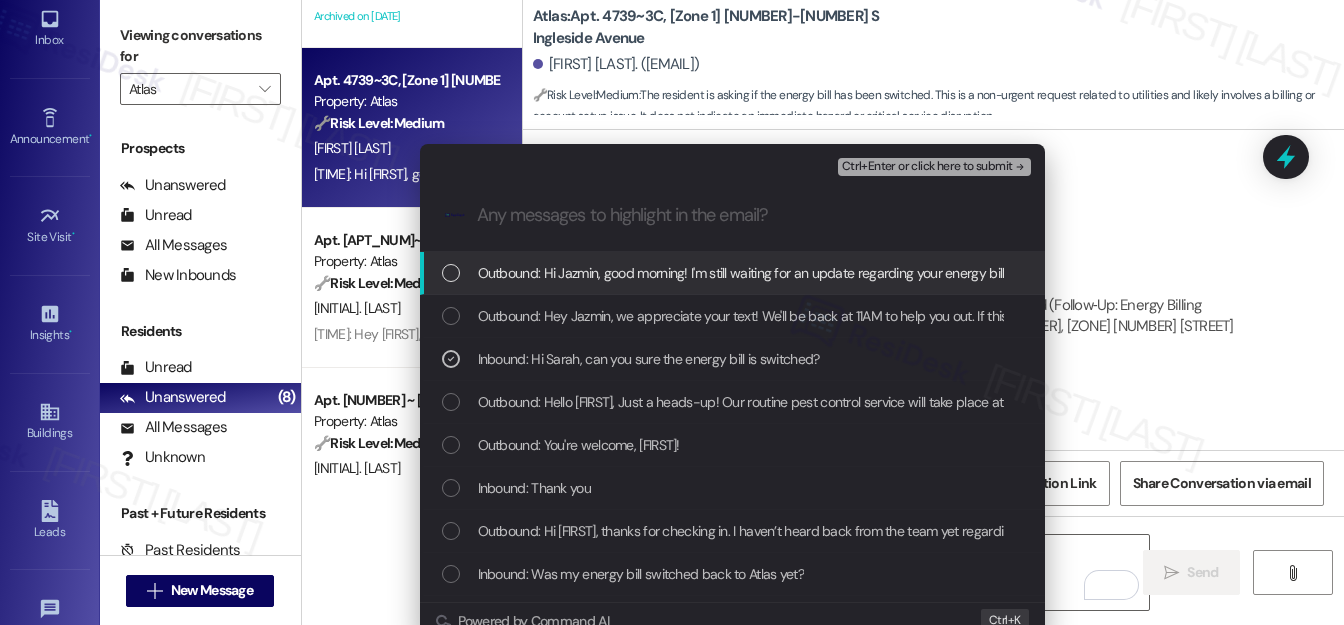 click on "Ctrl+Enter or click here to submit" at bounding box center (927, 167) 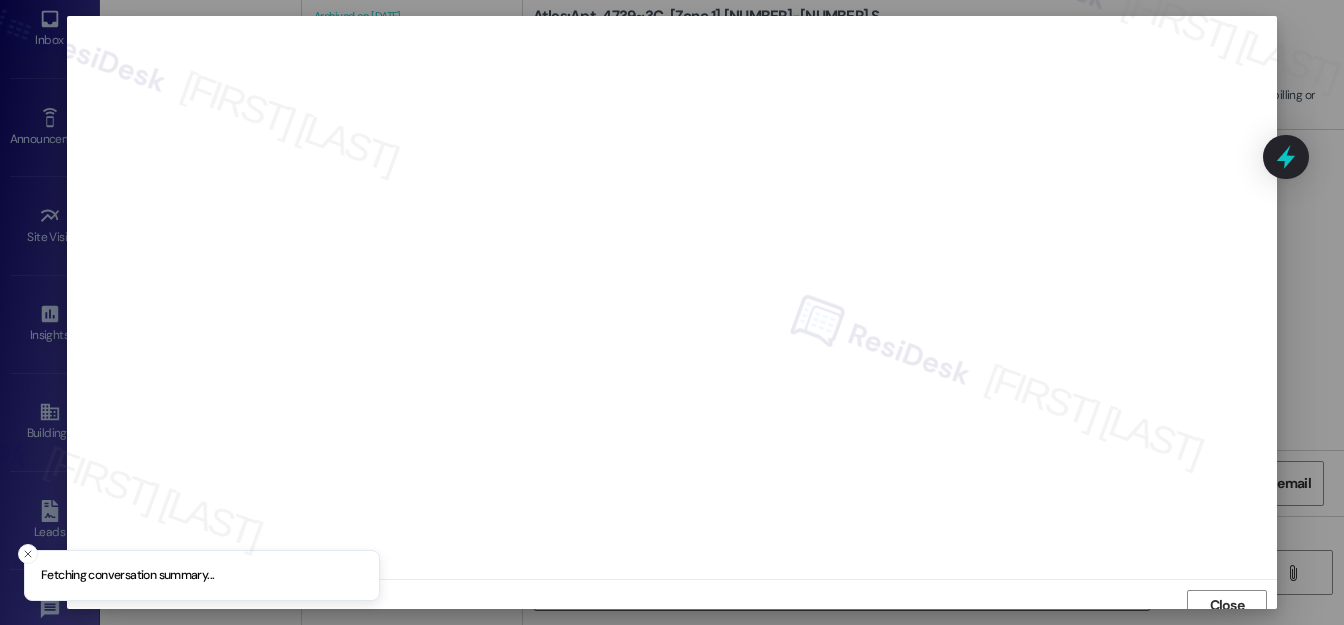 scroll, scrollTop: 12, scrollLeft: 0, axis: vertical 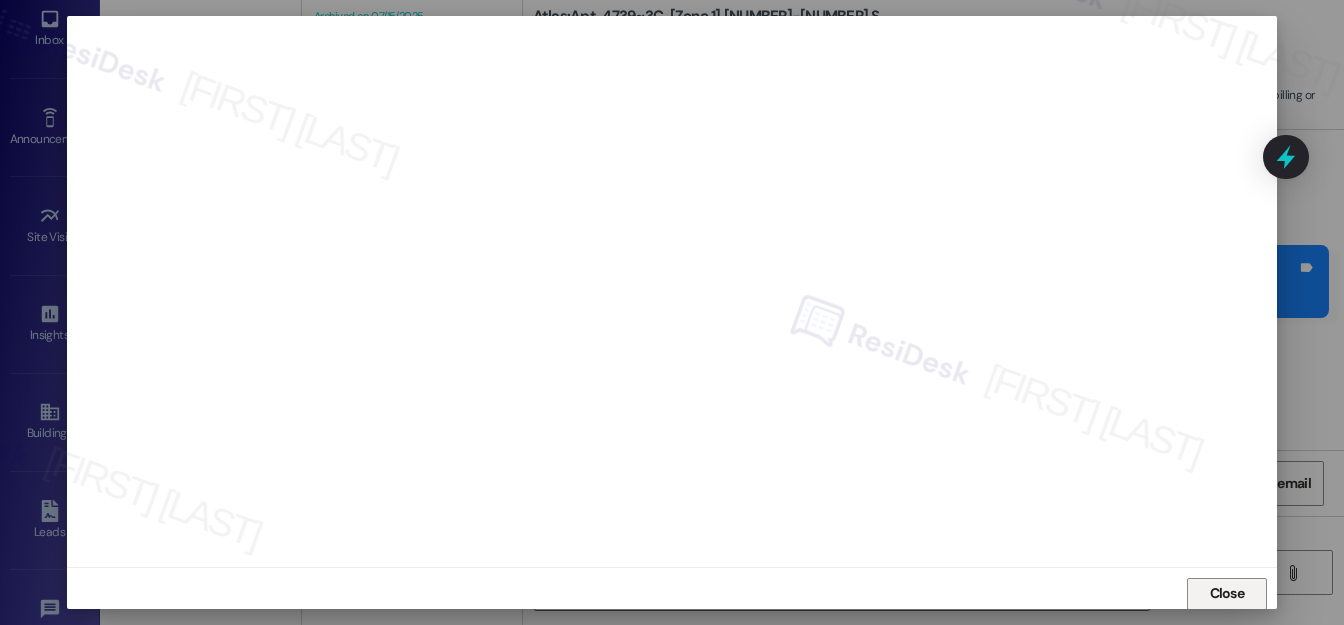 click on "Close" at bounding box center [1227, 593] 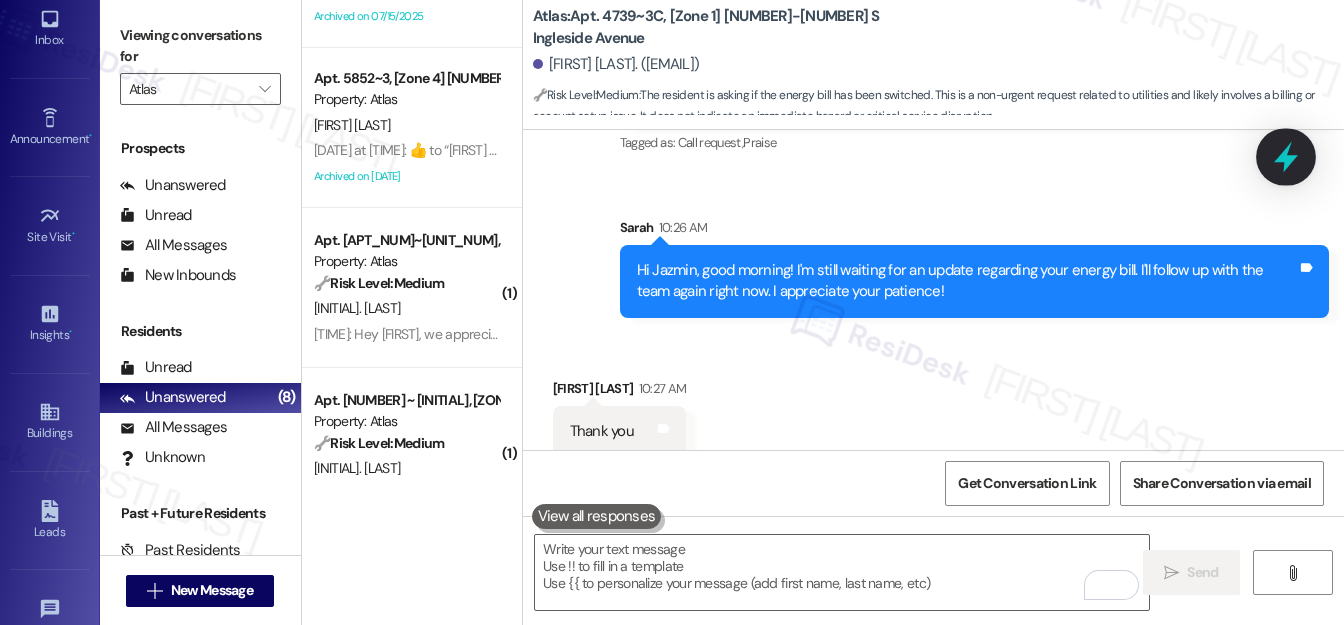 click 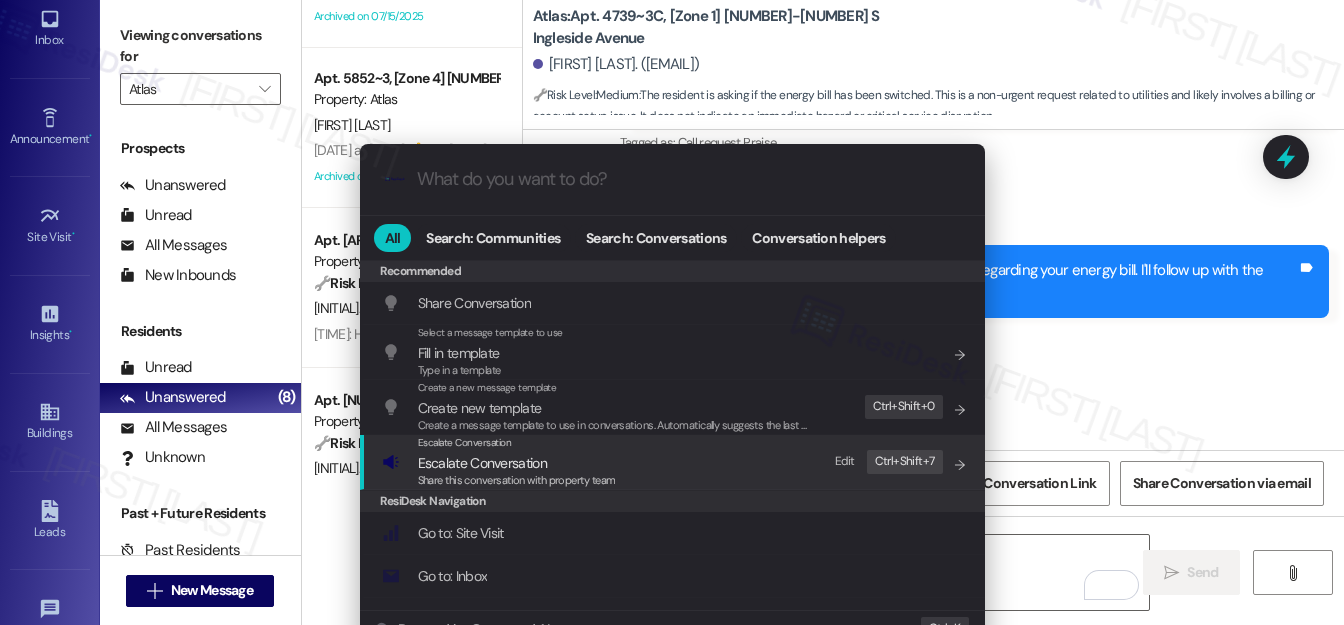 click on "Escalate Conversation" at bounding box center [482, 463] 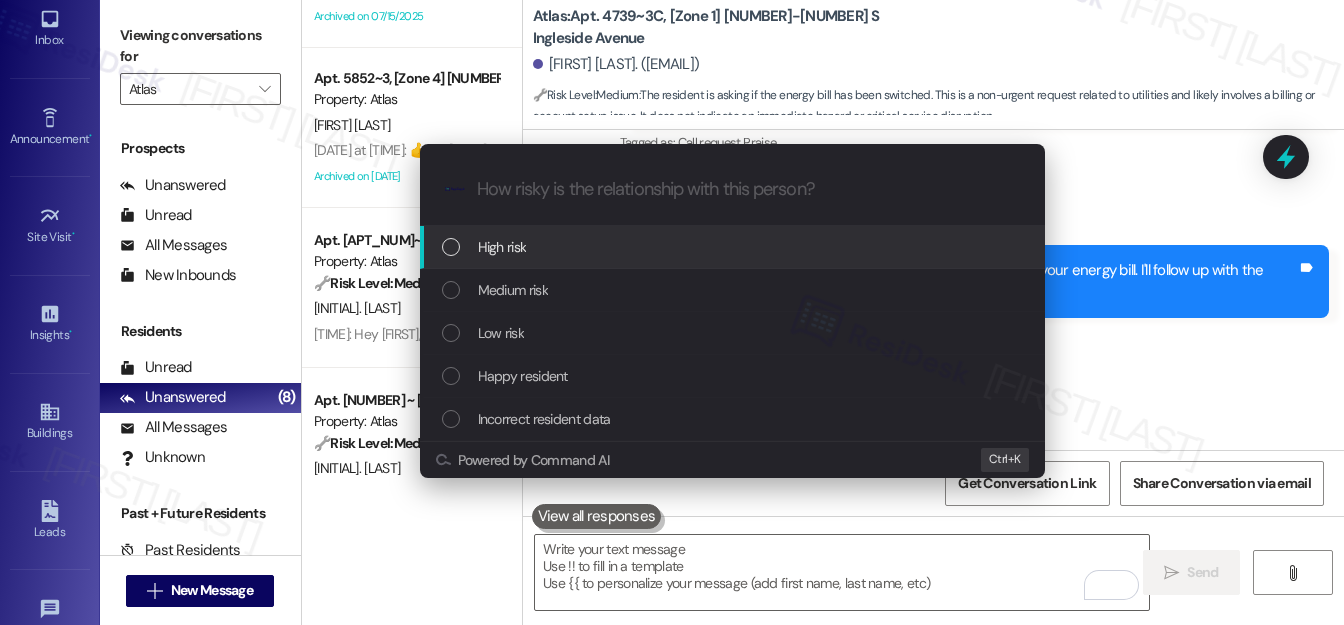 click on "High risk" at bounding box center [502, 247] 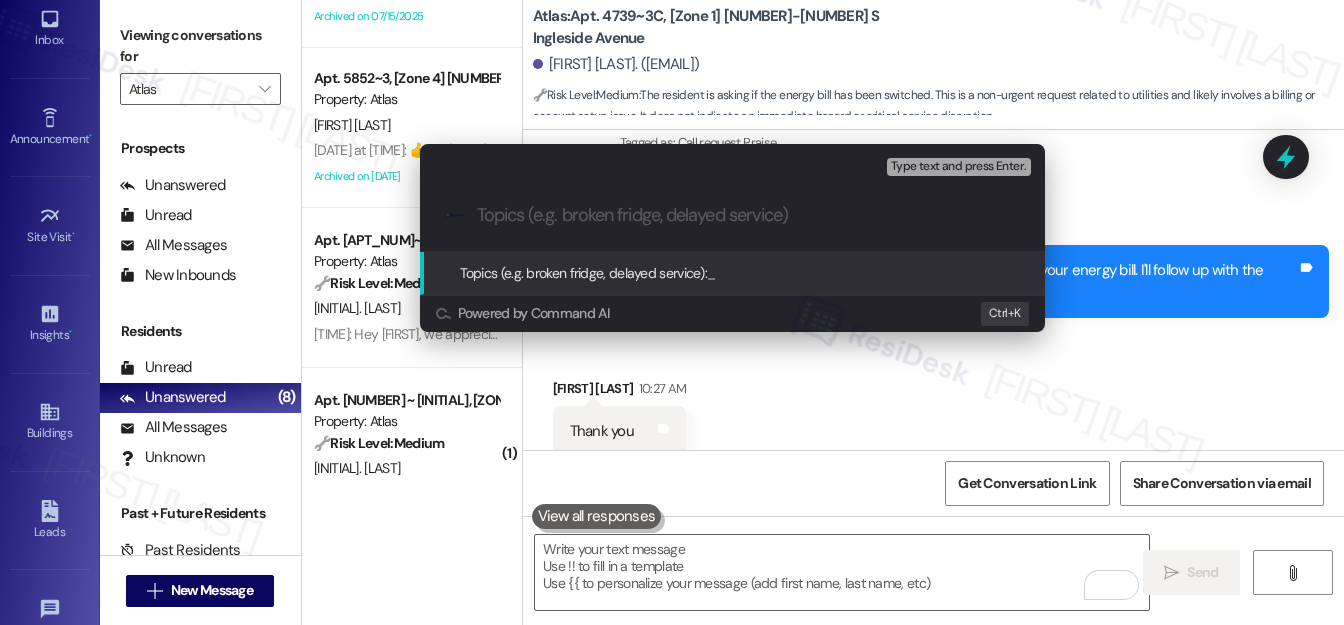paste on "Follow‑Up: Energy Billing Switched Back to Atlas" 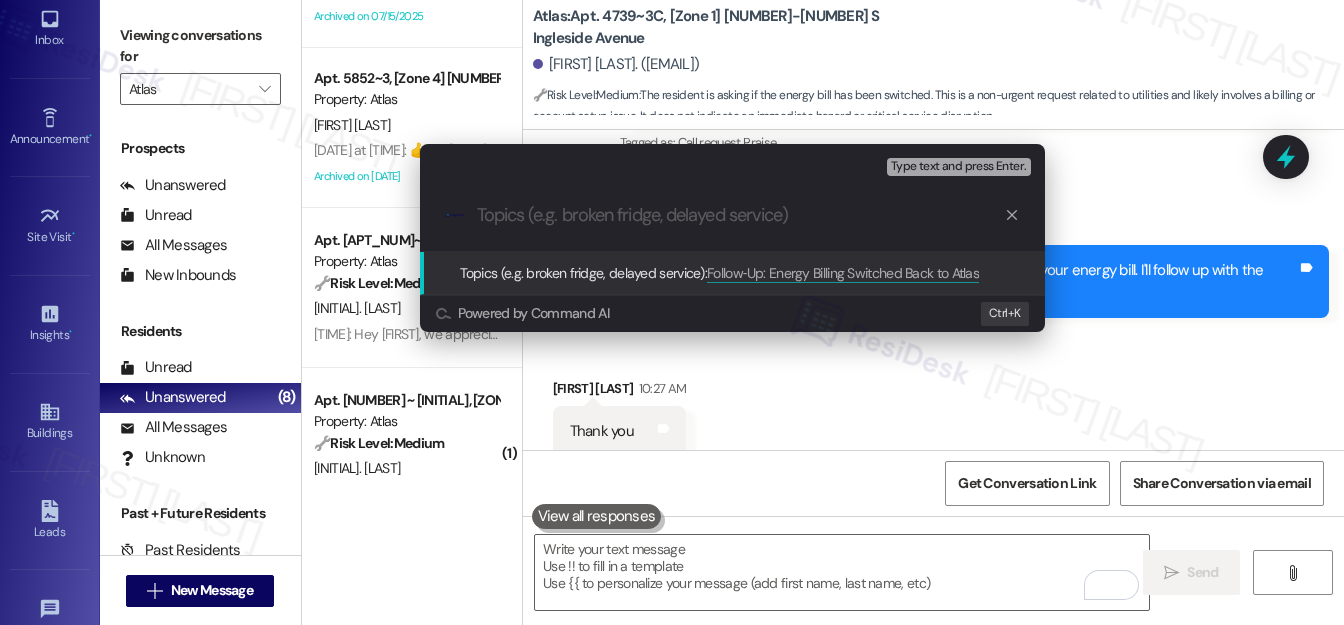 type on "Follow‑Up: Energy Billing Switched Back to Atlas" 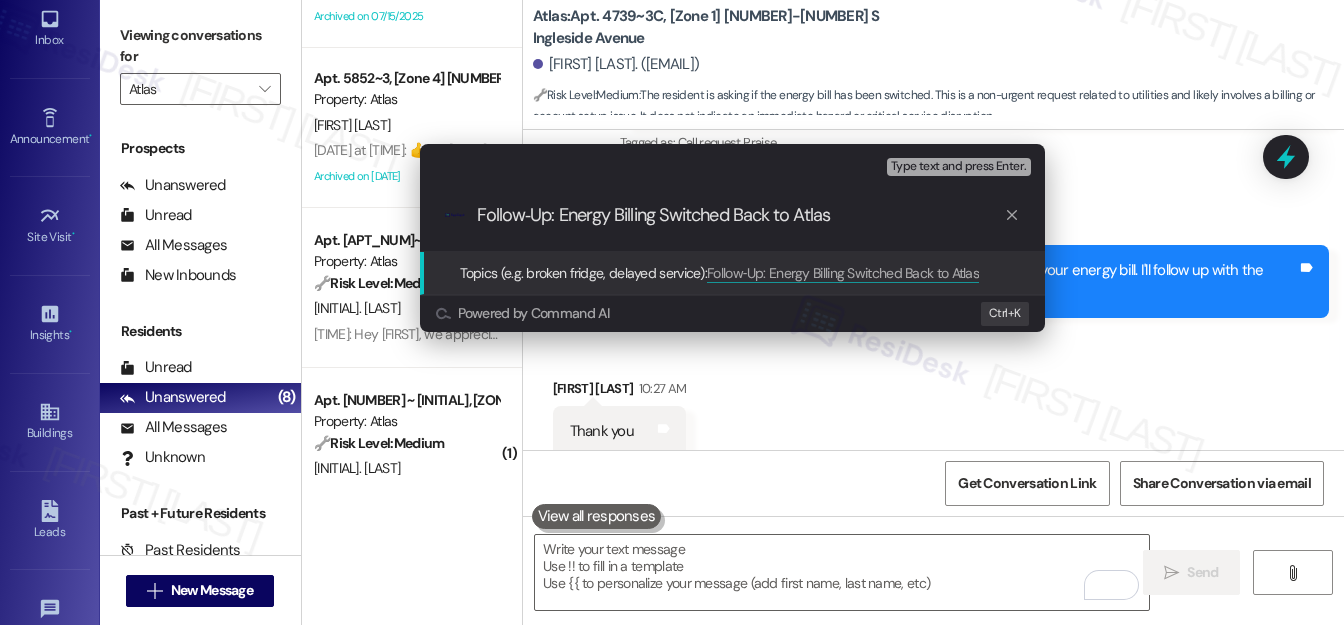 type 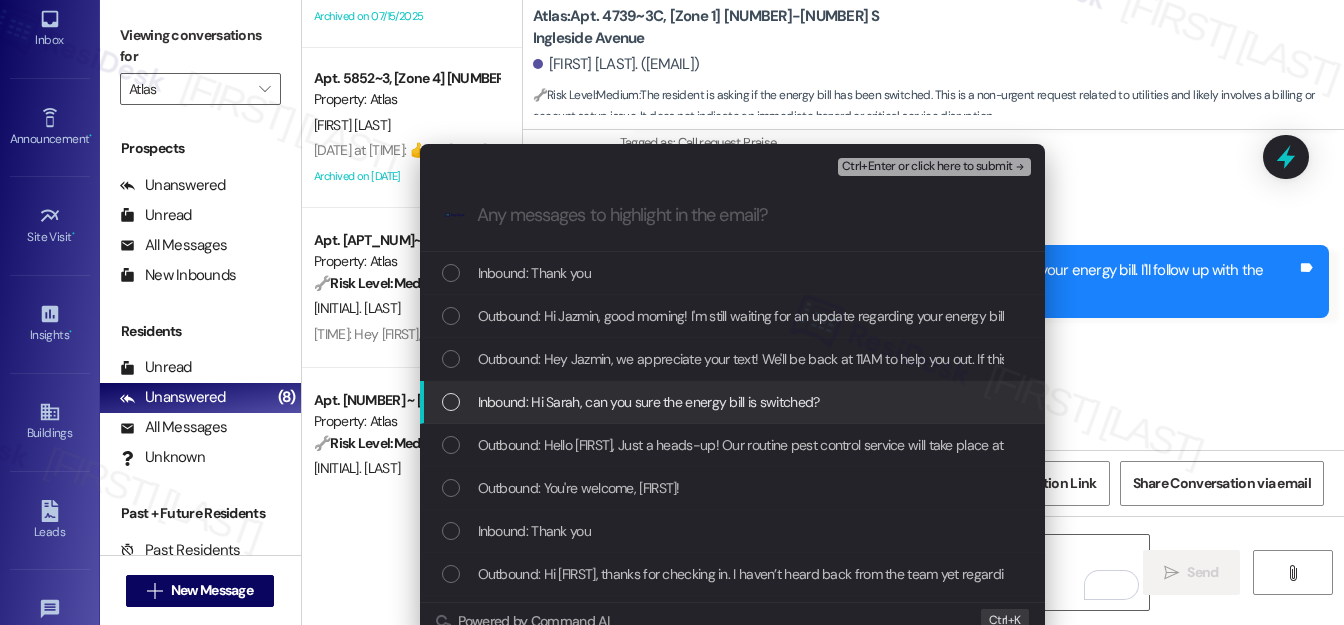 click at bounding box center [451, 402] 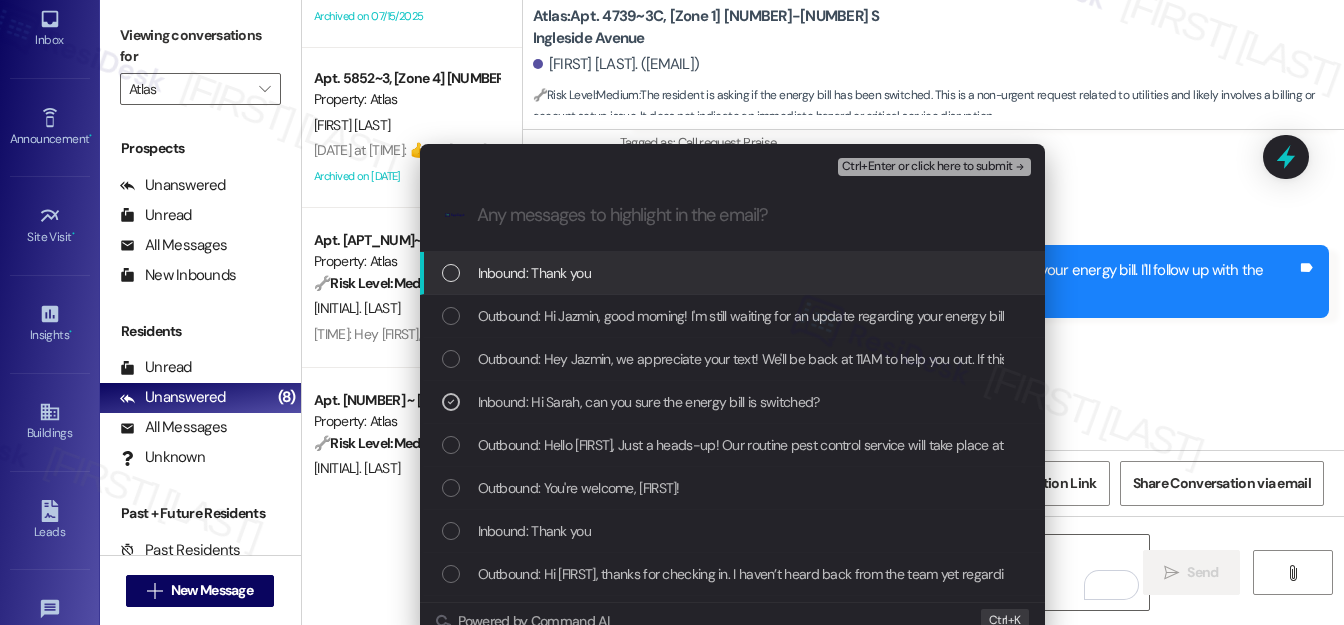 click on "Ctrl+Enter or click here to submit" at bounding box center (927, 167) 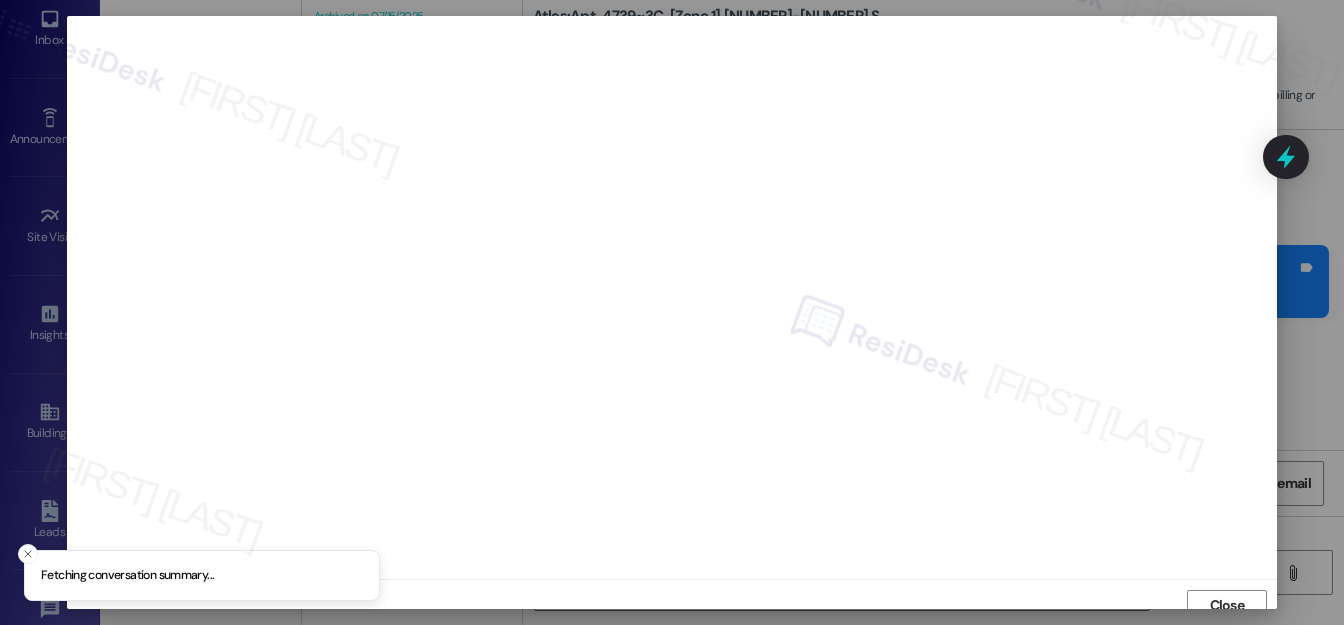 scroll, scrollTop: 12, scrollLeft: 0, axis: vertical 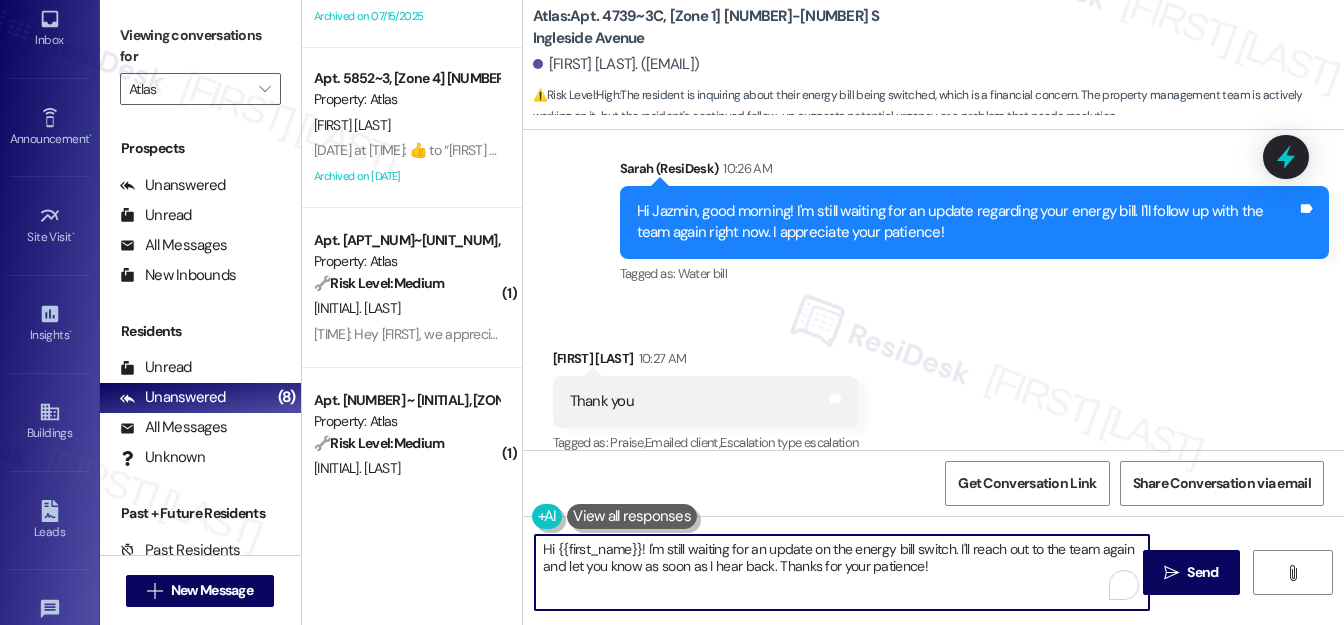 drag, startPoint x: 541, startPoint y: 548, endPoint x: 993, endPoint y: 596, distance: 454.54153 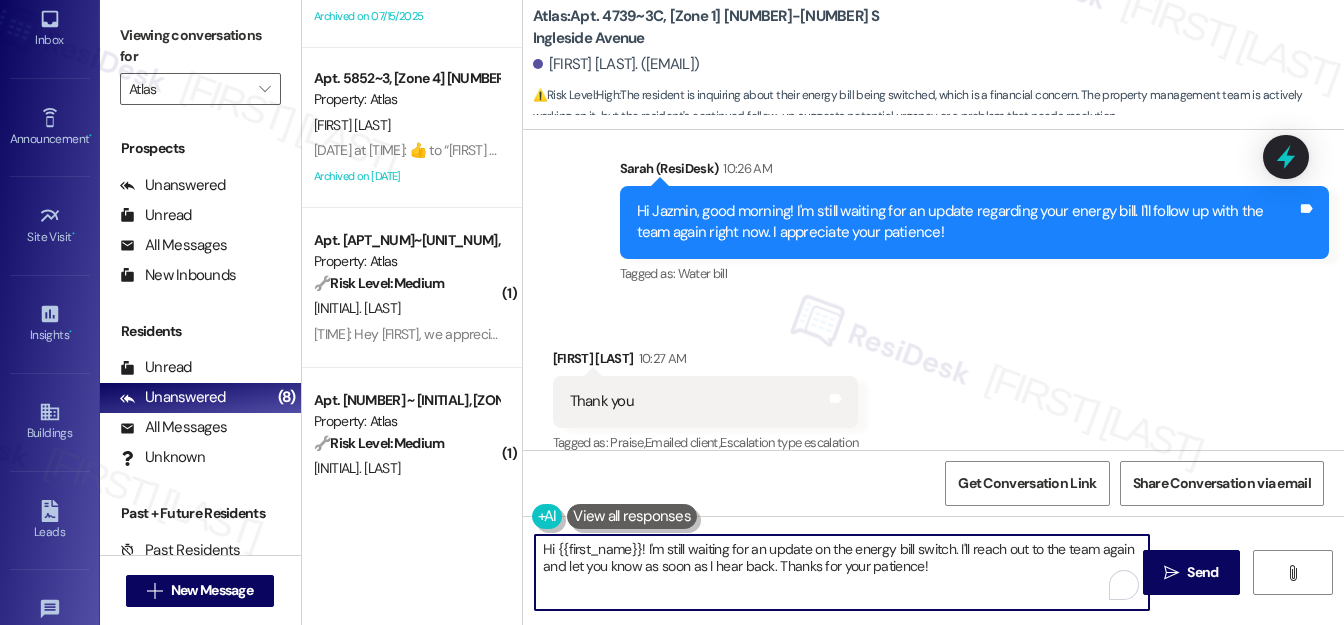 click on "Hi {{first_name}}! I'm still waiting for an update on the energy bill switch. I'll reach out to the team again and let you know as soon as I hear back. Thanks for your patience!" at bounding box center [842, 572] 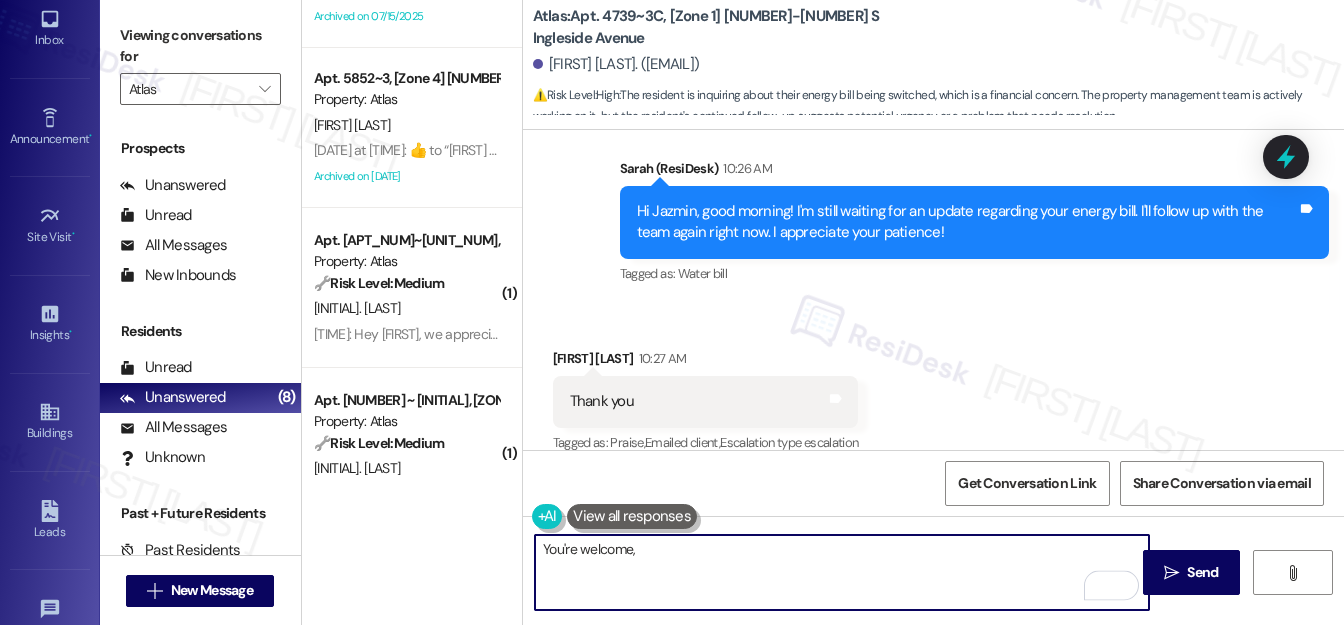 click on "You're welcome," at bounding box center (842, 572) 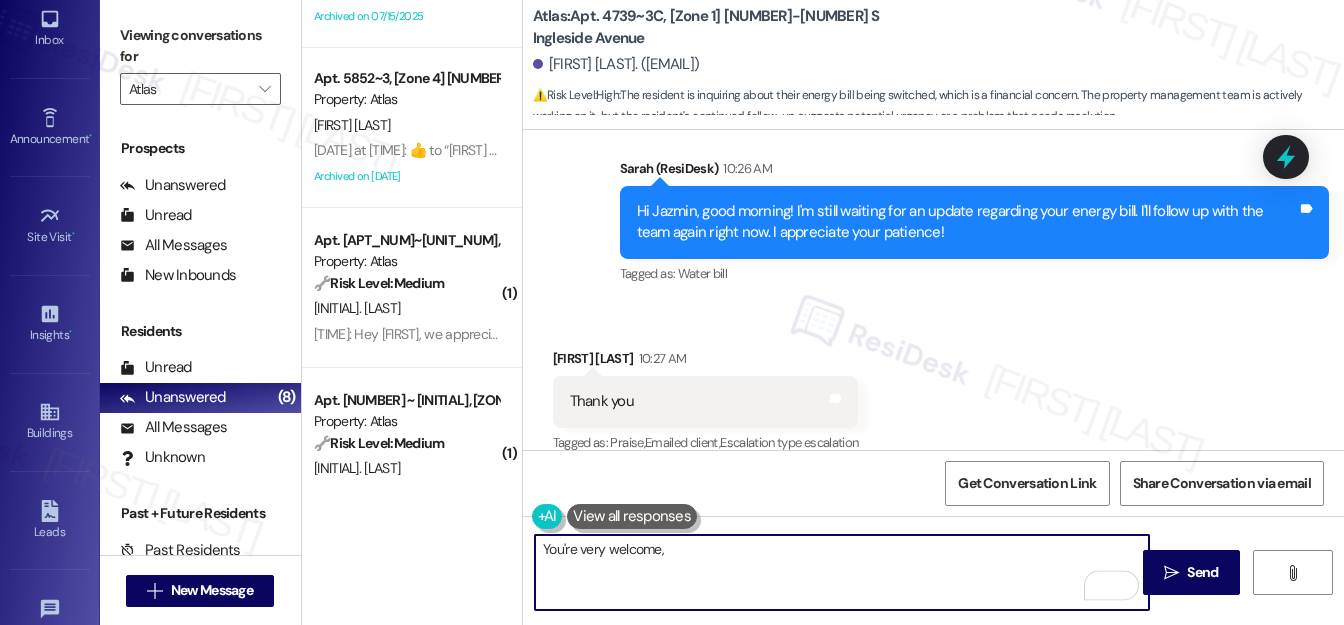 click on "You're very welcome," at bounding box center (842, 572) 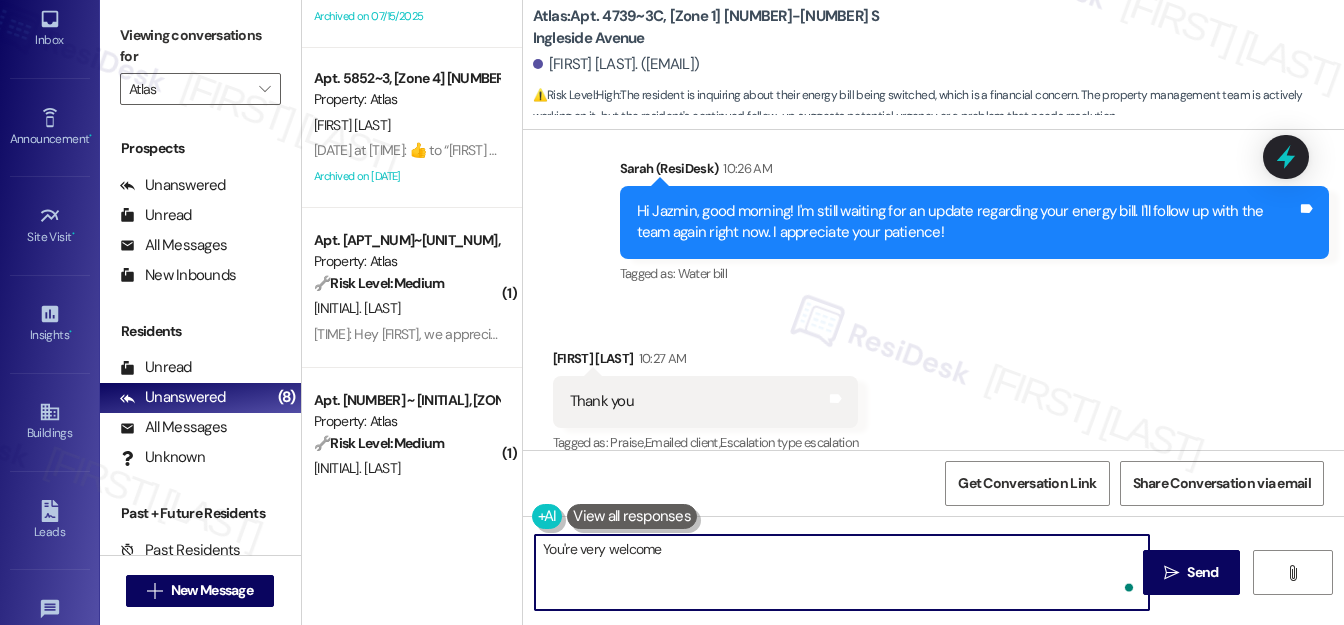 type on "You're very welcome!" 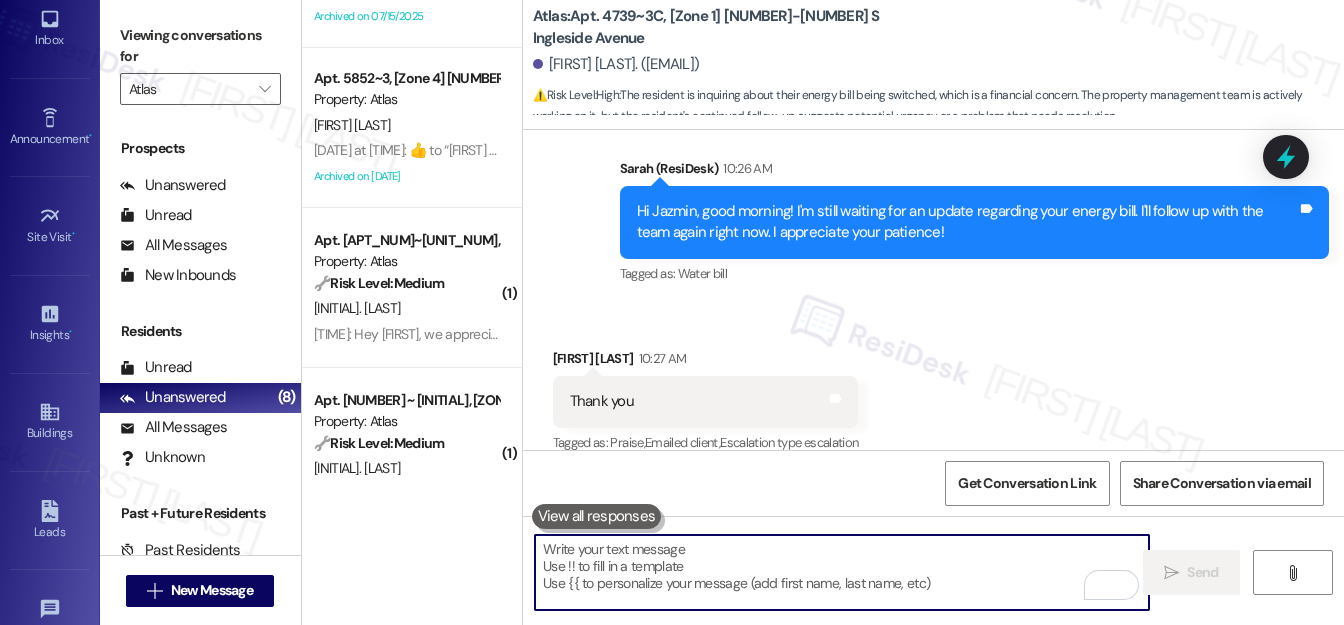 scroll, scrollTop: 7245, scrollLeft: 0, axis: vertical 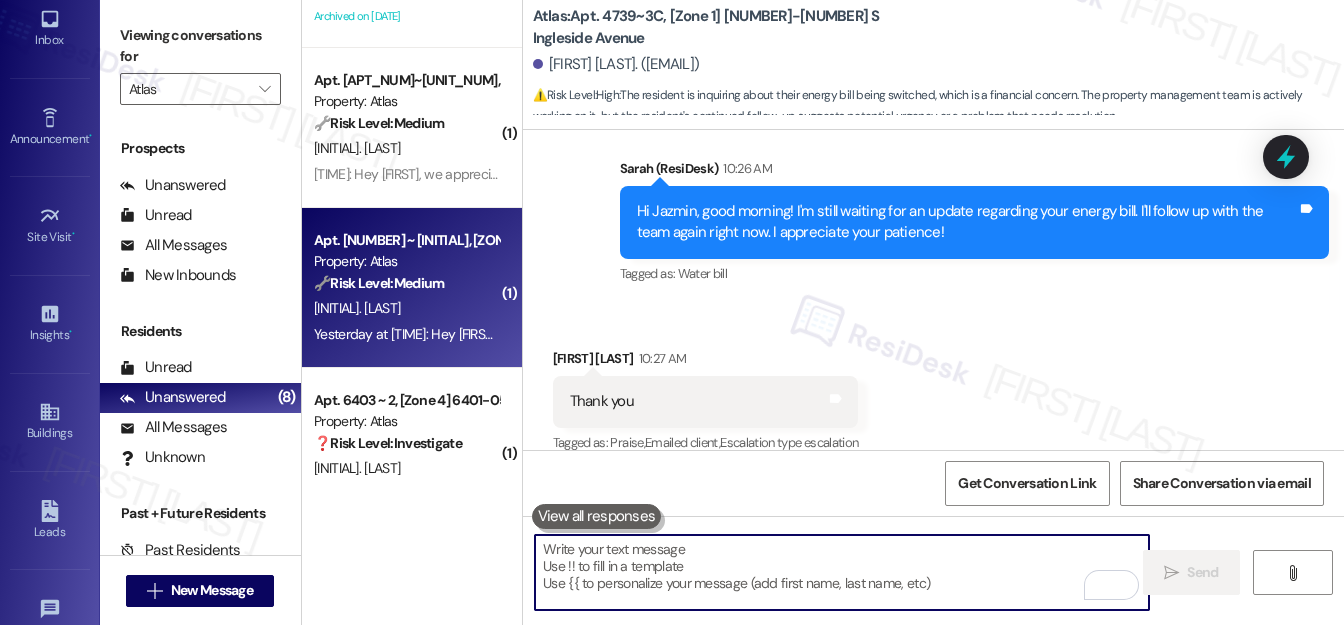 type 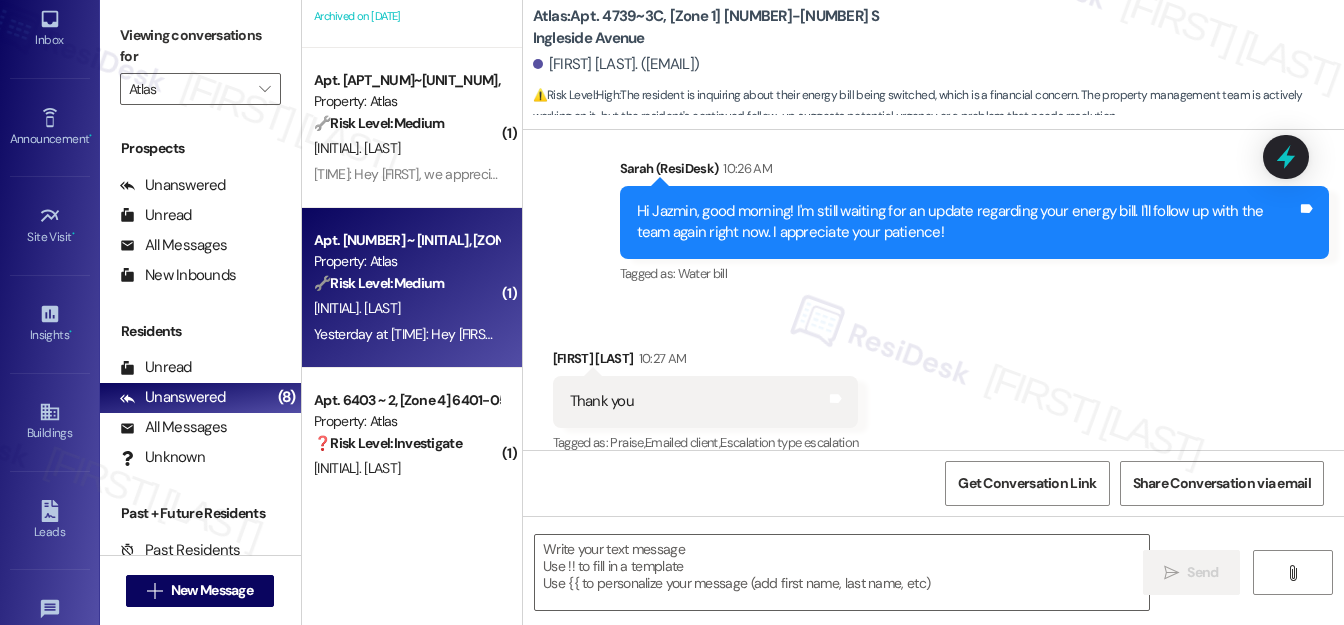 type on "Fetching suggested responses. Please feel free to read through the conversation in the meantime." 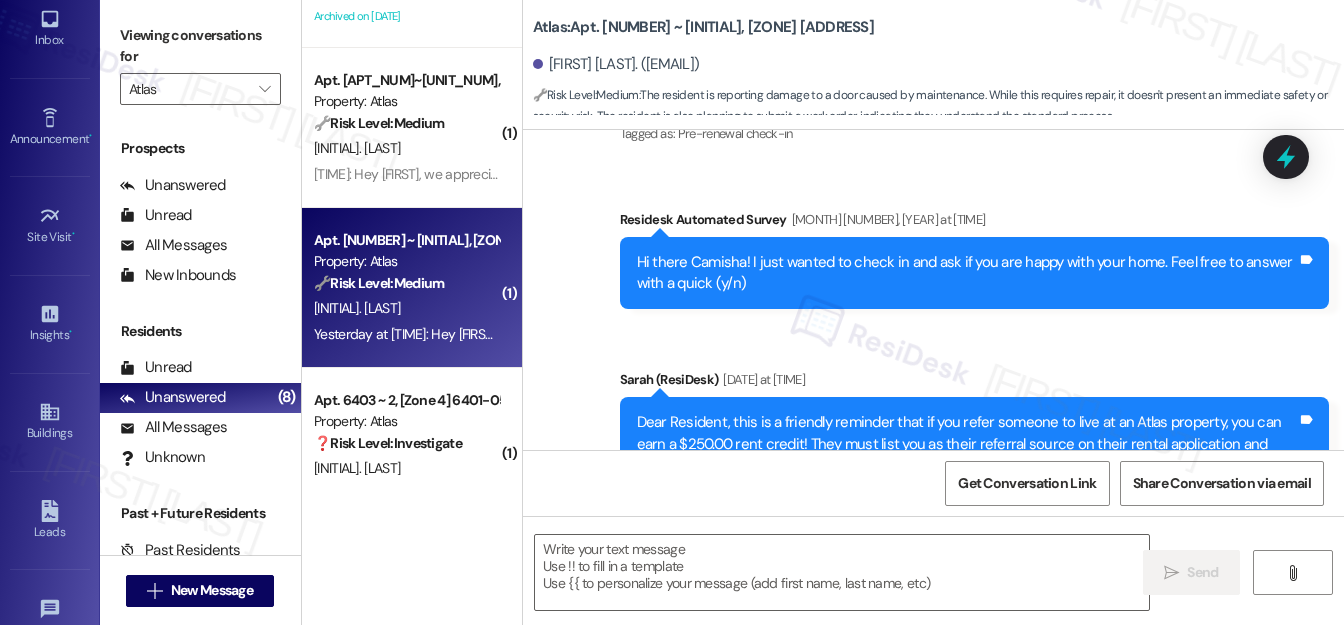 type on "Fetching suggested responses. Please feel free to read through the conversation in the meantime." 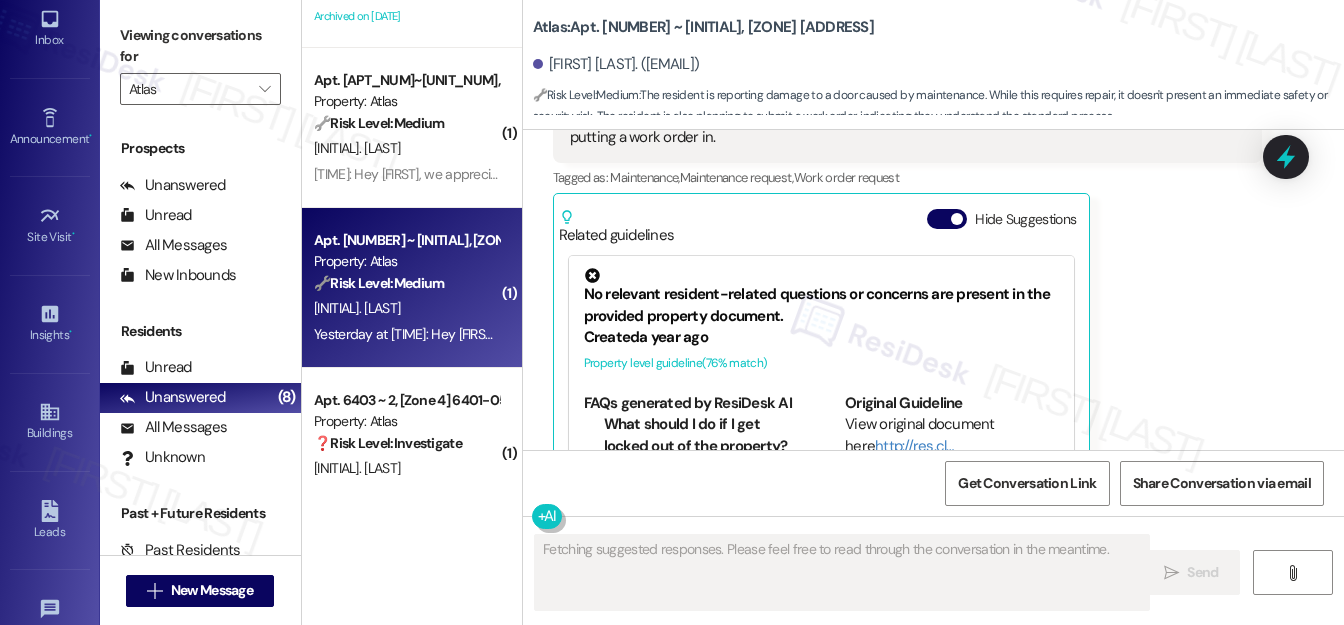 scroll, scrollTop: 9008, scrollLeft: 0, axis: vertical 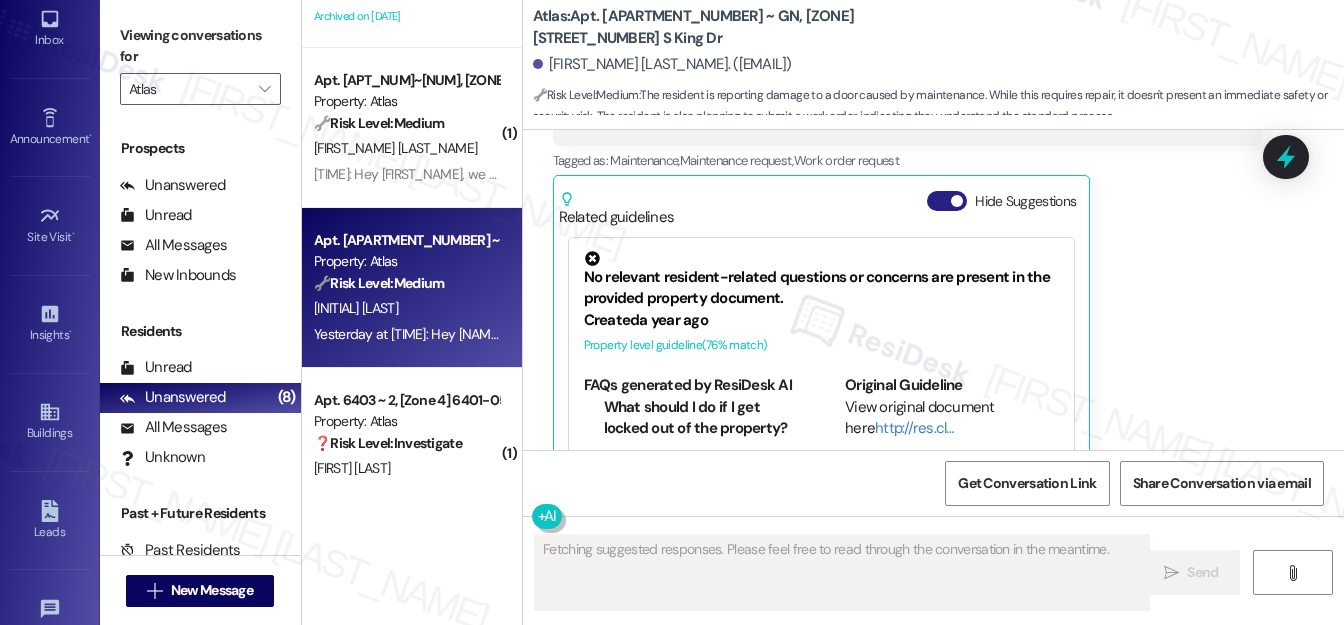 click on "Hide Suggestions" at bounding box center [947, 201] 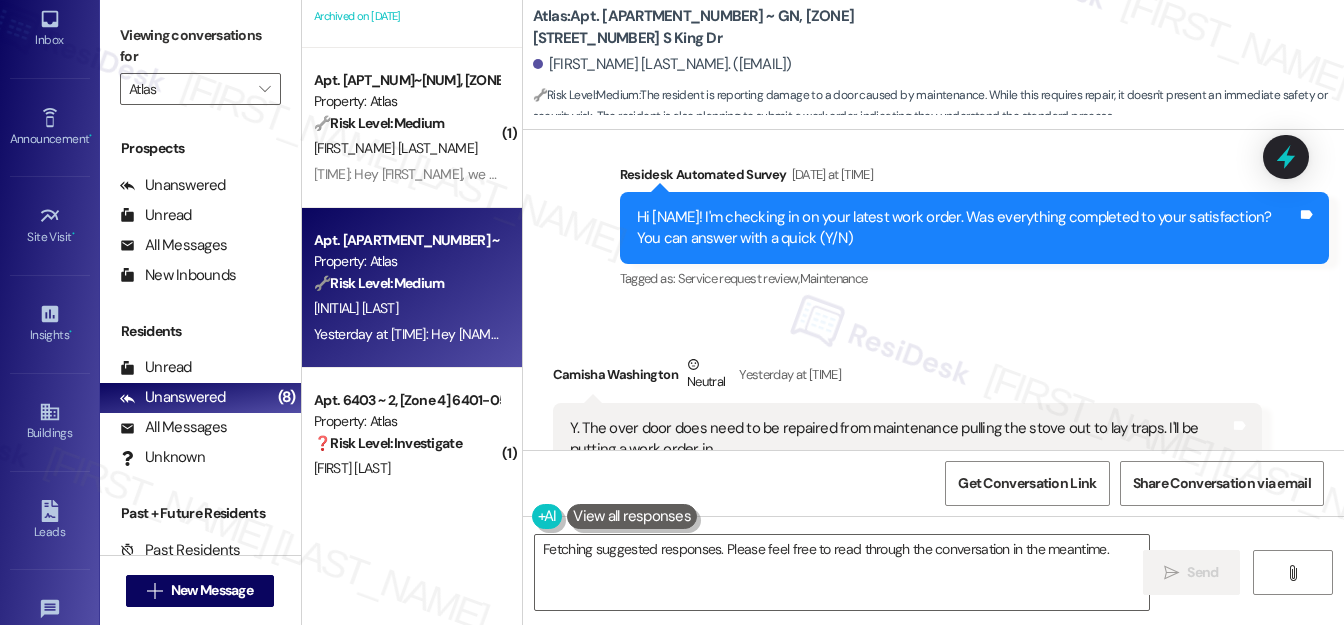 scroll, scrollTop: 8769, scrollLeft: 0, axis: vertical 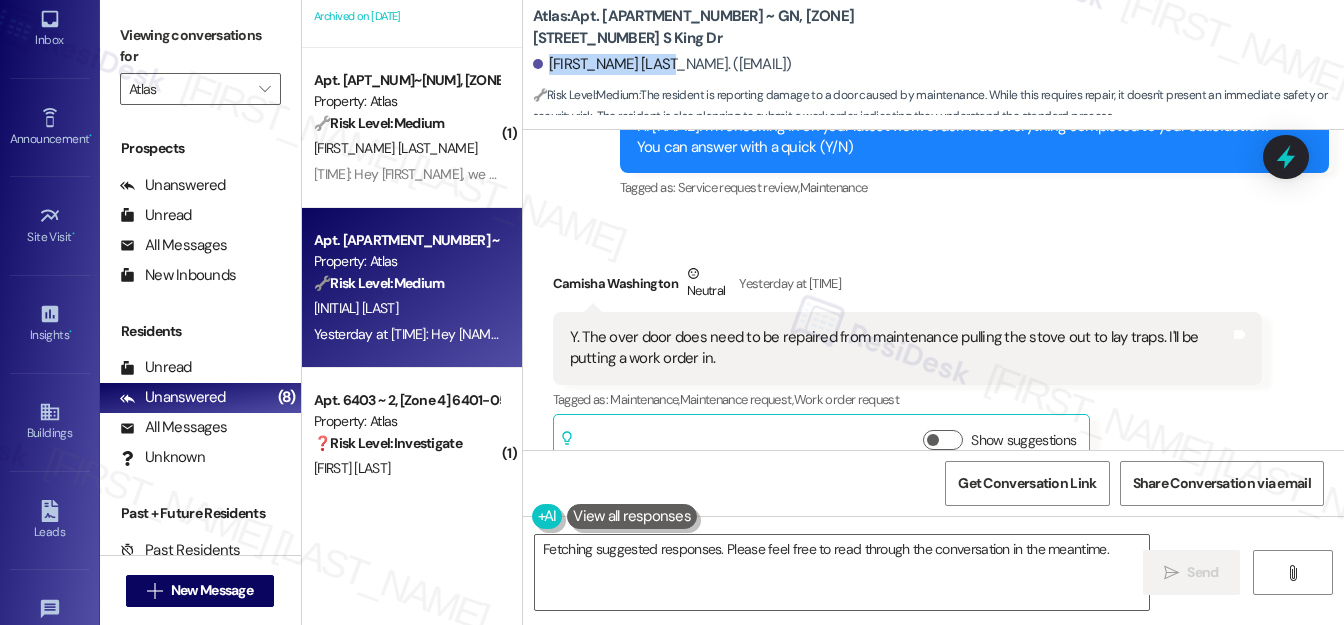 drag, startPoint x: 546, startPoint y: 66, endPoint x: 676, endPoint y: 66, distance: 130 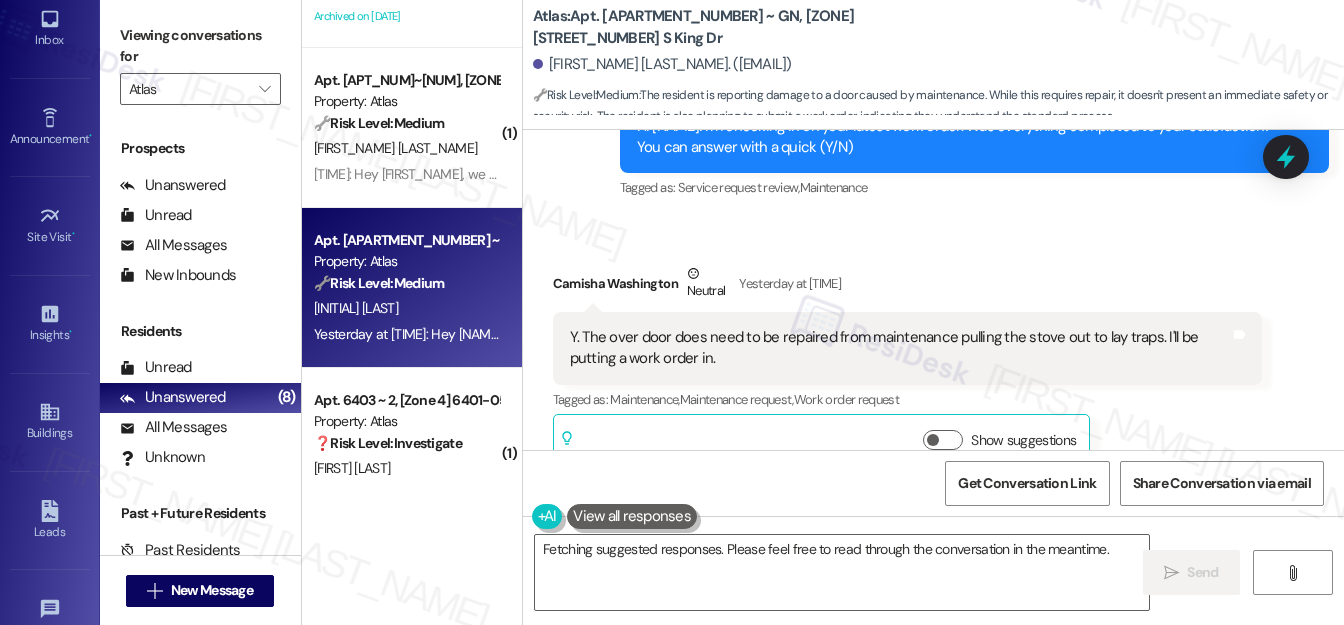 click on "Camisha Washington   Neutral Yesterday at 9:45 PM" at bounding box center (907, 287) 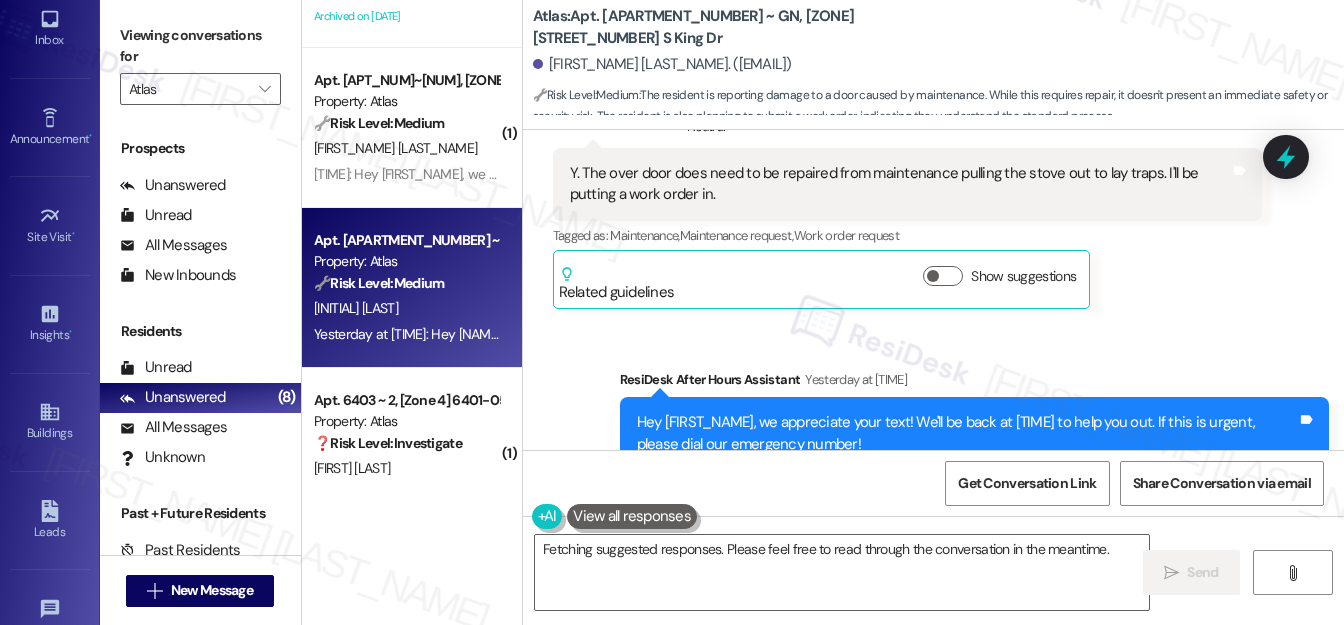 scroll, scrollTop: 8951, scrollLeft: 0, axis: vertical 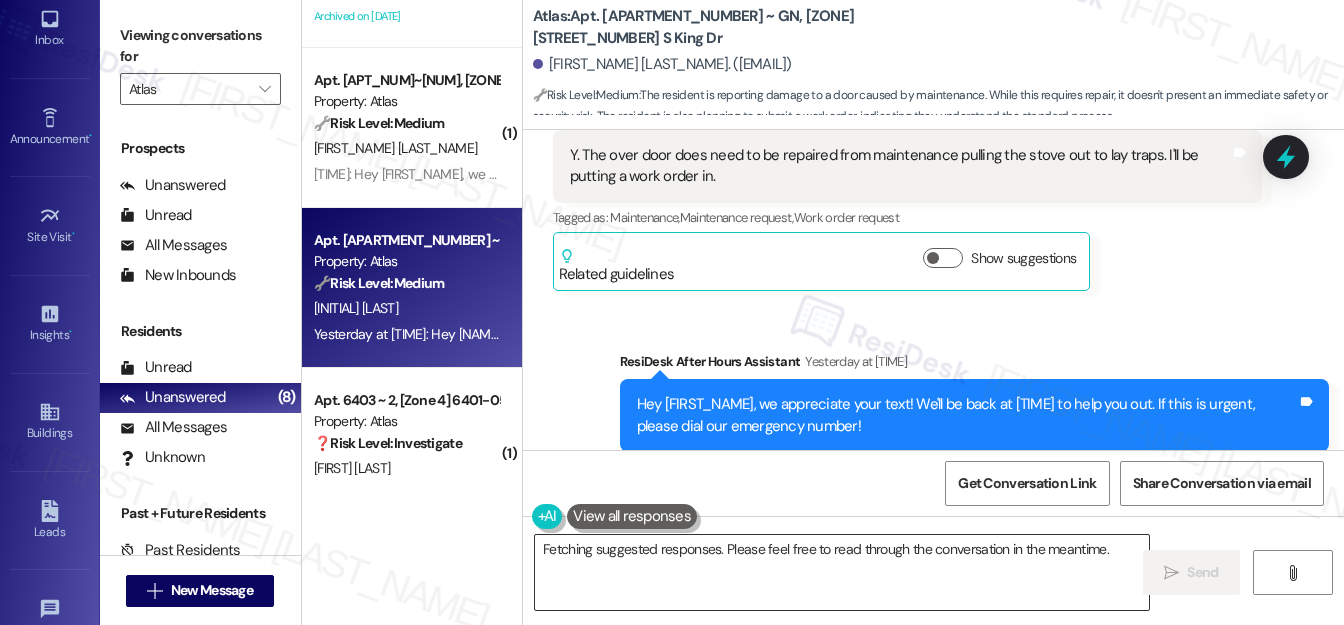 click on "Hey {{first_name}}, thanks for the update! I understand you'll be submitting a work order for the over-door repair. Let me know if you need assistance with that!" at bounding box center (842, 572) 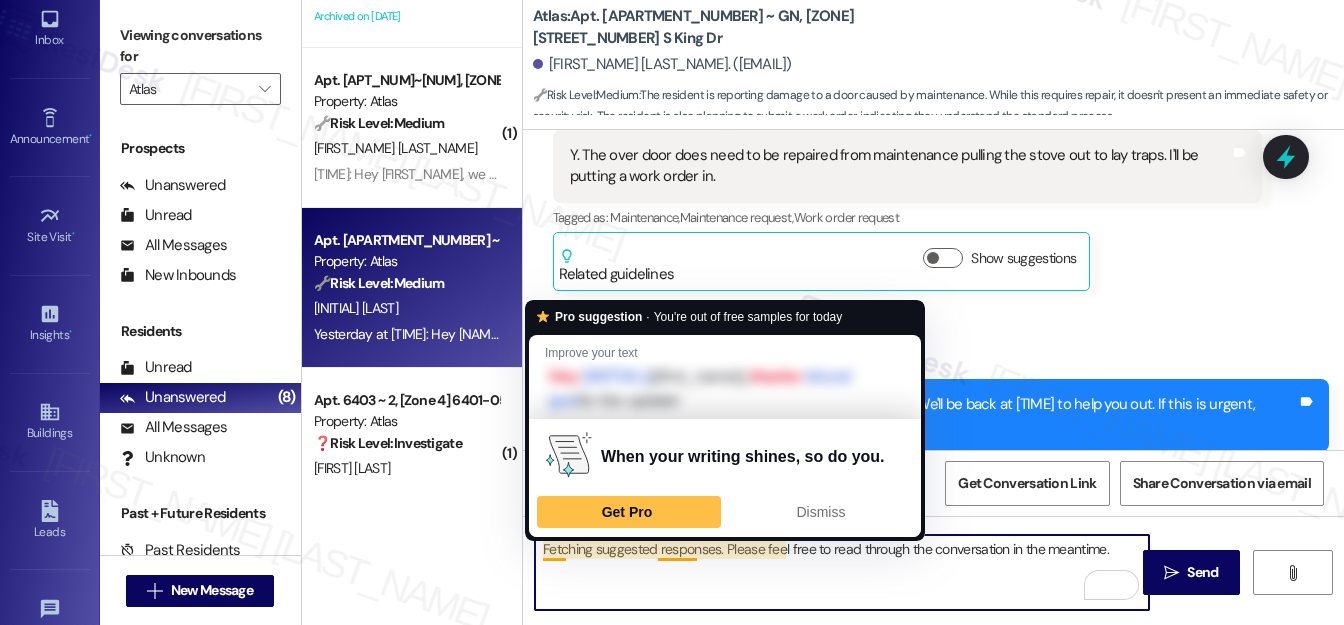 click on "Hey {{first_name}}, thanks for the update! I understand you'll be submitting a work order for the over-door repair. Let me know if you need assistance with that!" at bounding box center (842, 572) 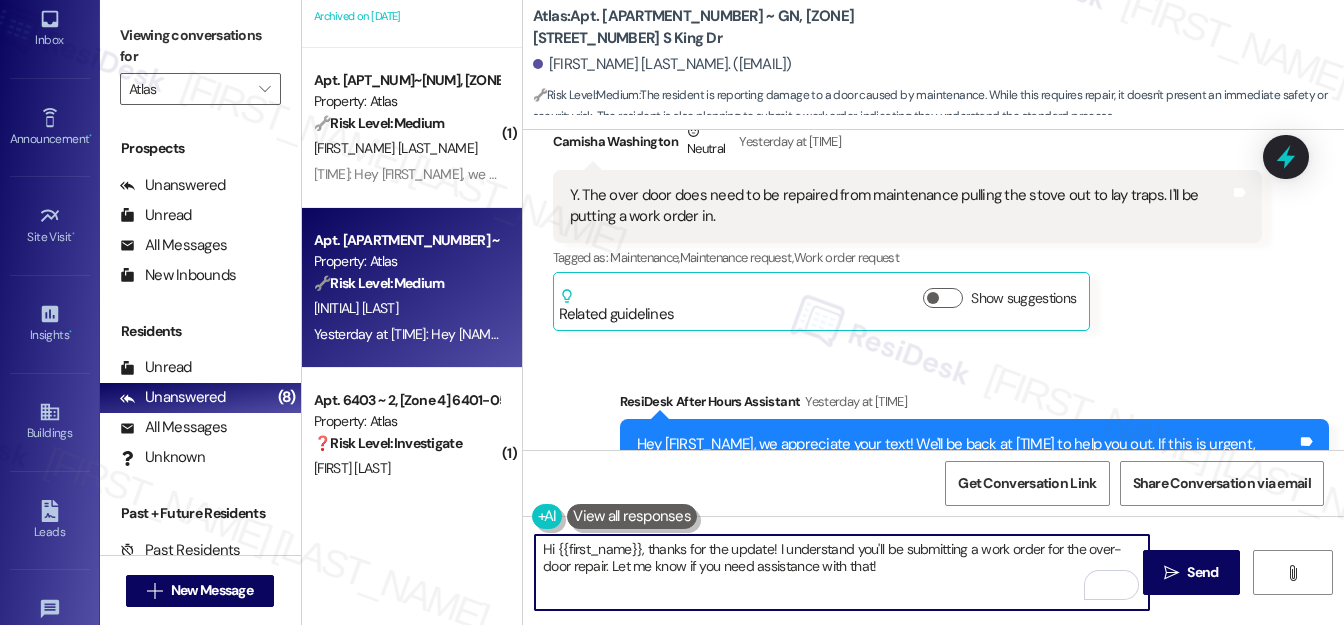 scroll, scrollTop: 8861, scrollLeft: 0, axis: vertical 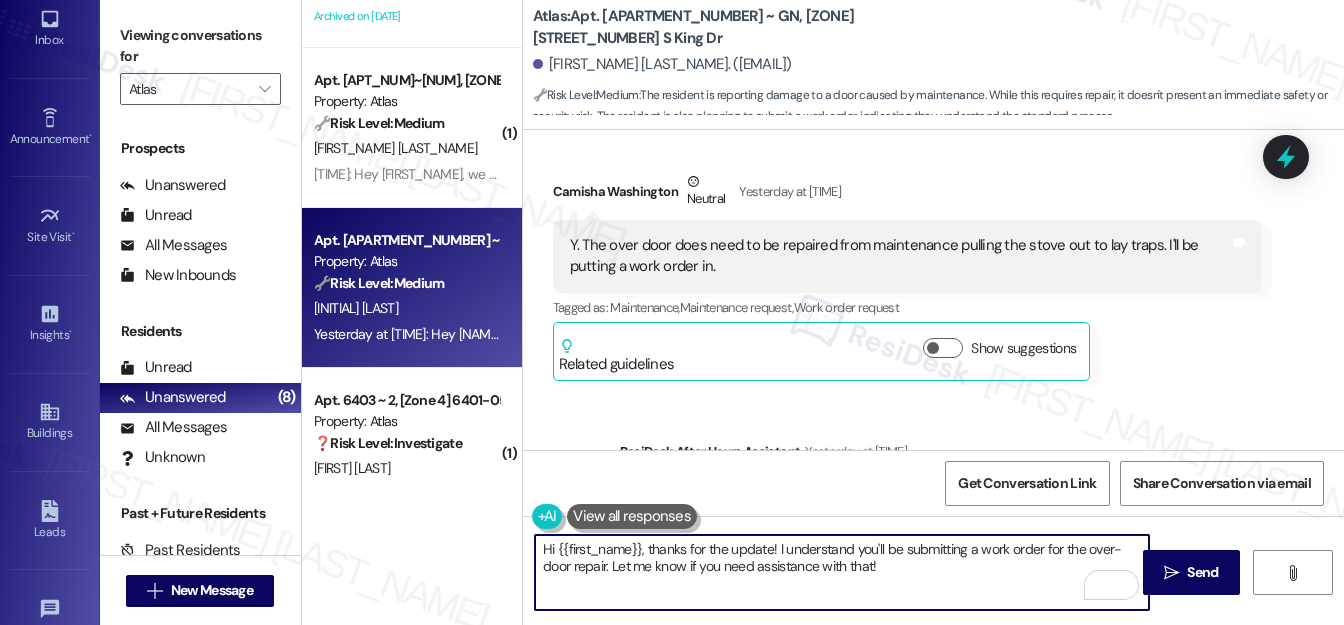 type on "Hi {{first_name}}, thanks for the update! I understand you'll be submitting a work order for the over-door repair. Let me know if you need assistance with that!" 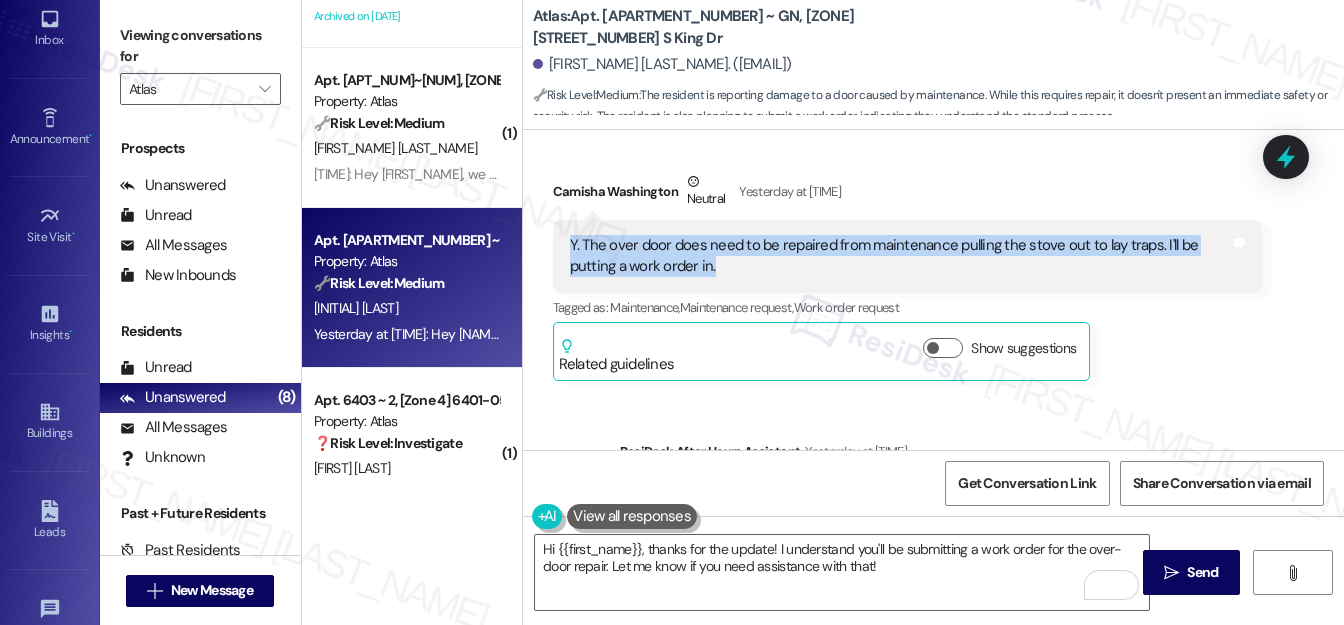 drag, startPoint x: 557, startPoint y: 186, endPoint x: 760, endPoint y: 232, distance: 208.14658 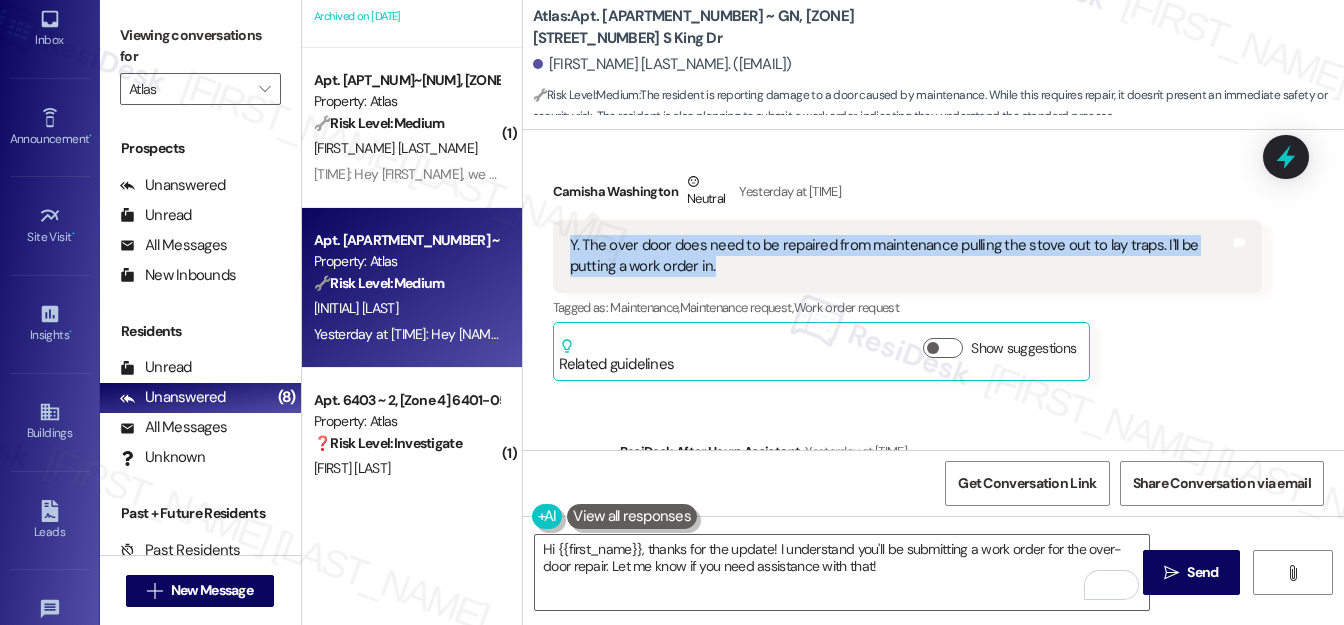 click on "Y. The over door does need to be repaired from maintenance pulling the stove out to lay traps. I'll be putting a work order in. Tags and notes" at bounding box center (907, 256) 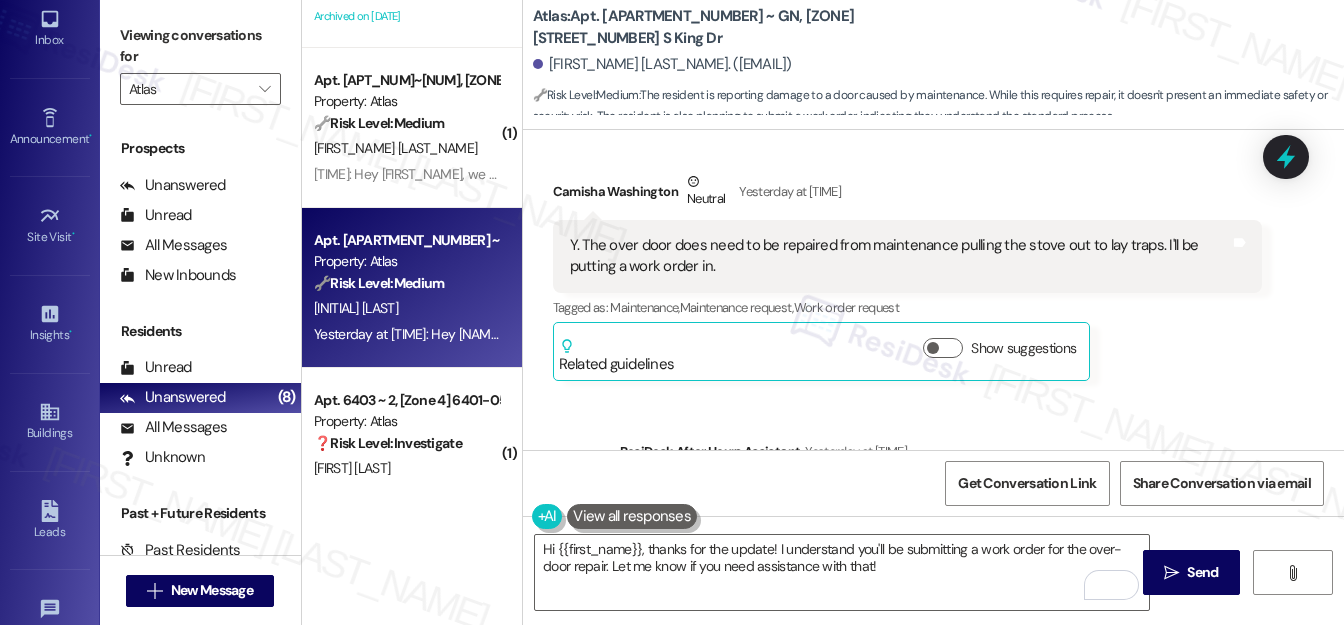 click on "Camisha Washington   Neutral Yesterday at 9:45 PM Y. The over door does need to be repaired from maintenance pulling the stove out to lay traps. I'll be putting a work order in. Tags and notes Tagged as:   Maintenance ,  Click to highlight conversations about Maintenance Maintenance request ,  Click to highlight conversations about Maintenance request Work order request Click to highlight conversations about Work order request  Related guidelines Show suggestions" at bounding box center (907, 276) 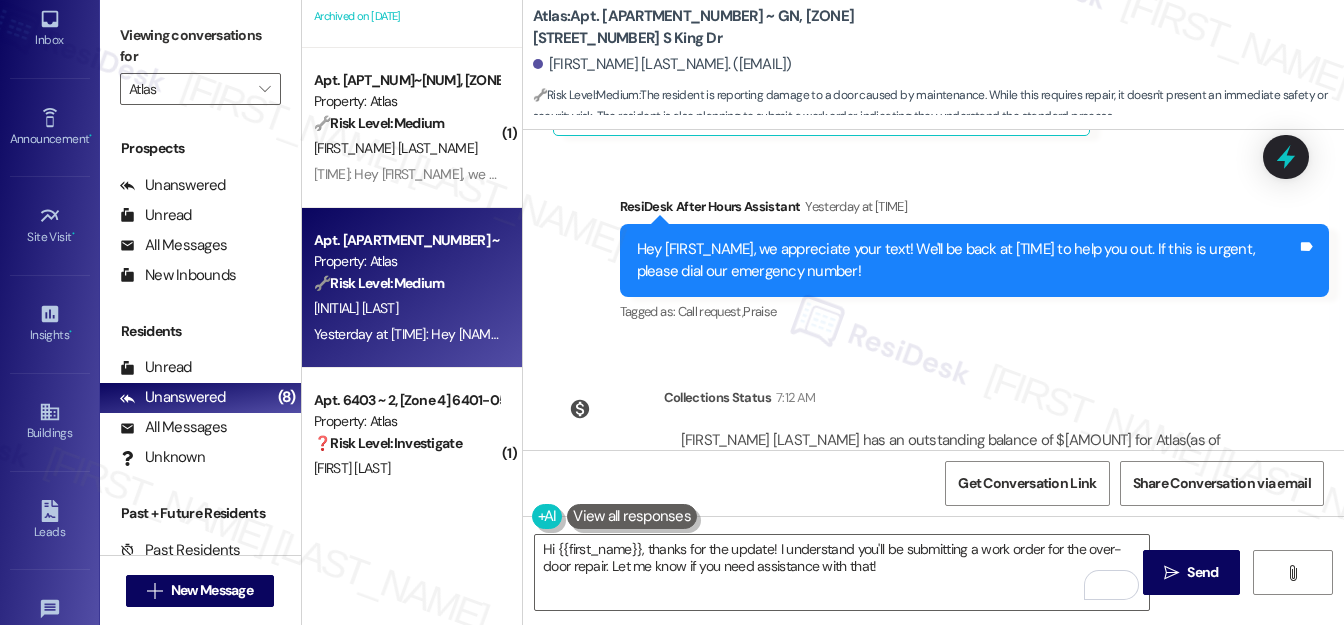 scroll, scrollTop: 9133, scrollLeft: 0, axis: vertical 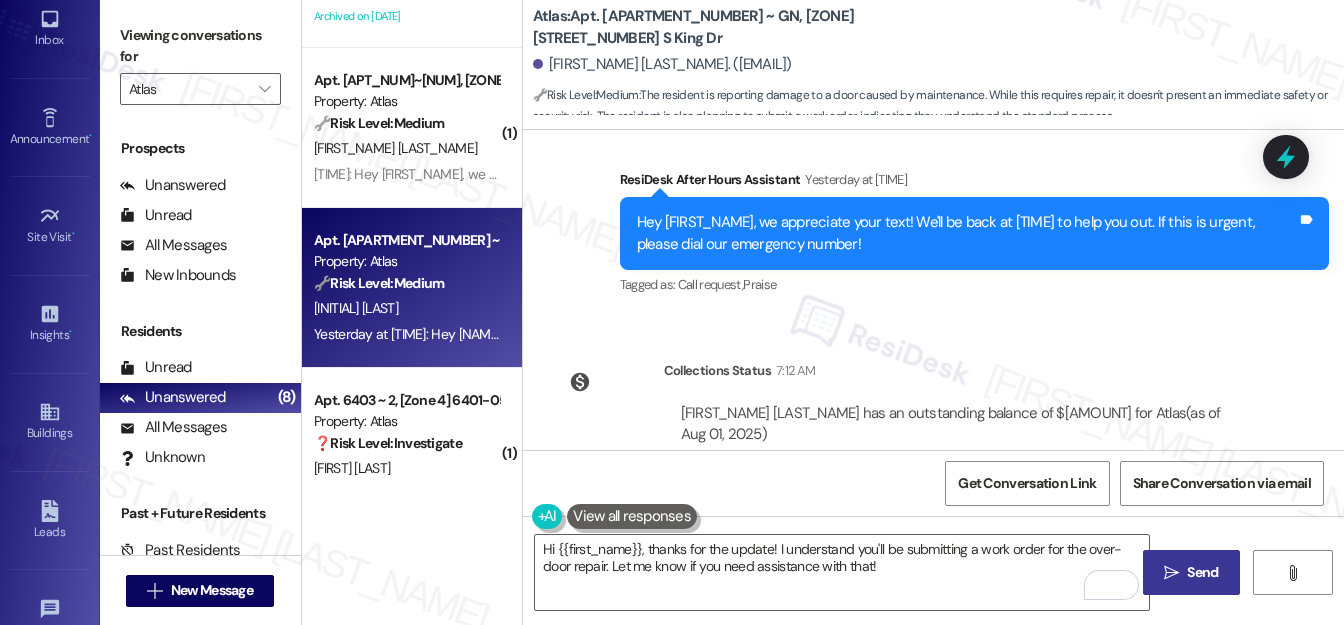 click on "Send" at bounding box center (1202, 572) 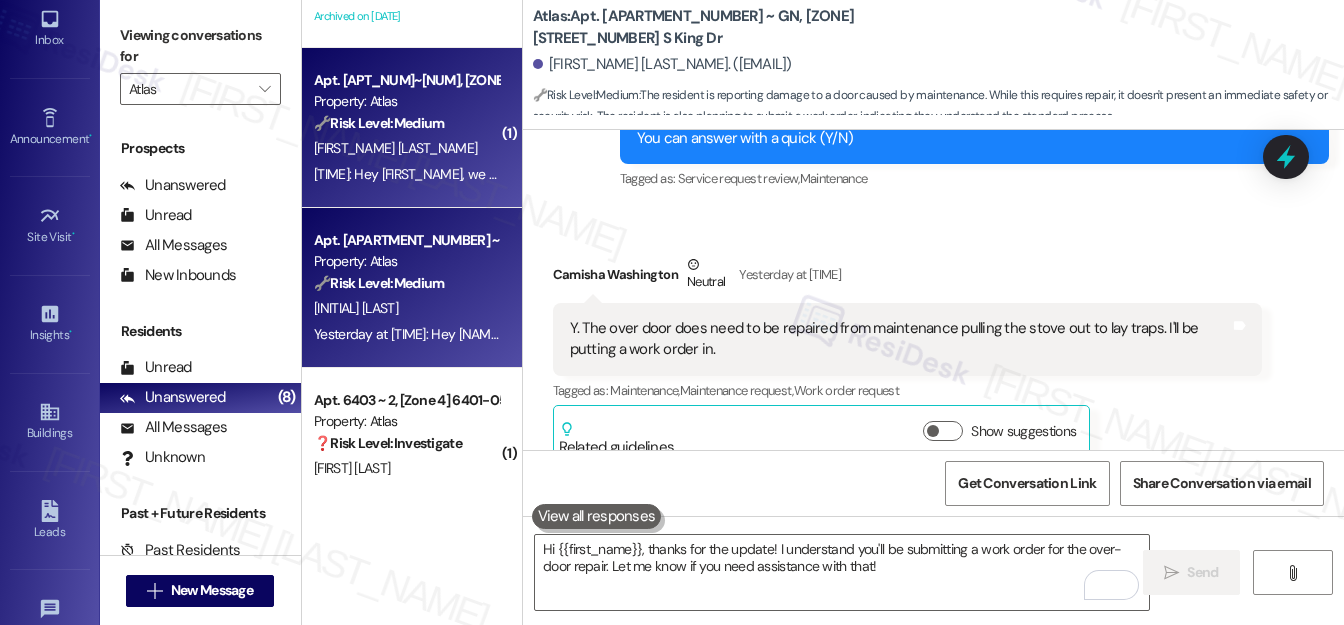 scroll, scrollTop: 8758, scrollLeft: 0, axis: vertical 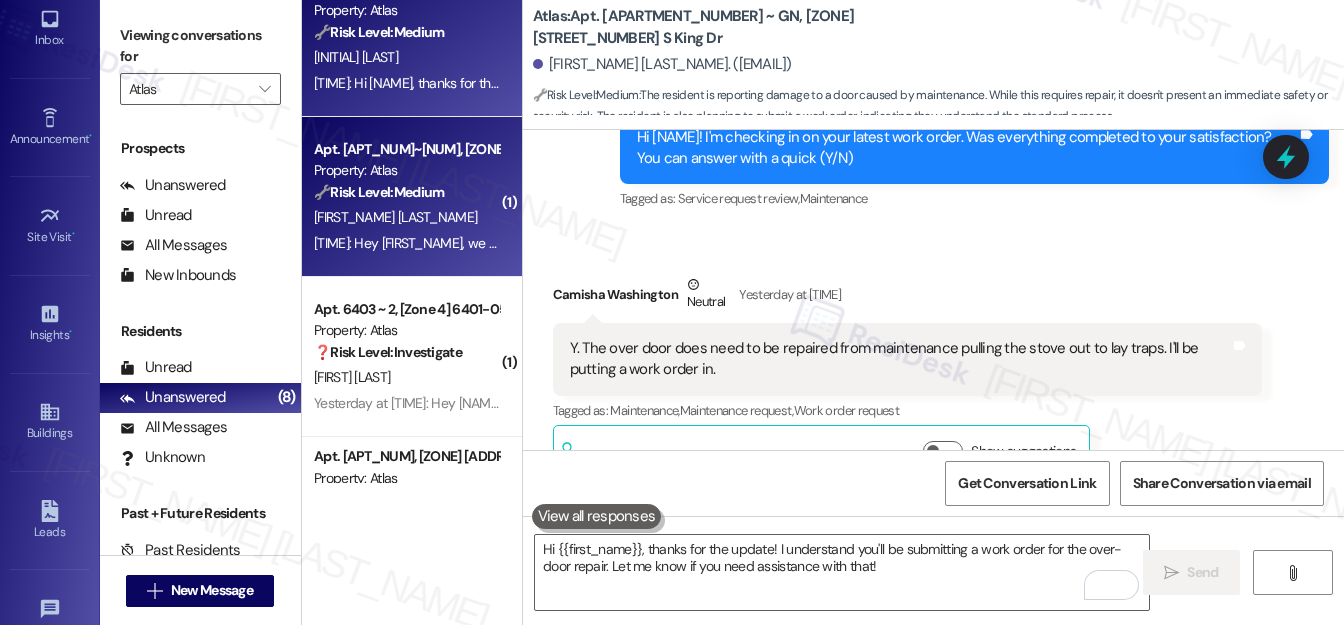 click on "[INITIAL]. [LAST]" at bounding box center [406, 217] 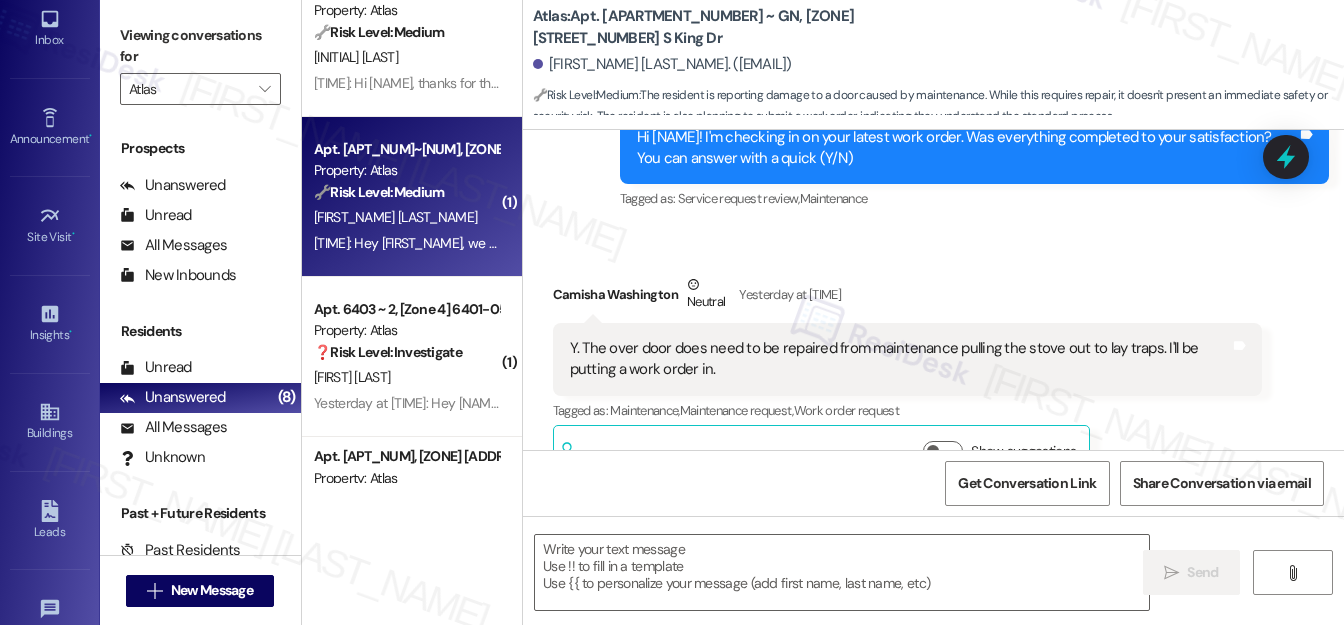 type on "Fetching suggested responses. Please feel free to read through the conversation in the meantime." 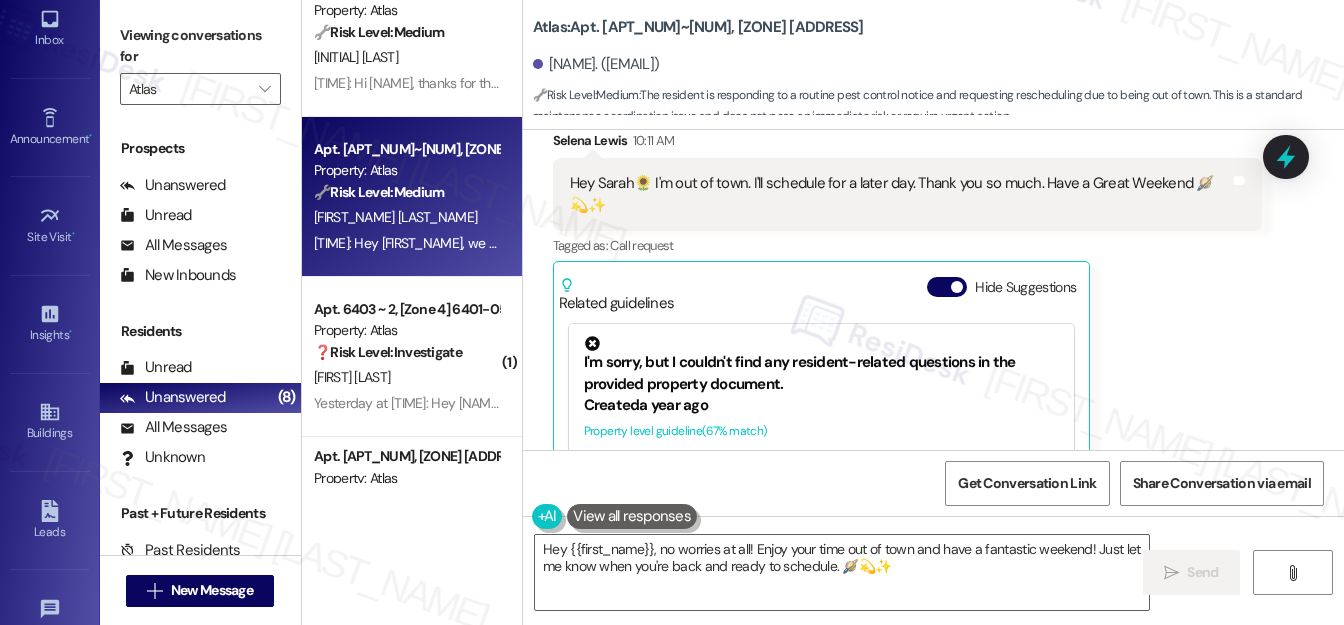 scroll, scrollTop: 8296, scrollLeft: 0, axis: vertical 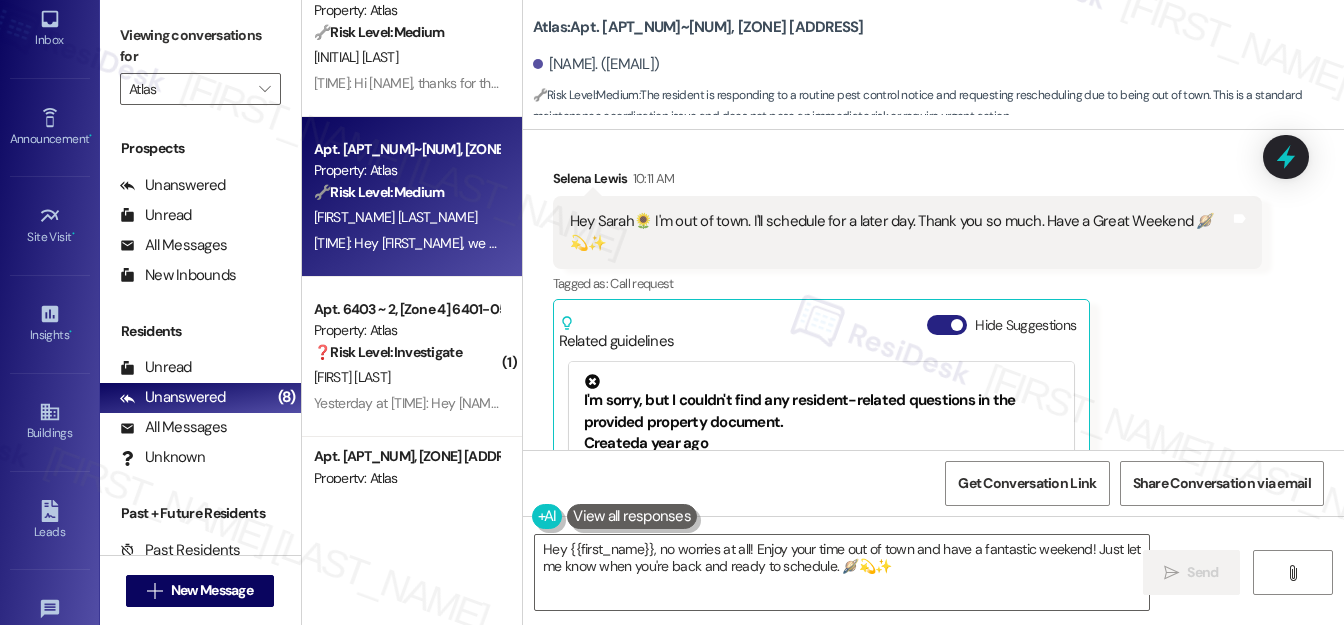 click on "Hide Suggestions" at bounding box center (947, 325) 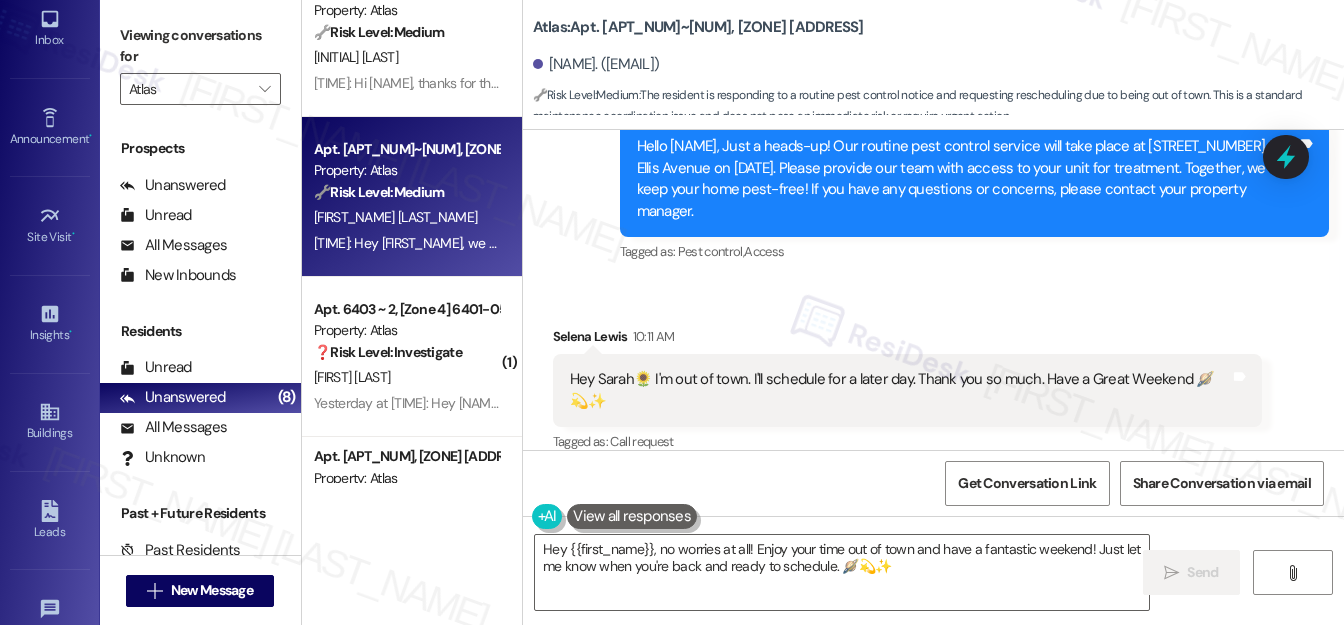 scroll, scrollTop: 8114, scrollLeft: 0, axis: vertical 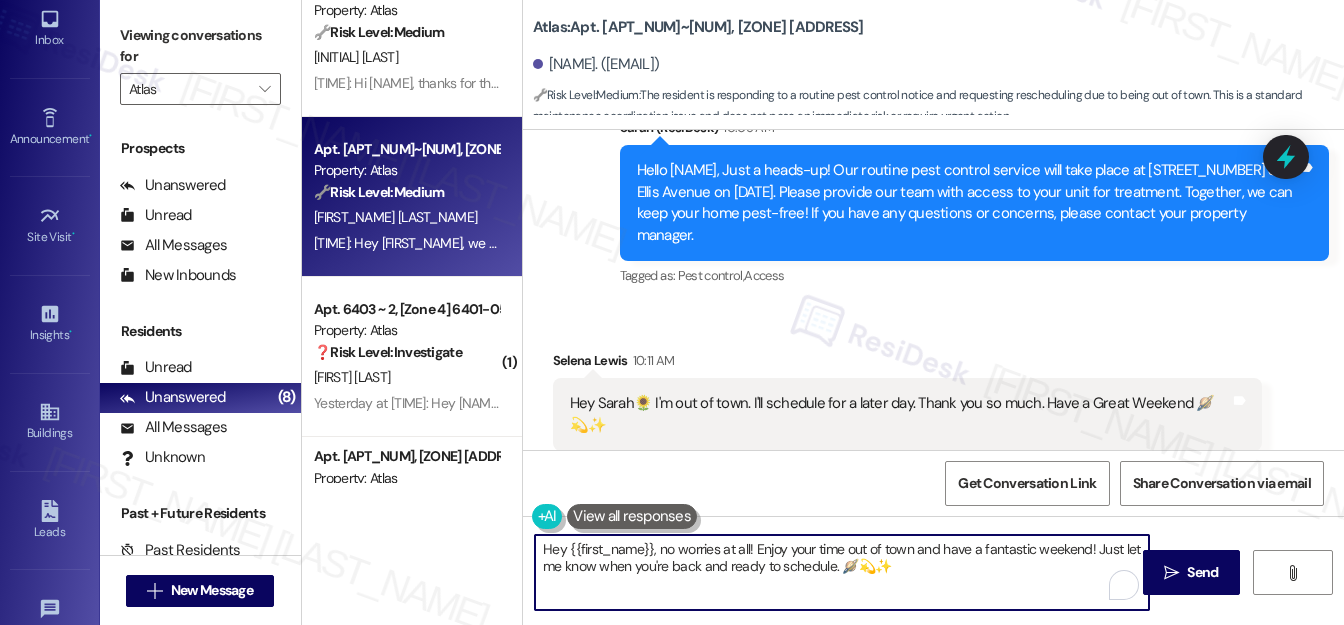 click on "Hey {{first_name}}, no worries at all! Enjoy your time out of town and have a fantastic weekend! Just let me know when you're back and ready to schedule. 🪐💫✨" at bounding box center (842, 572) 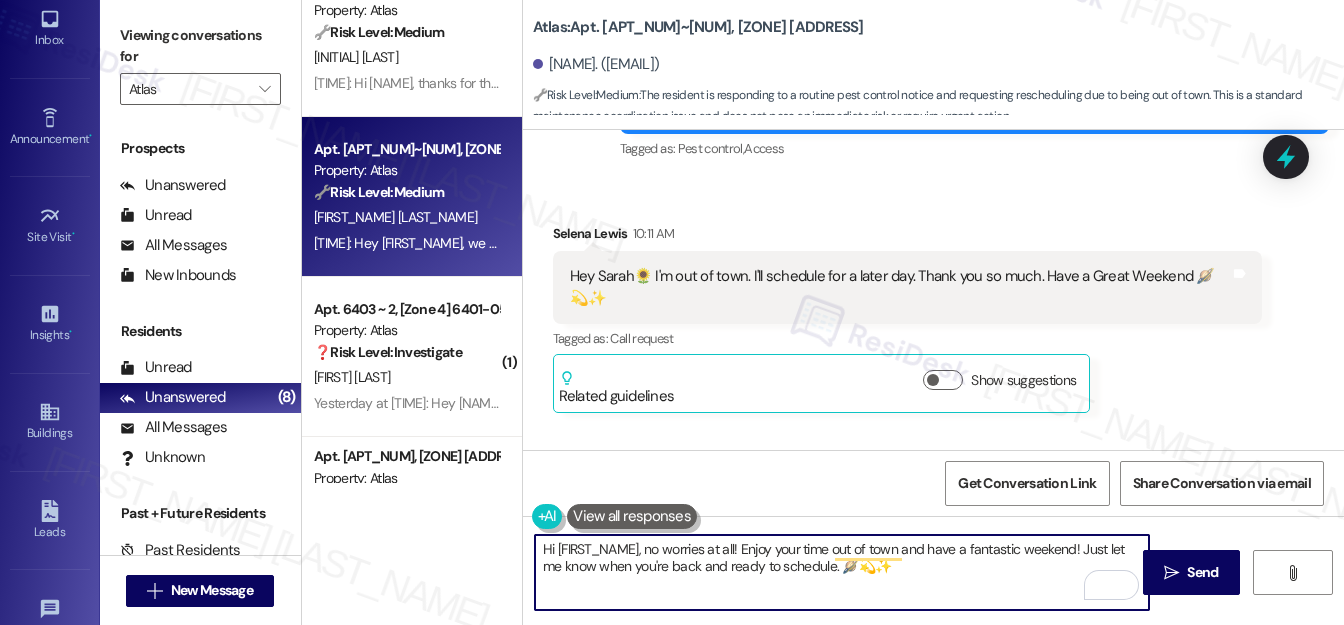 scroll, scrollTop: 8318, scrollLeft: 0, axis: vertical 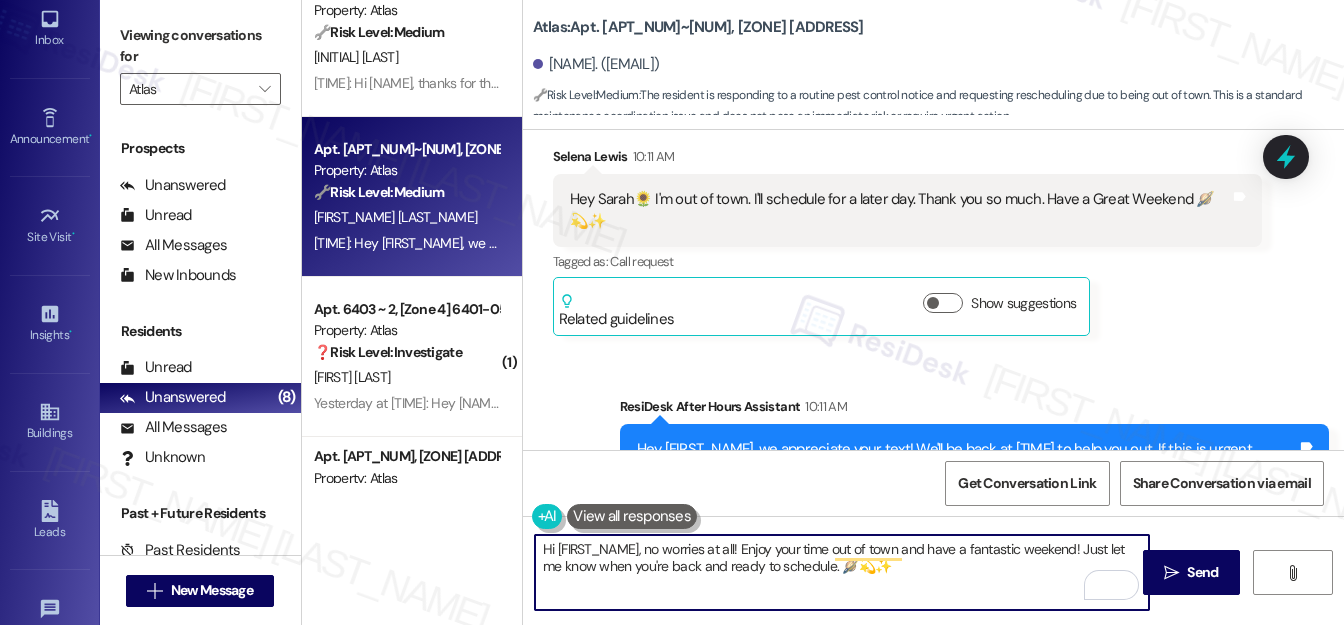 click on "Hi {{first_name}}, no worries at all! Enjoy your time out of town and have a fantastic weekend! Just let me know when you're back and ready to schedule. 🪐💫✨" at bounding box center (842, 572) 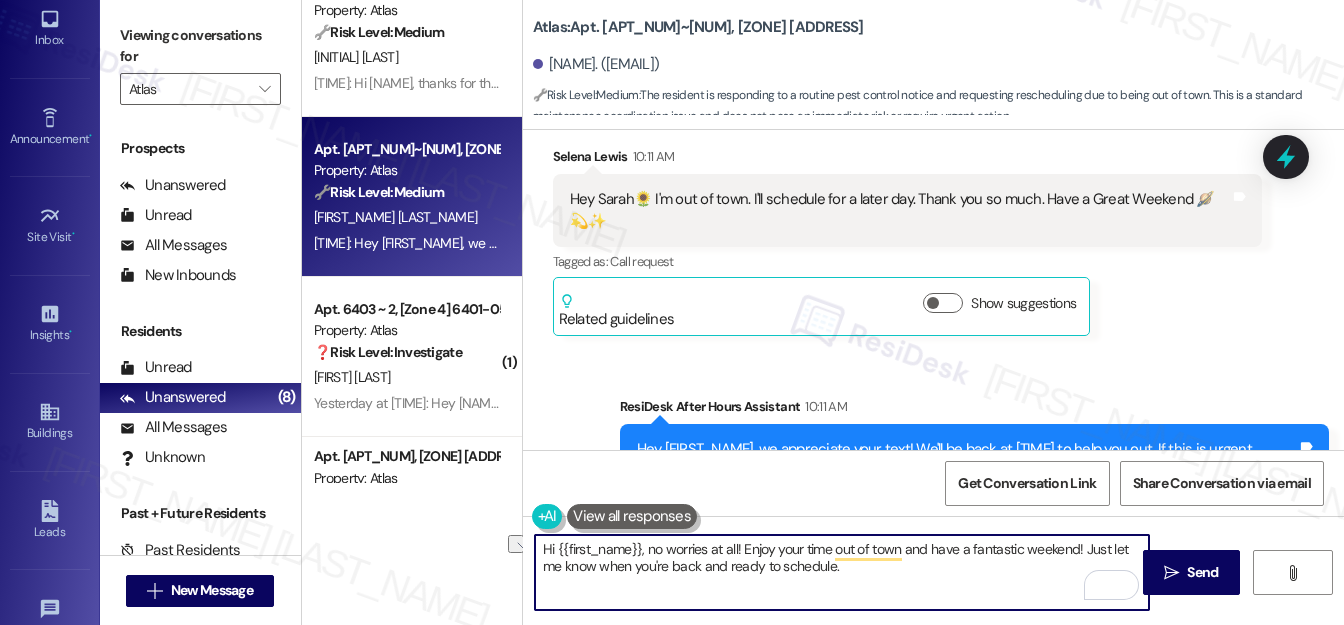 drag, startPoint x: 650, startPoint y: 547, endPoint x: 541, endPoint y: 545, distance: 109.01835 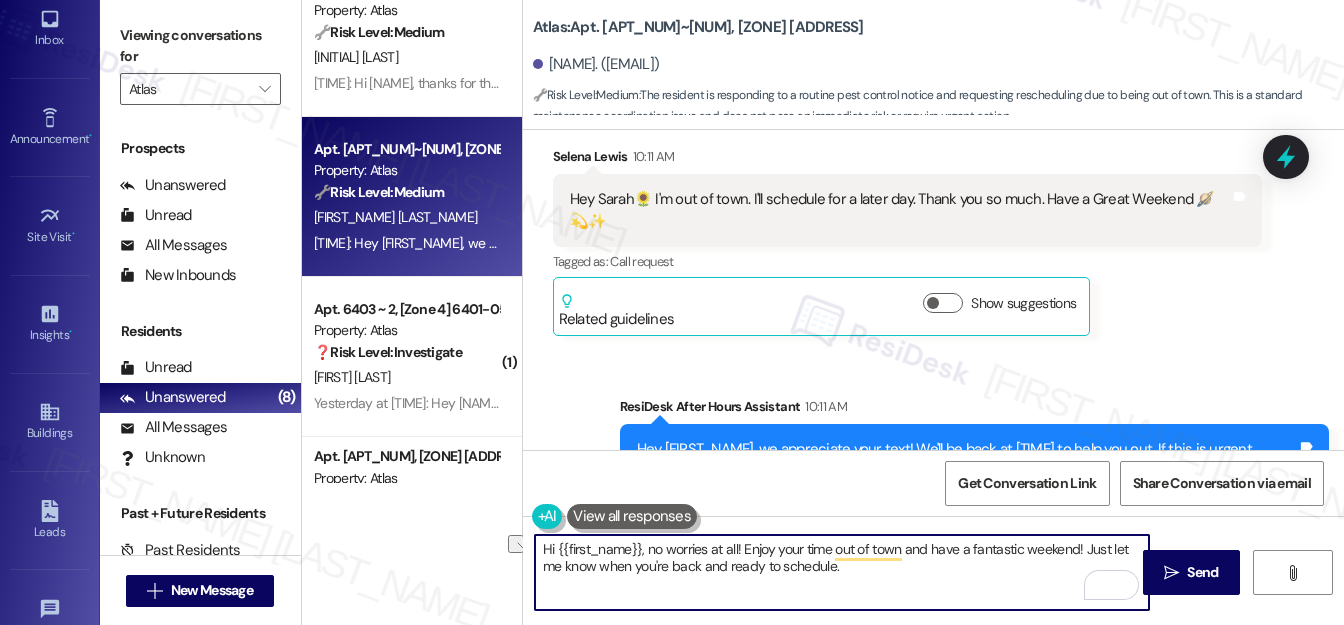 click on "Hi {{first_name}}, no worries at all! Enjoy your time out of town and have a fantastic weekend! Just let me know when you're back and ready to schedule." at bounding box center (842, 572) 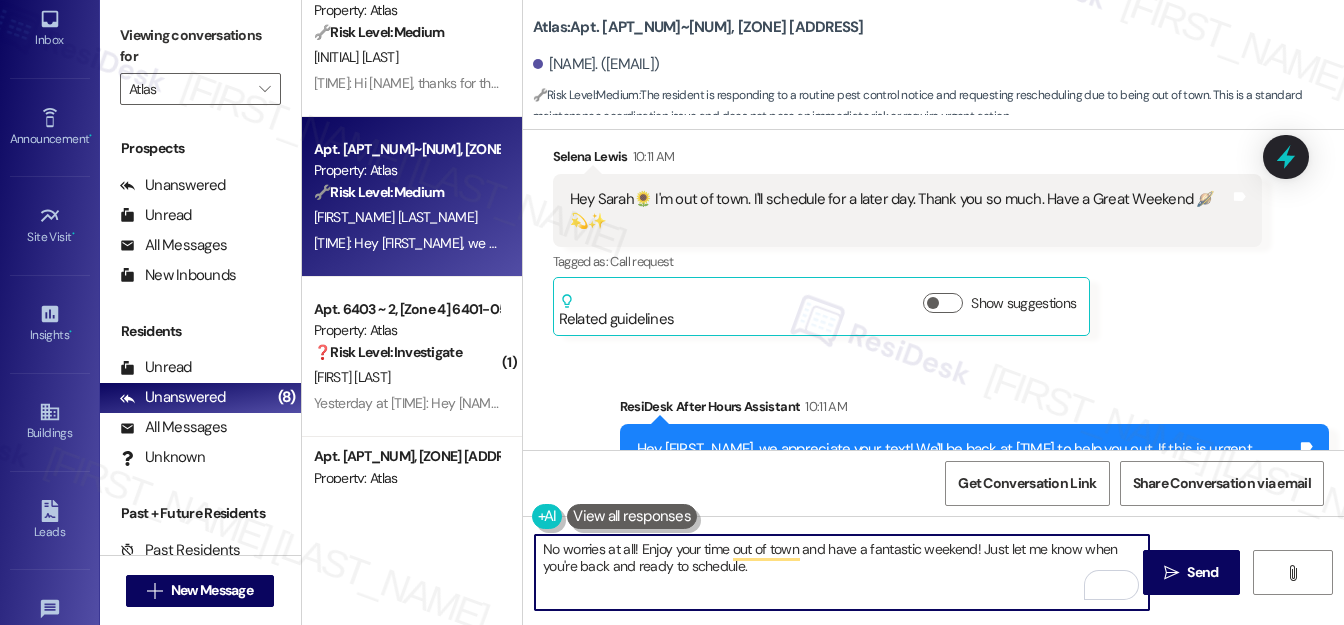 click on "No worries at all! Enjoy your time out of town and have a fantastic weekend! Just let me know when you're back and ready to schedule." at bounding box center [842, 572] 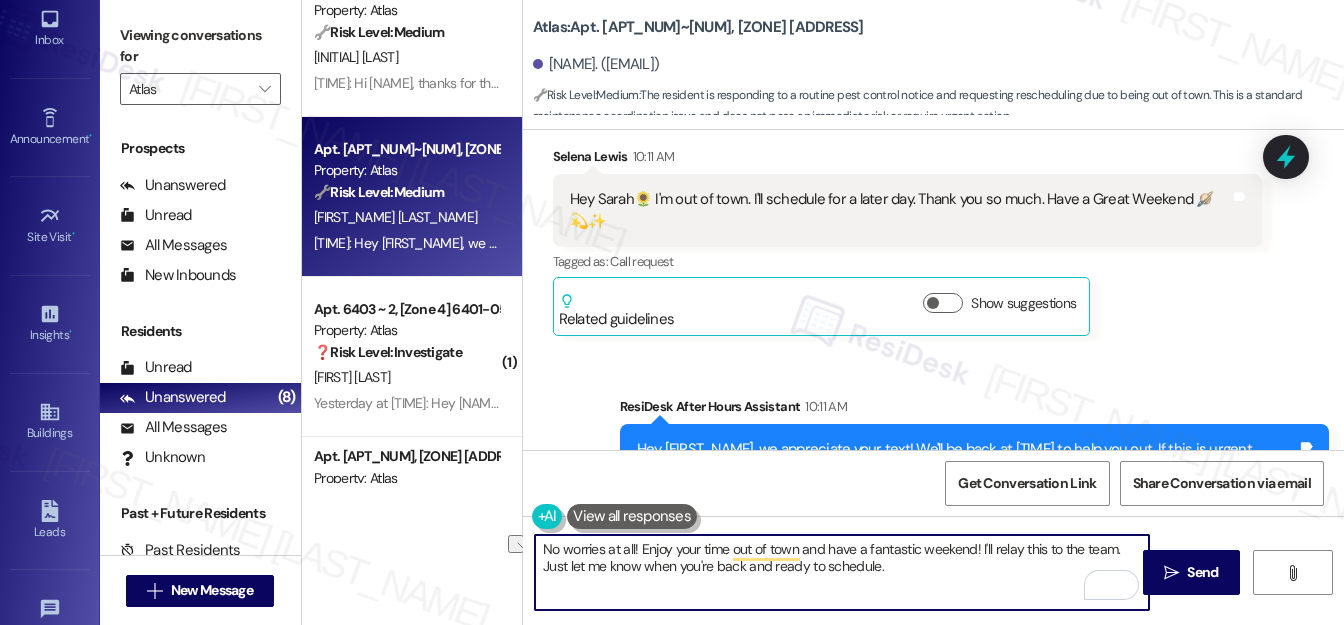 drag, startPoint x: 975, startPoint y: 546, endPoint x: 760, endPoint y: 536, distance: 215.23244 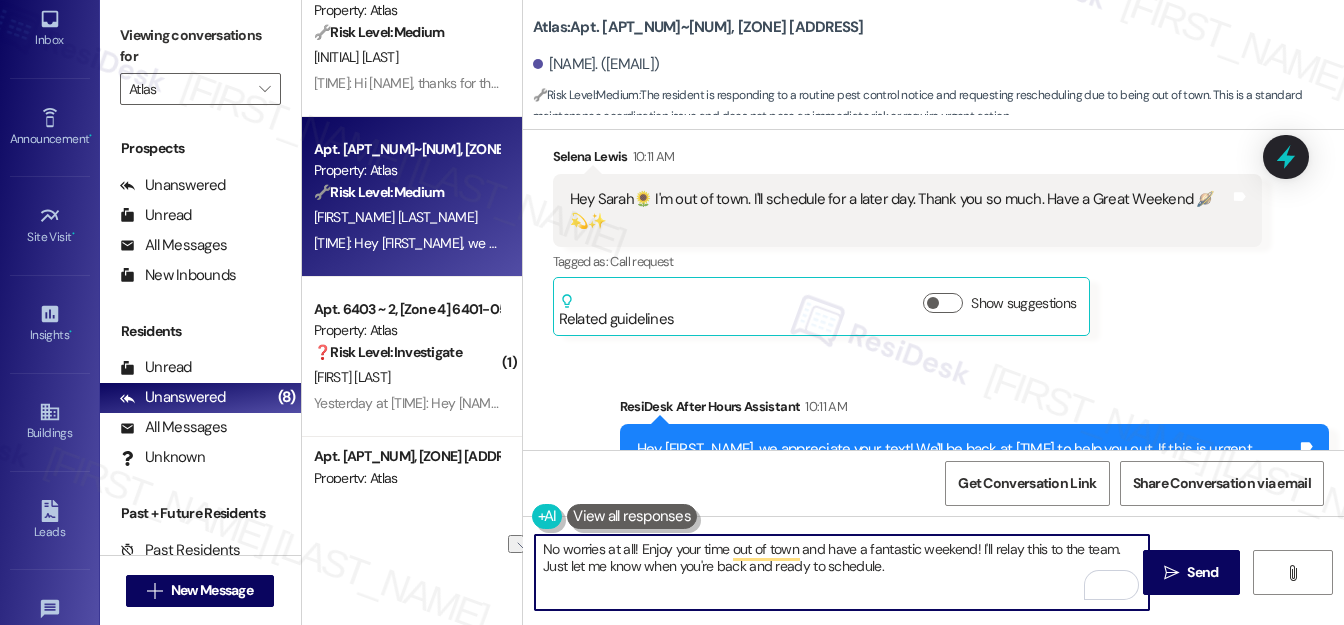 click on "No worries at all! Enjoy your time out of town and have a fantastic weekend! I'll relay this to the team. Just let me know when you're back and ready to schedule." at bounding box center [842, 572] 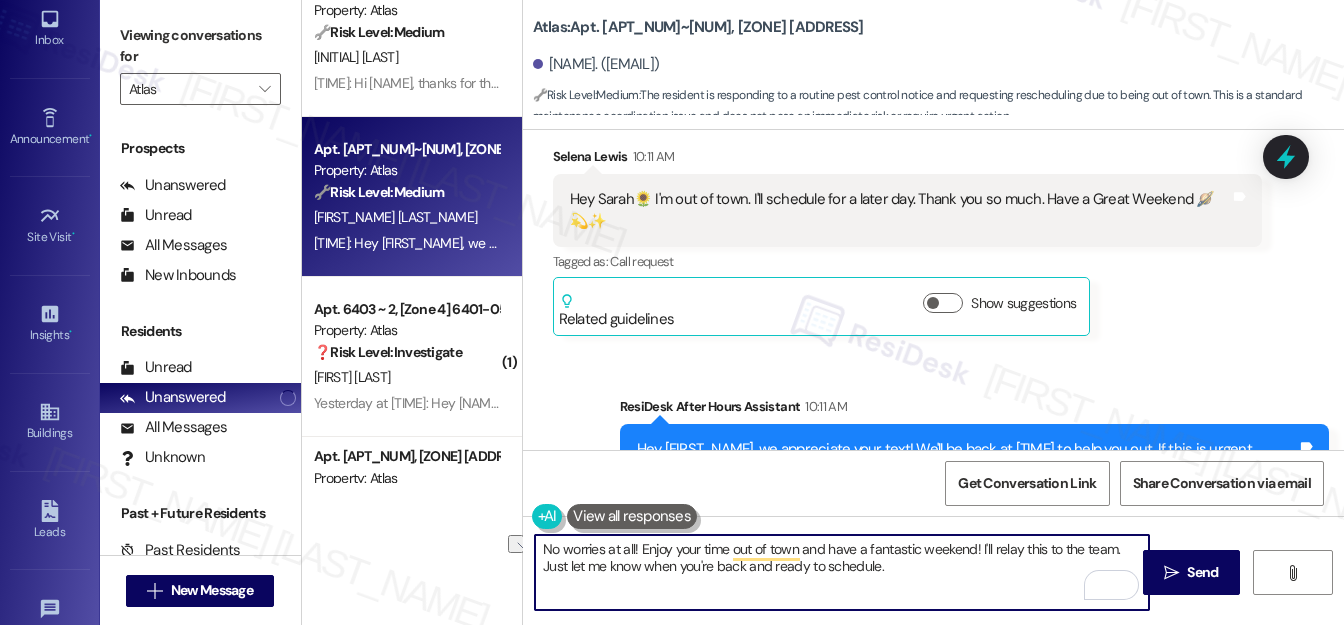 drag, startPoint x: 979, startPoint y: 547, endPoint x: 1121, endPoint y: 548, distance: 142.00352 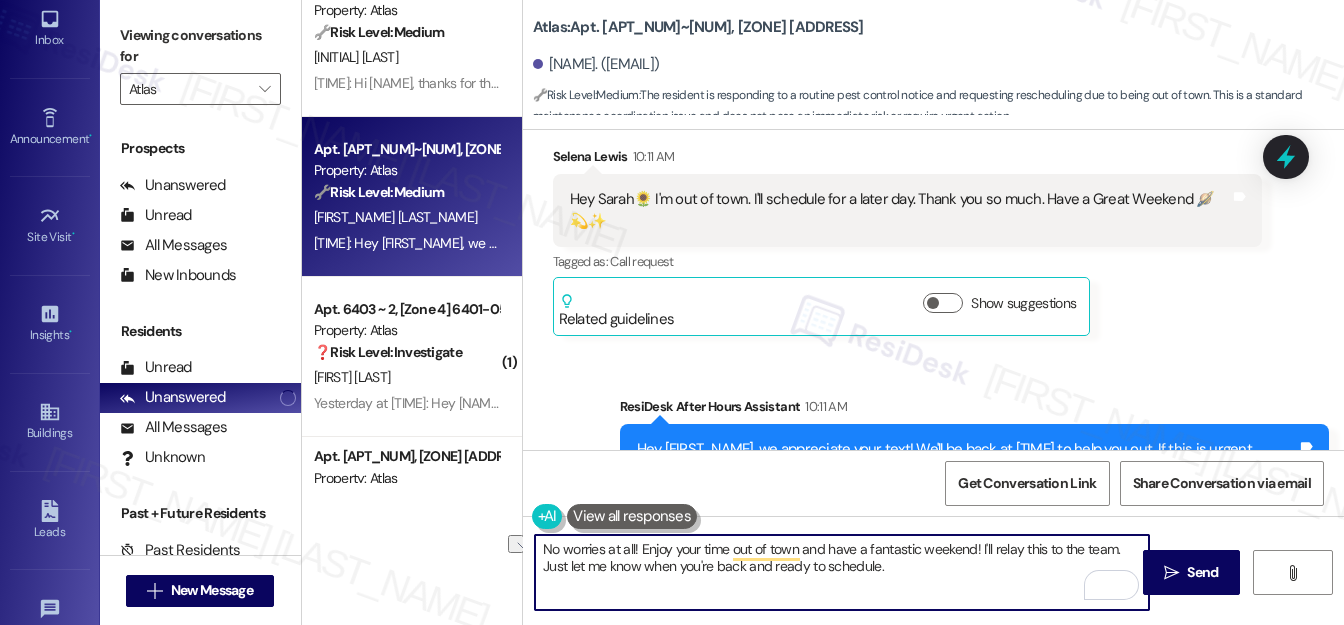click on "No worries at all! Enjoy your time out of town and have a fantastic weekend! I'll relay this to the team. Just let me know when you're back and ready to schedule." at bounding box center (842, 572) 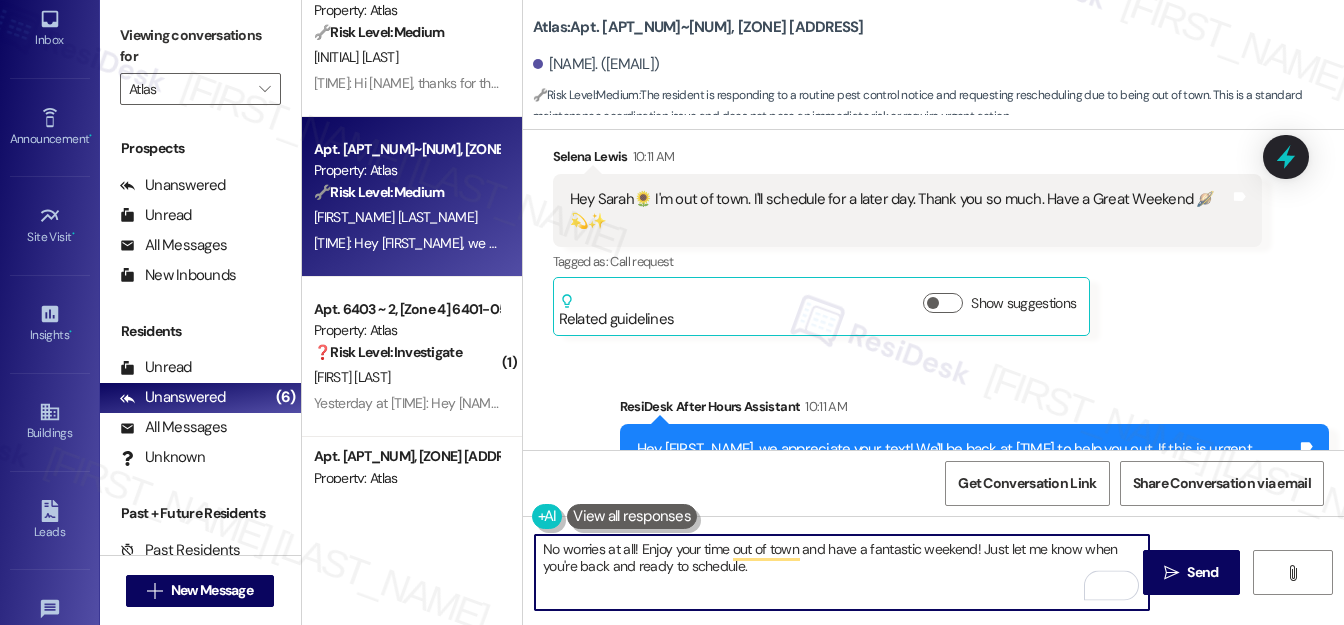 click on "No worries at all! Enjoy your time out of town and have a fantastic weekend! Just let me know when you're back and ready to schedule." at bounding box center (842, 572) 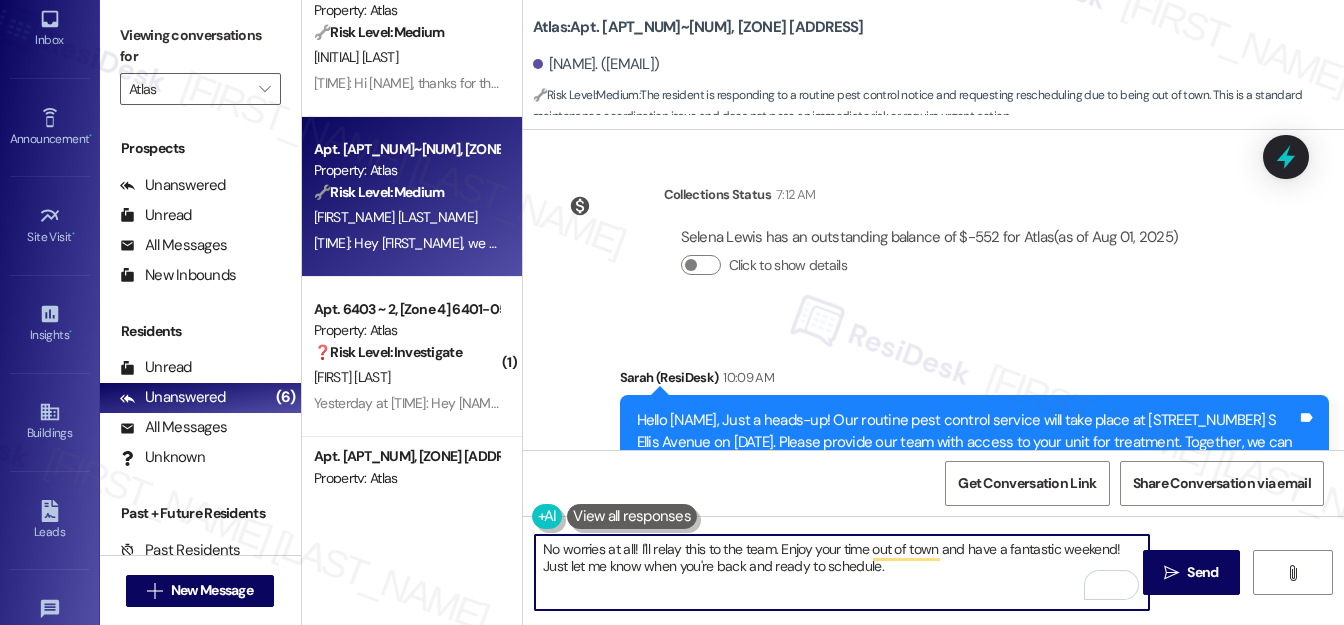 scroll, scrollTop: 8046, scrollLeft: 0, axis: vertical 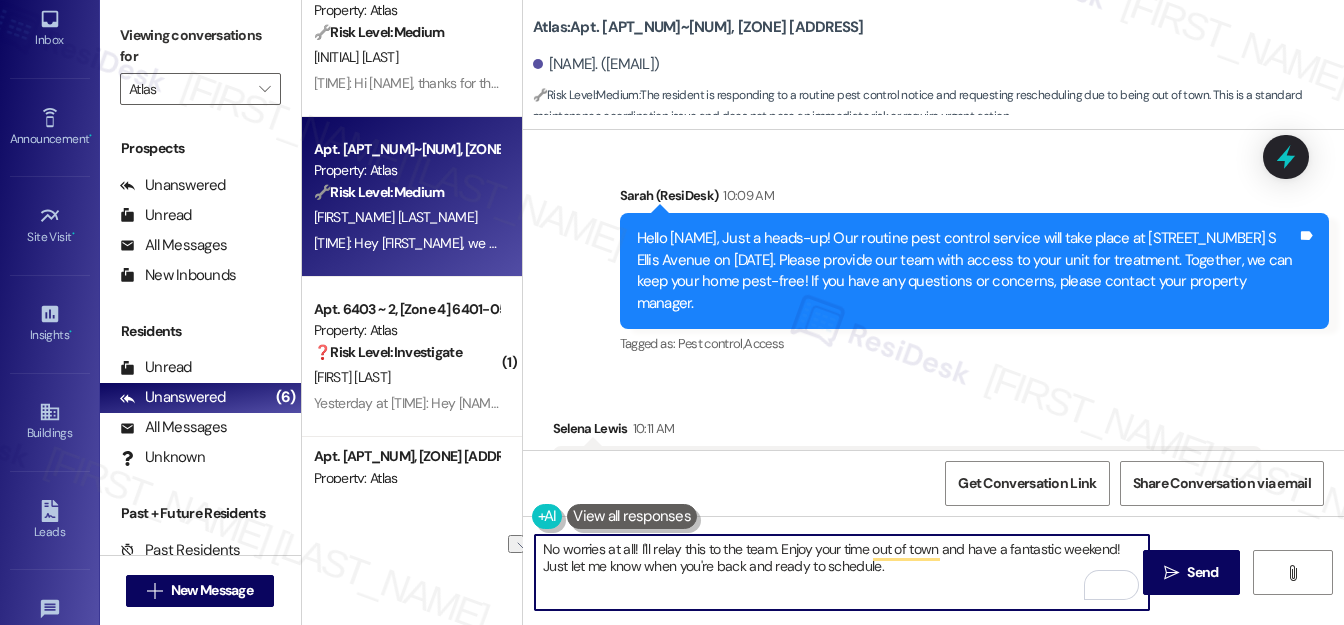 drag, startPoint x: 541, startPoint y: 562, endPoint x: 890, endPoint y: 566, distance: 349.02292 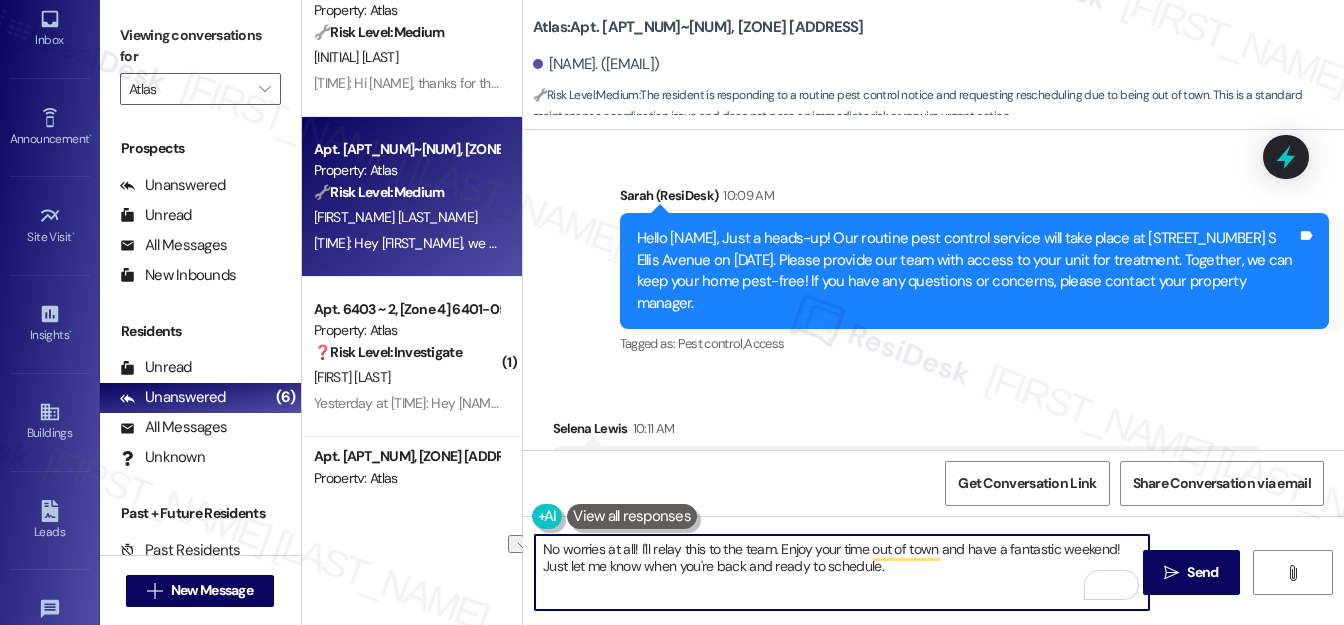 click on "No worries at all! I'll relay this to the team. Enjoy your time out of town and have a fantastic weekend! Just let me know when you're back and ready to schedule." at bounding box center (842, 572) 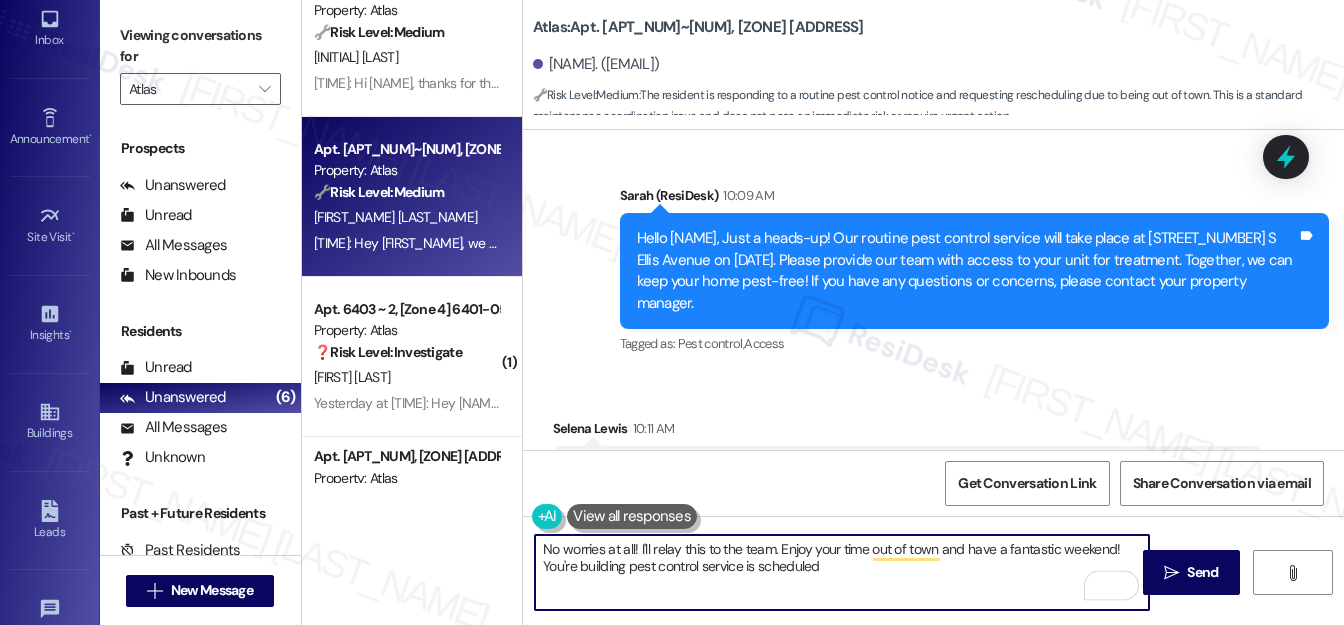 paste on "1st Saturday and 3rd Saturday" 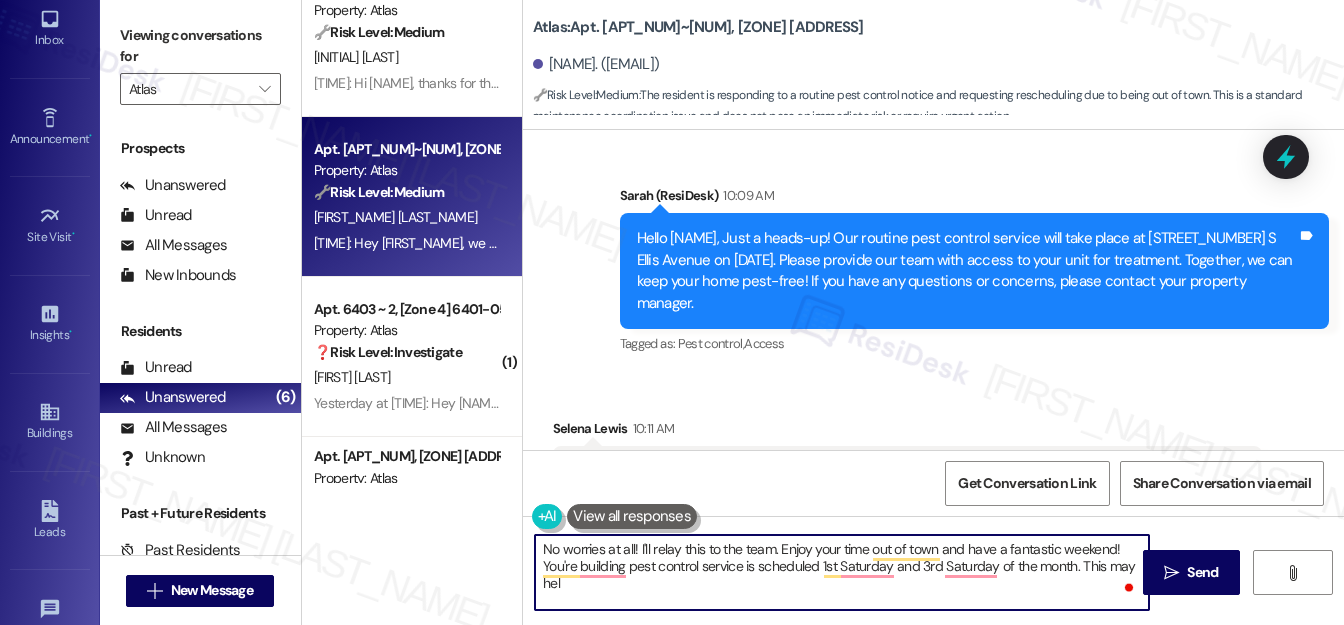 type on "No worries at all! I'll relay this to the team. Enjoy your time out of town and have a fantastic weekend! You're building pest control service is scheduled 1st Saturday and 3rd Saturday of the month. This may help" 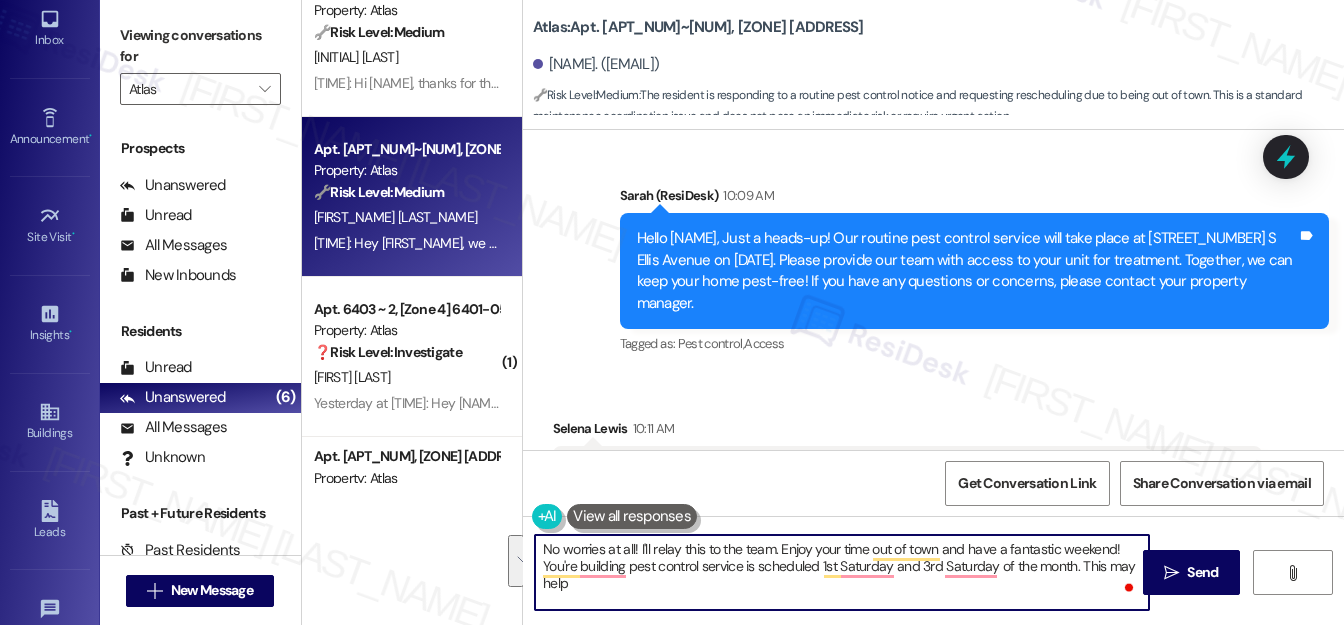 drag, startPoint x: 538, startPoint y: 540, endPoint x: 589, endPoint y: 588, distance: 70.035706 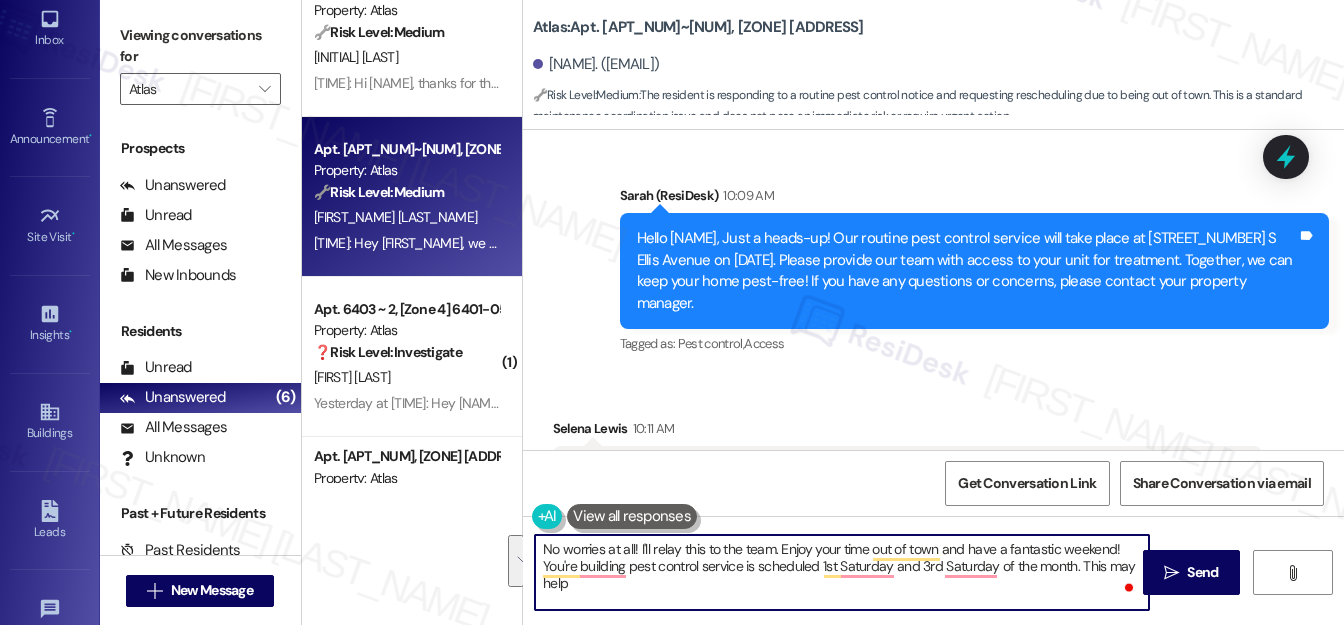click on "No worries at all! I'll relay this to the team. Enjoy your time out of town and have a fantastic weekend! You're building pest control service is scheduled 1st Saturday and 3rd Saturday of the month. This may help" at bounding box center [842, 572] 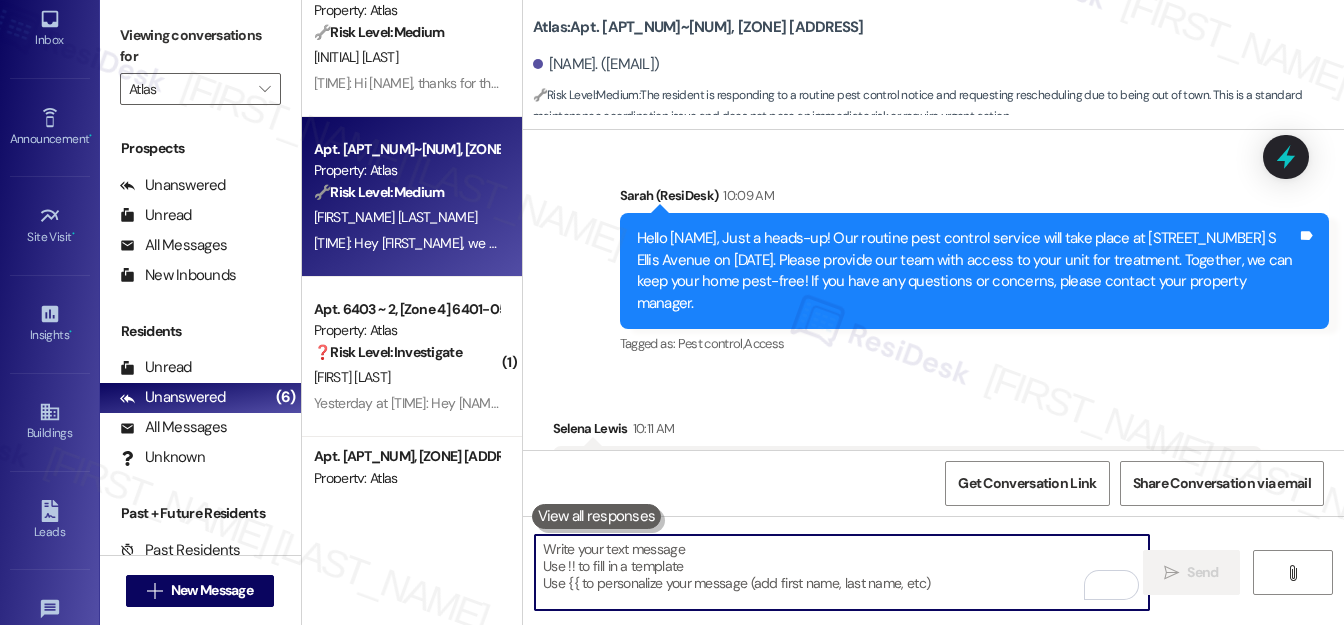 paste on "No worries at all! I’ll pass this along to the team.
Enjoy your time out of town and have a fantastic weekend!" 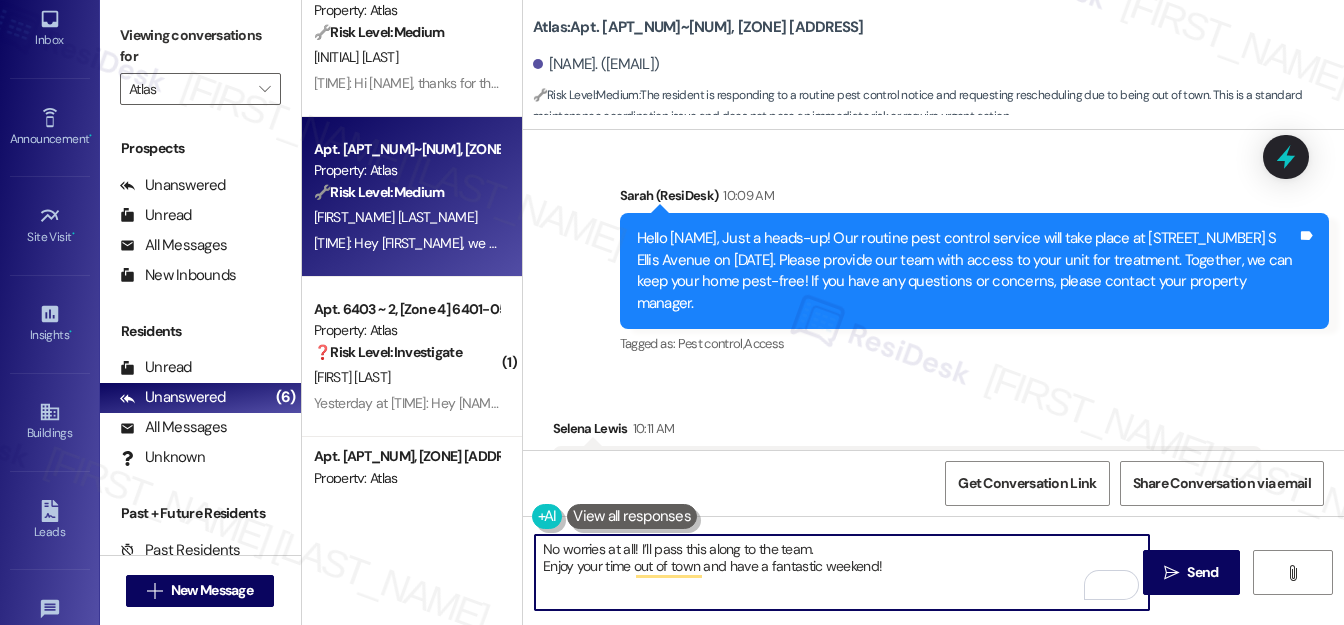 click on "No worries at all! I’ll pass this along to the team.
Enjoy your time out of town and have a fantastic weekend!" at bounding box center [842, 572] 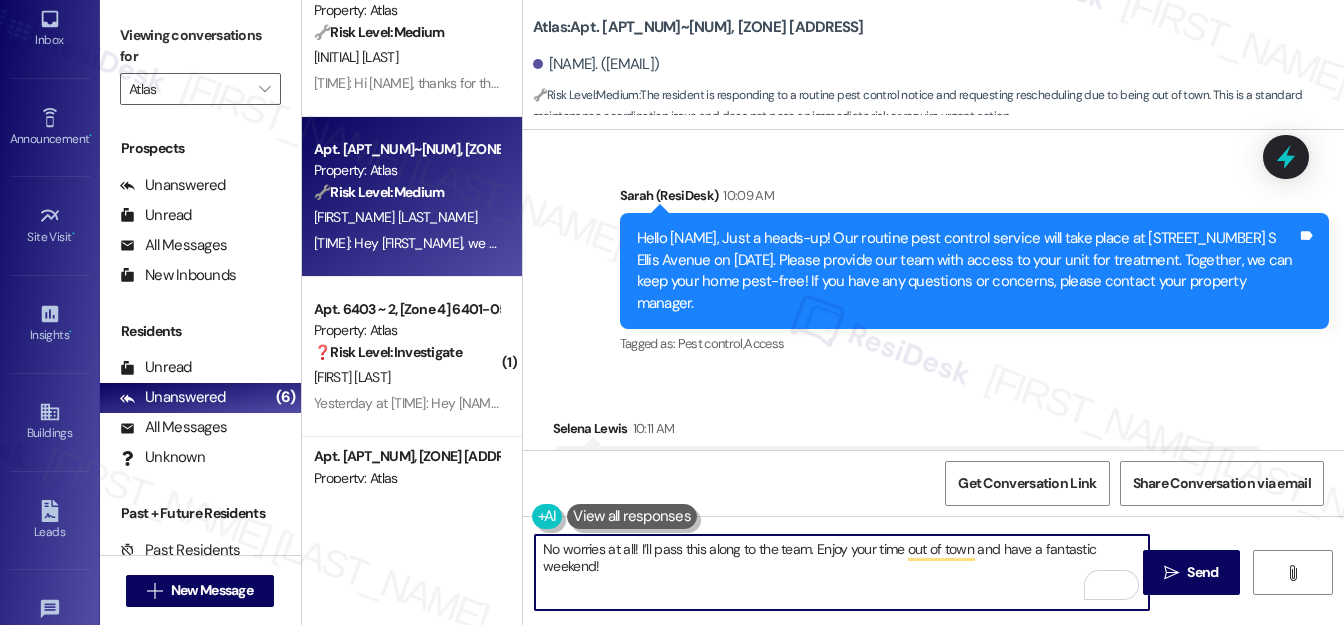 click on "No worries at all! I’ll pass this along to the team. Enjoy your time out of town and have a fantastic weekend!" at bounding box center [842, 572] 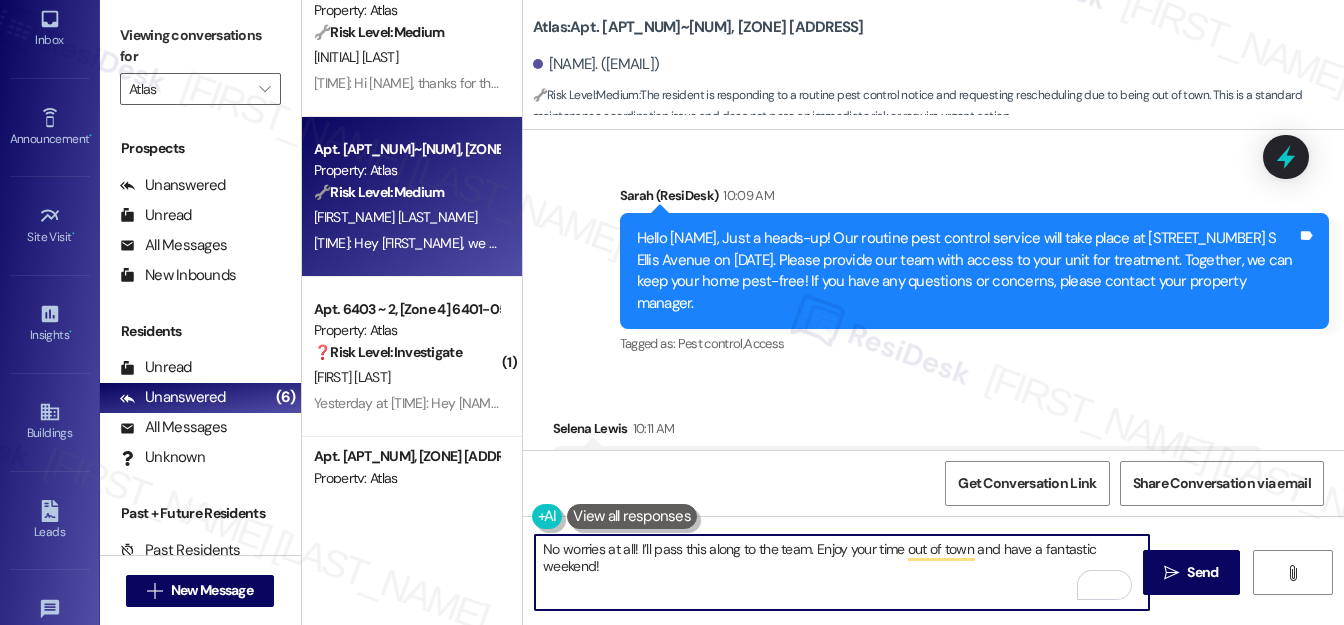 paste on "Just a quick note: your building's pest control service is scheduled for the 1st and 3rd Saturdays of each month. This may be helpful to keep in mind." 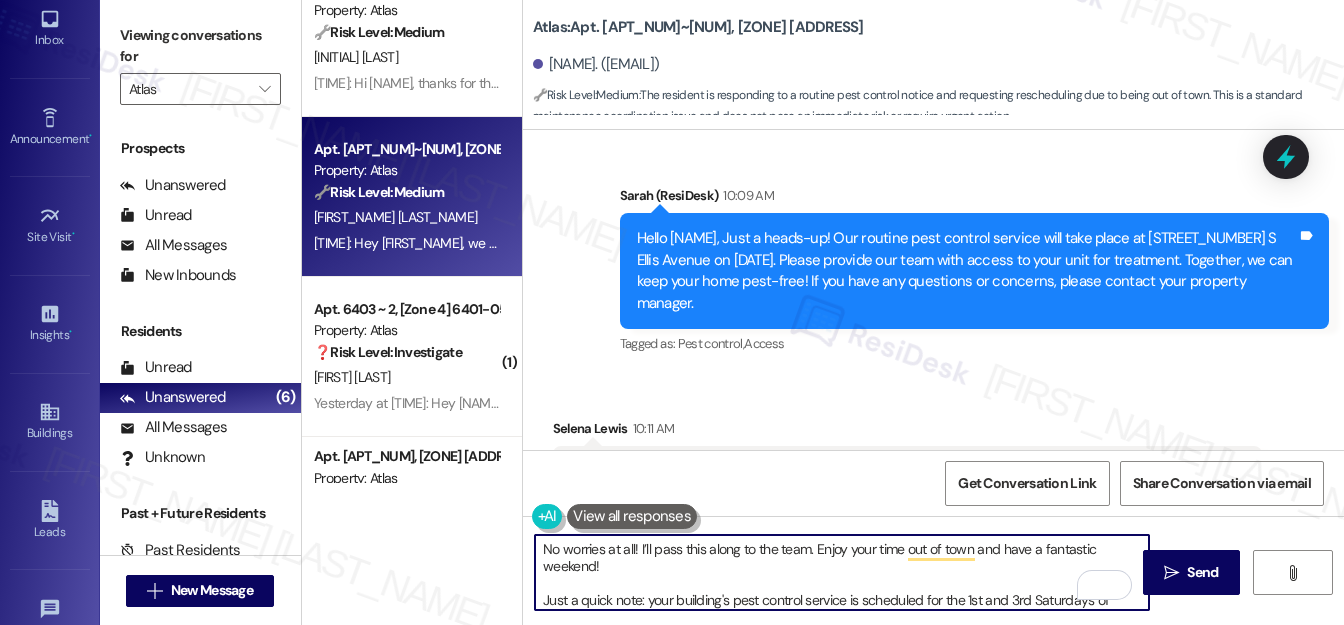 scroll, scrollTop: 16, scrollLeft: 0, axis: vertical 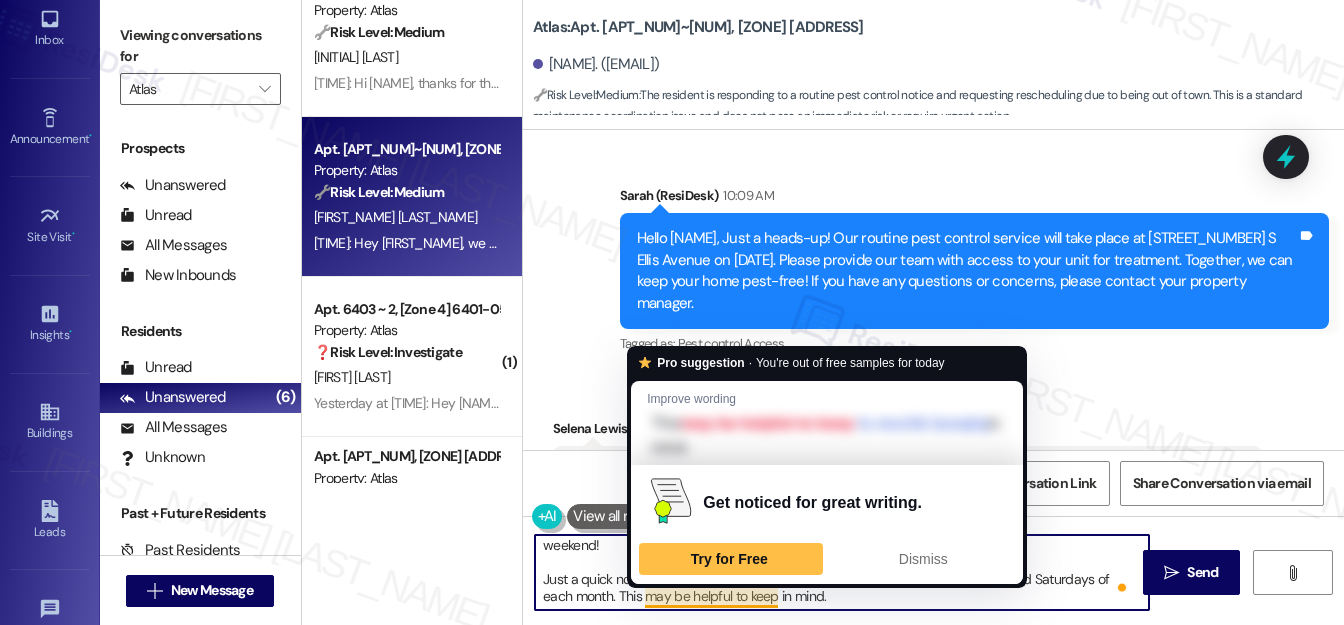 drag, startPoint x: 618, startPoint y: 599, endPoint x: 834, endPoint y: 596, distance: 216.02083 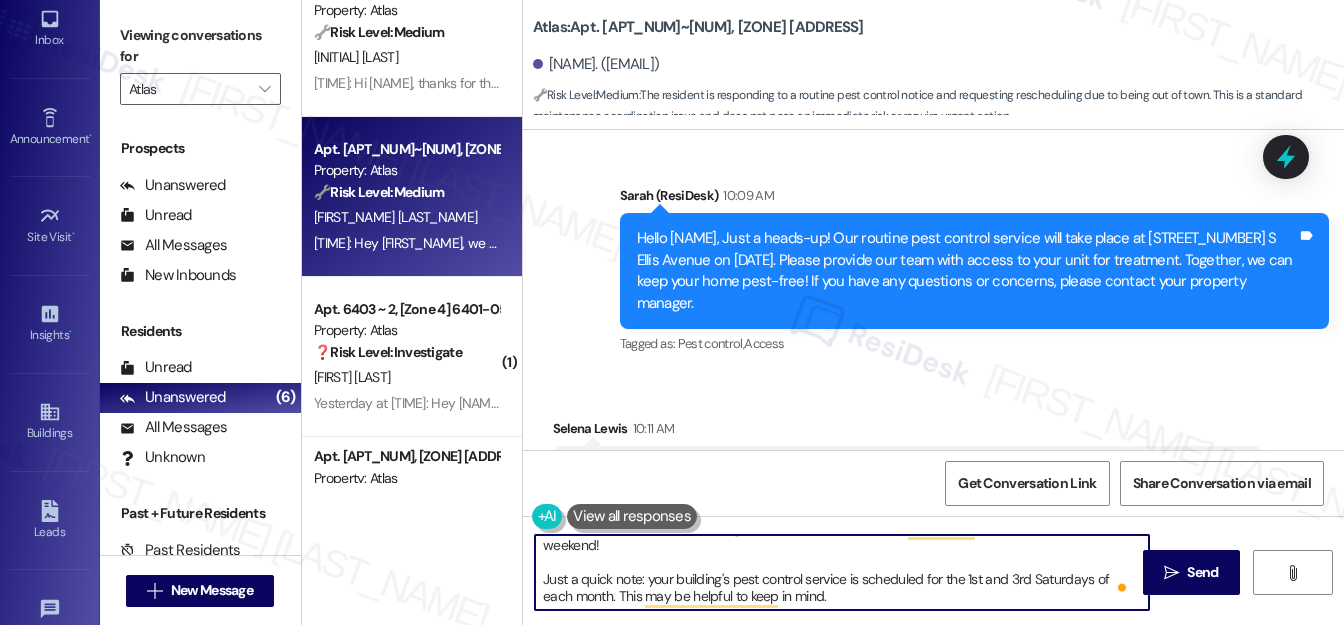 click on "No worries at all! I’ll pass this along to the team. Enjoy your time out of town and have a fantastic weekend!
Just a quick note: your building's pest control service is scheduled for the 1st and 3rd Saturdays of each month. This may be helpful to keep in mind." at bounding box center [842, 572] 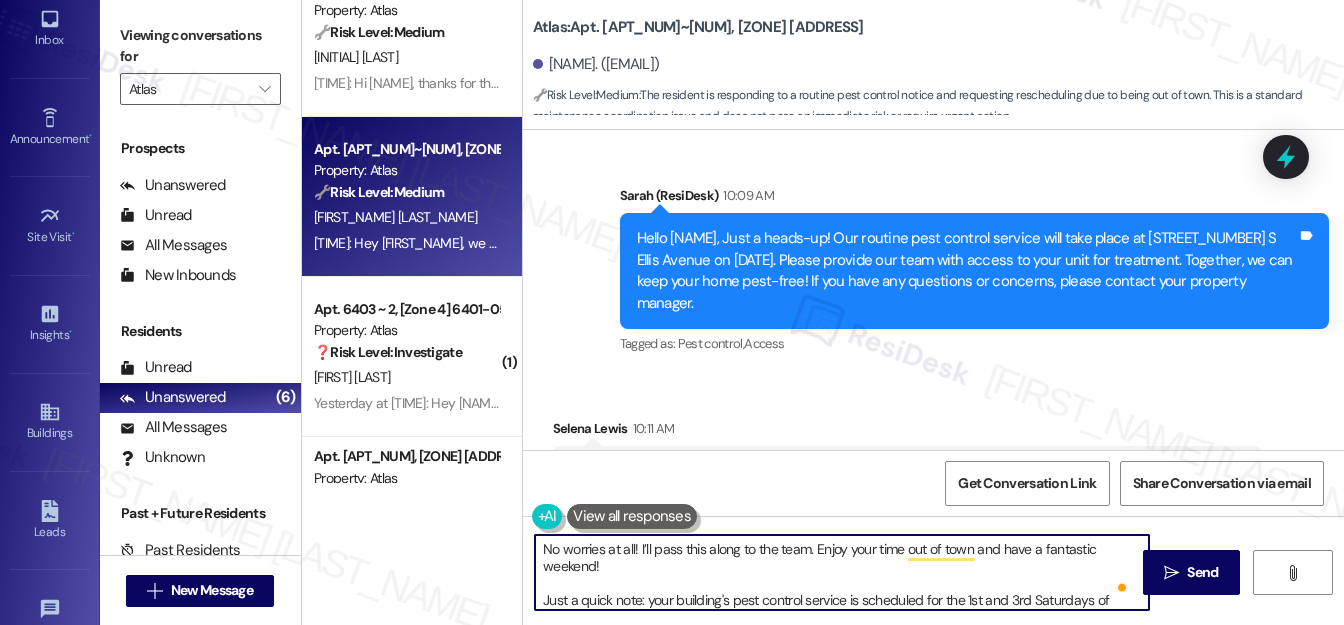 scroll, scrollTop: 17, scrollLeft: 0, axis: vertical 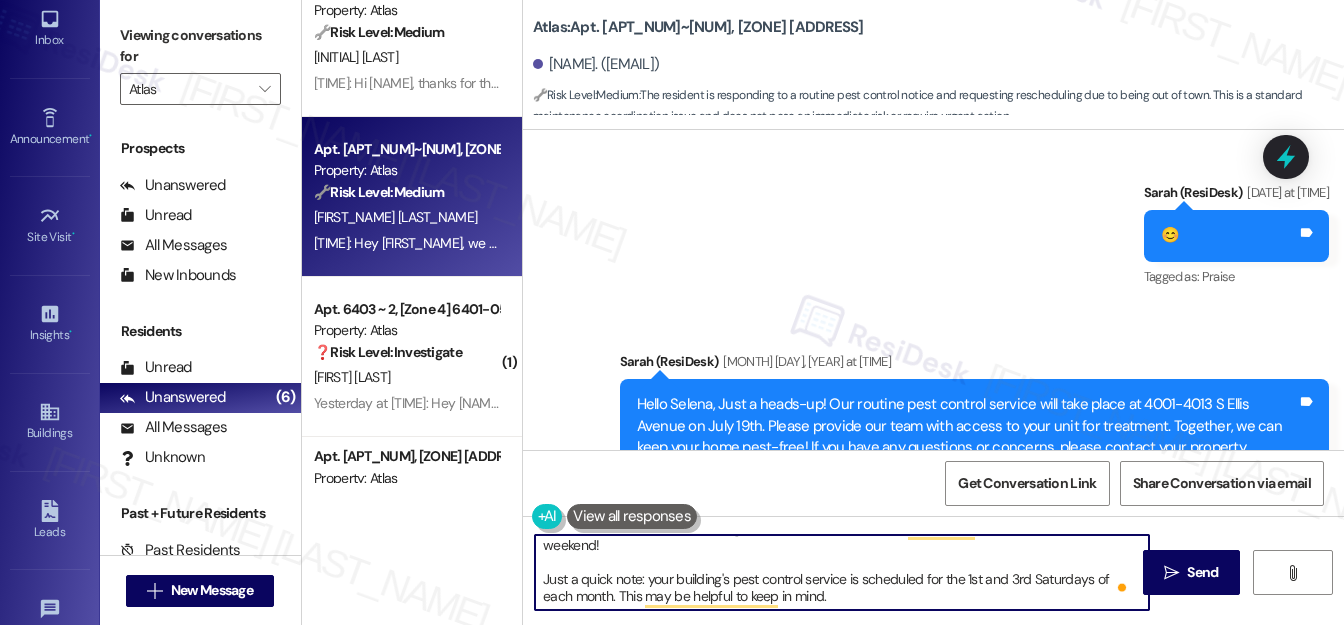 type on "No worries at all! I’ll pass this along to the team. Enjoy your time out of town and have a fantastic weekend!
Just a quick note: your building's pest control service is scheduled for the 1st and 3rd Saturdays of each month. This may be helpful to keep in mind." 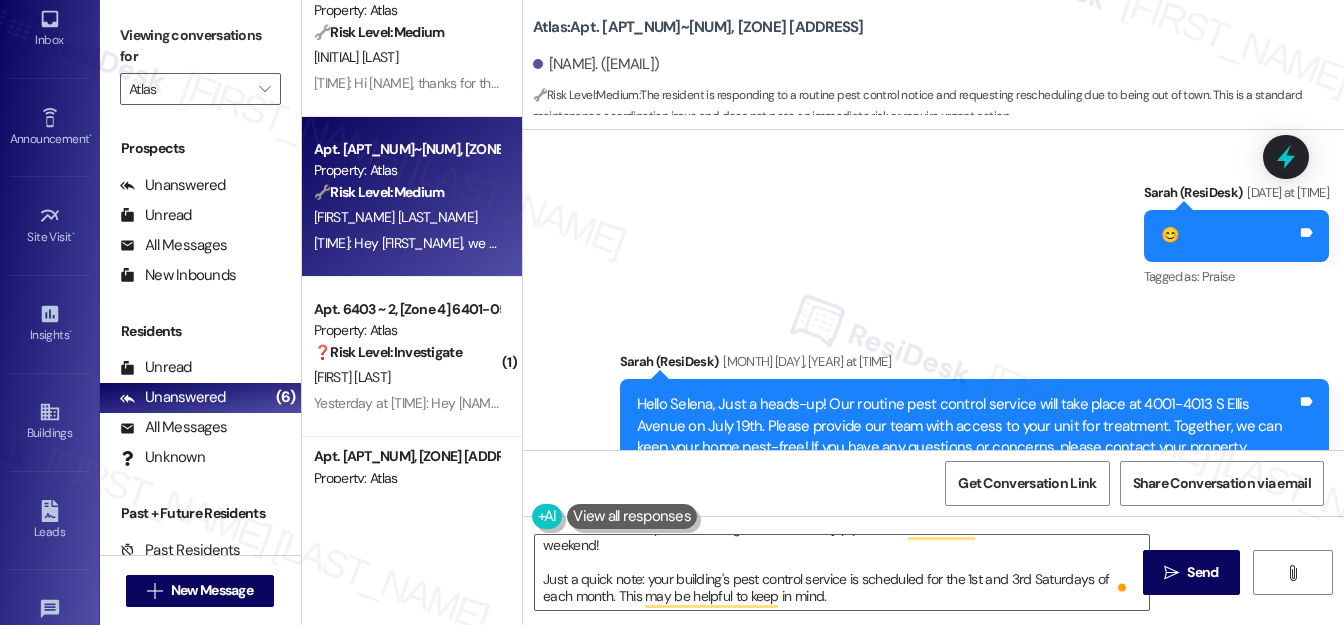 click on "Sent via SMS Sarah   (ResiDesk) Jul 05, 2025 at 2:49 PM 😊 Tags and notes Tagged as:   Praise Click to highlight conversations about Praise Announcement, sent via SMS Sarah   (ResiDesk) Jul 18, 2025 at 10:11 AM Hello Selena, Just a heads-up! Our routine pest control service will take place at 4001-4013 S Ellis Avenue on July 19th. Please provide our team with access to your unit for treatment. Together, we can keep your home pest-free! If you have any questions or concerns, please contact your property manager. Tags and notes Tagged as:   Pest control ,  Click to highlight conversations about Pest control Access Click to highlight conversations about Access" at bounding box center (933, 338) 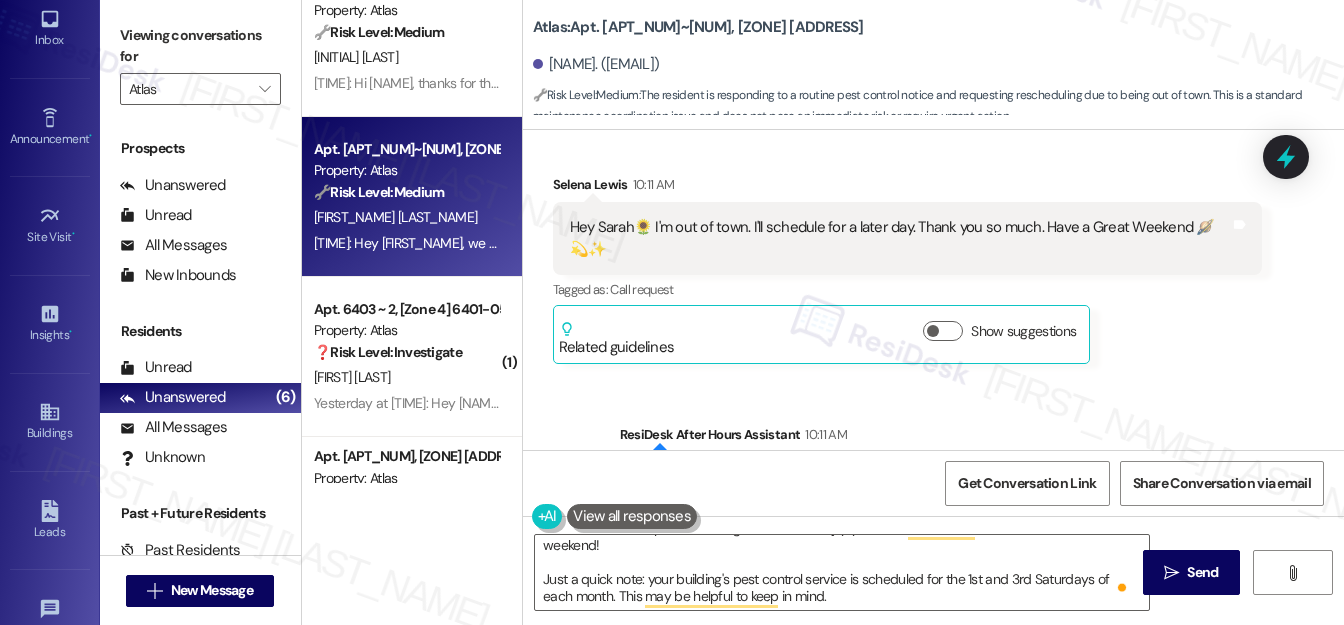 scroll, scrollTop: 8318, scrollLeft: 0, axis: vertical 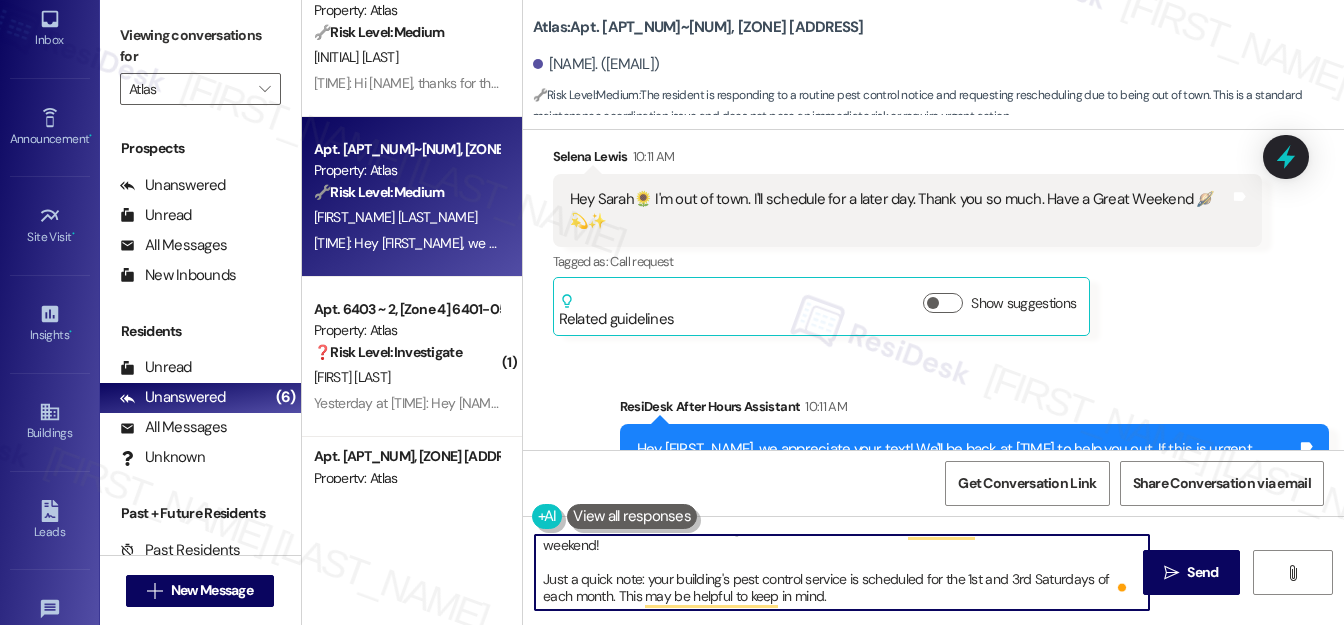 click on "No worries at all! I’ll pass this along to the team. Enjoy your time out of town and have a fantastic weekend!
Just a quick note: your building's pest control service is scheduled for the 1st and 3rd Saturdays of each month. This may be helpful to keep in mind." at bounding box center (842, 572) 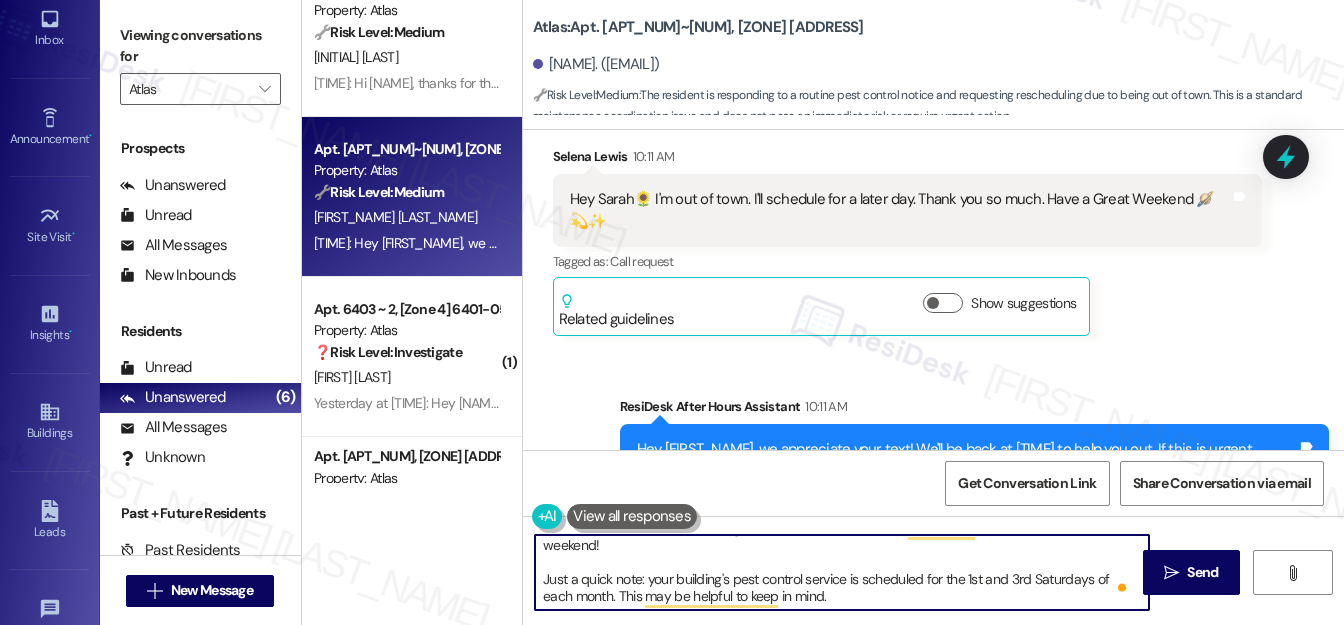 scroll, scrollTop: 5, scrollLeft: 0, axis: vertical 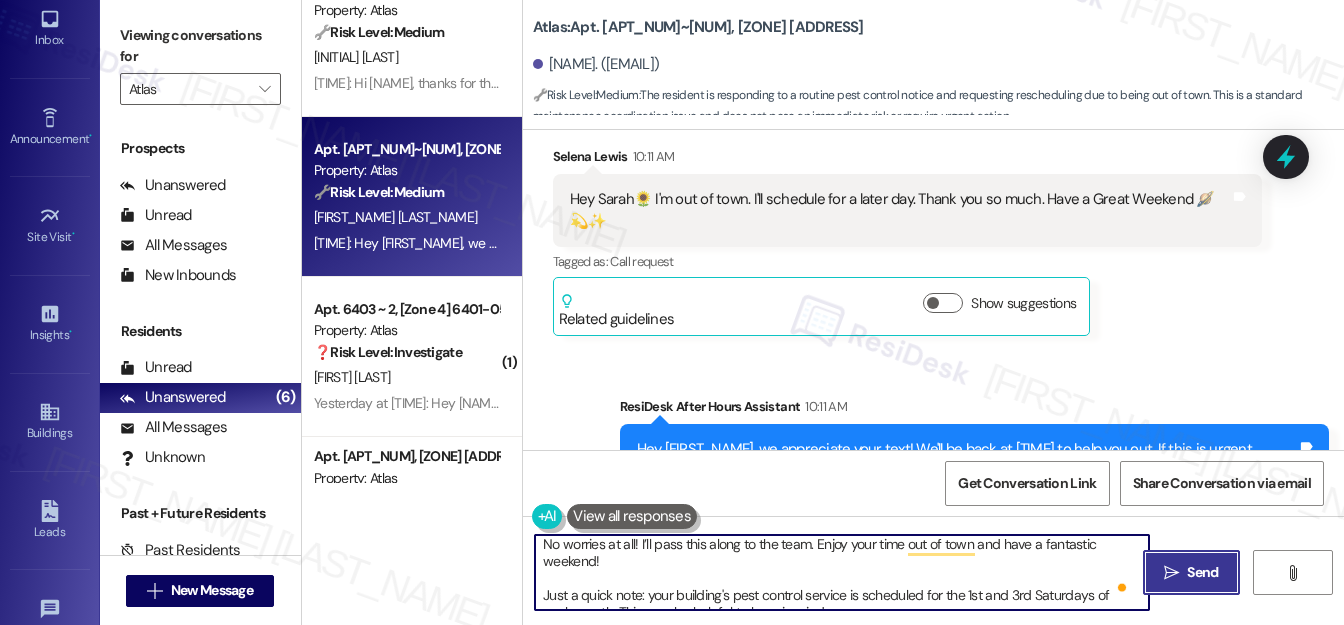 click on "Send" at bounding box center (1202, 572) 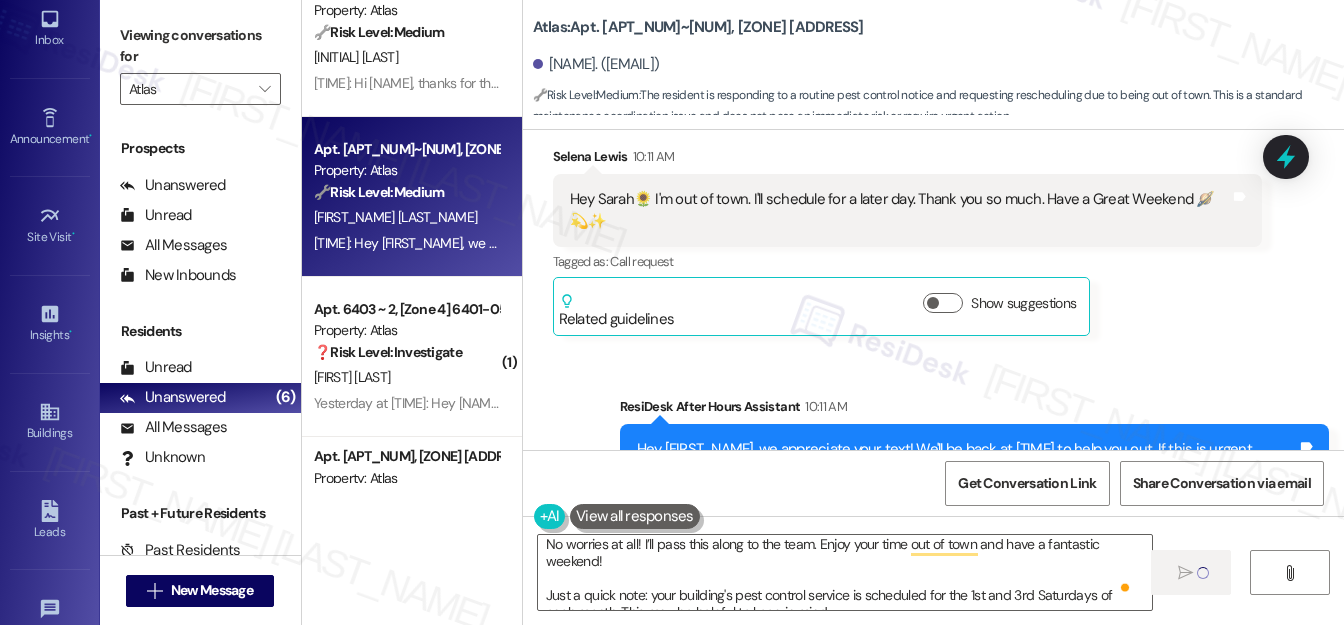type 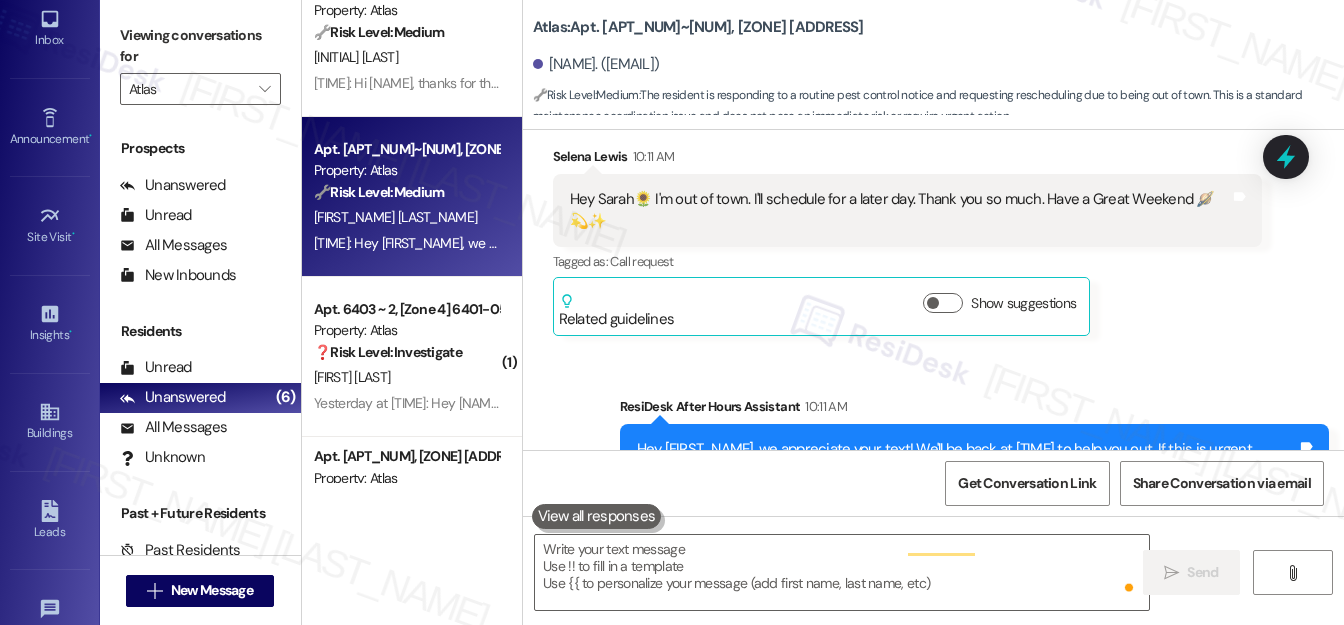scroll, scrollTop: 0, scrollLeft: 0, axis: both 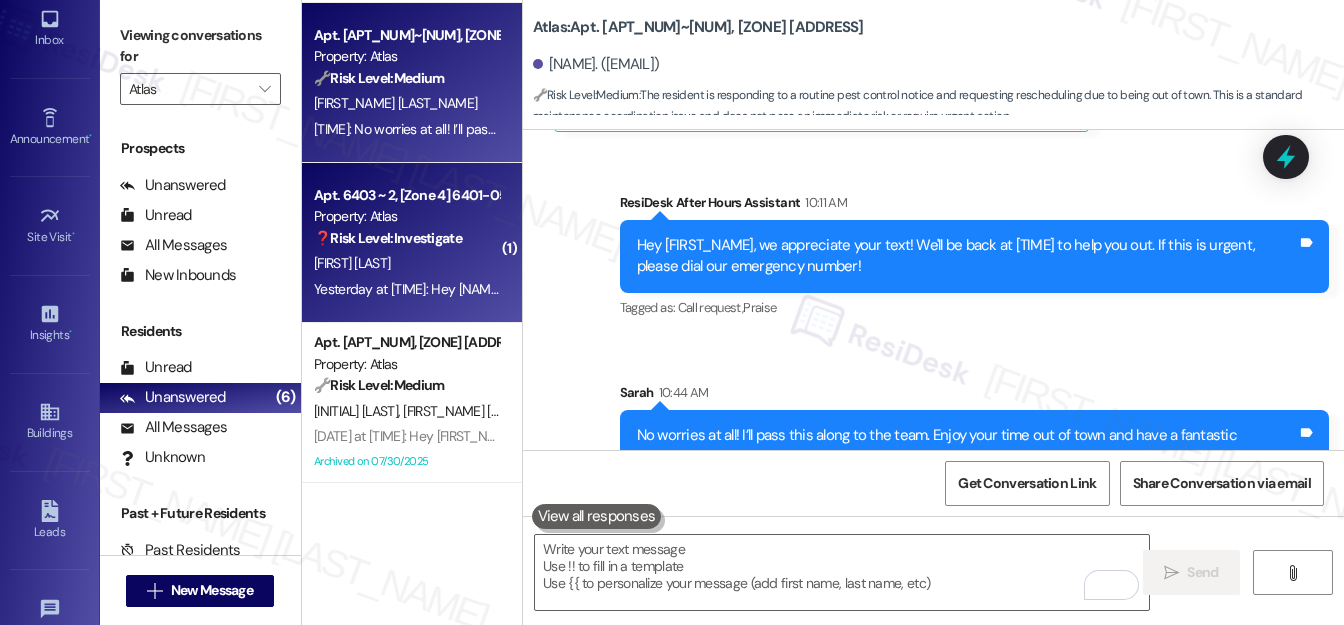 click on "[INITIAL]. [LAST]" at bounding box center [406, 263] 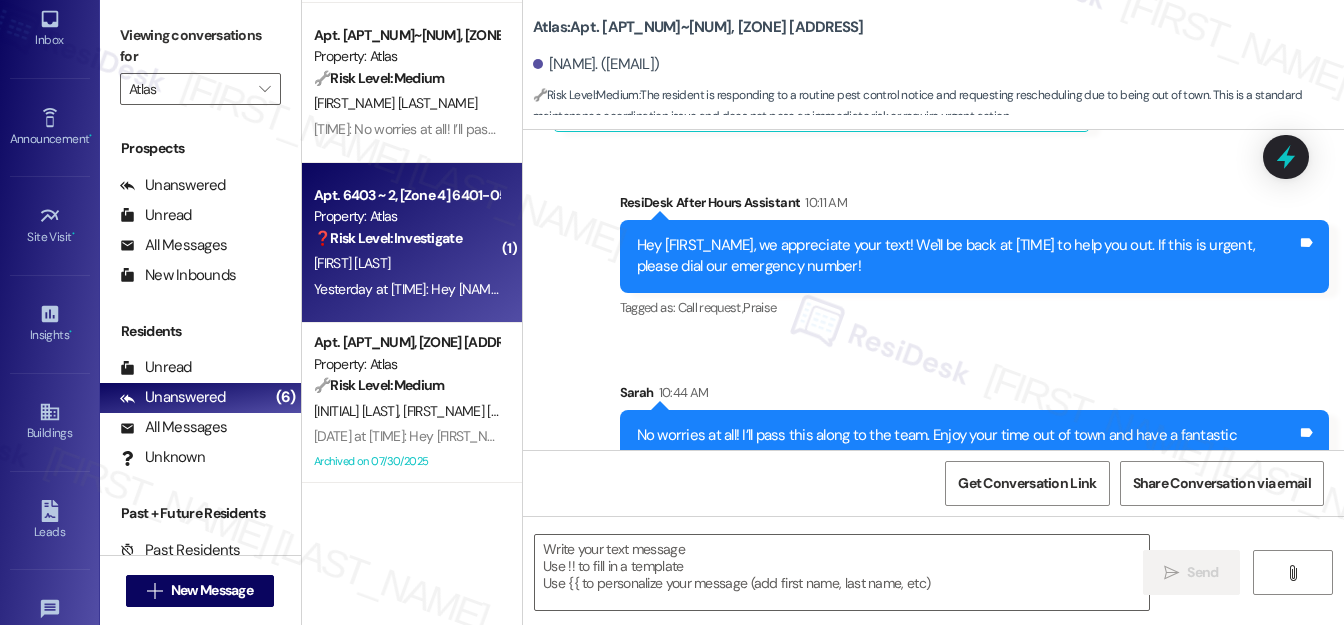 type on "Fetching suggested responses. Please feel free to read through the conversation in the meantime." 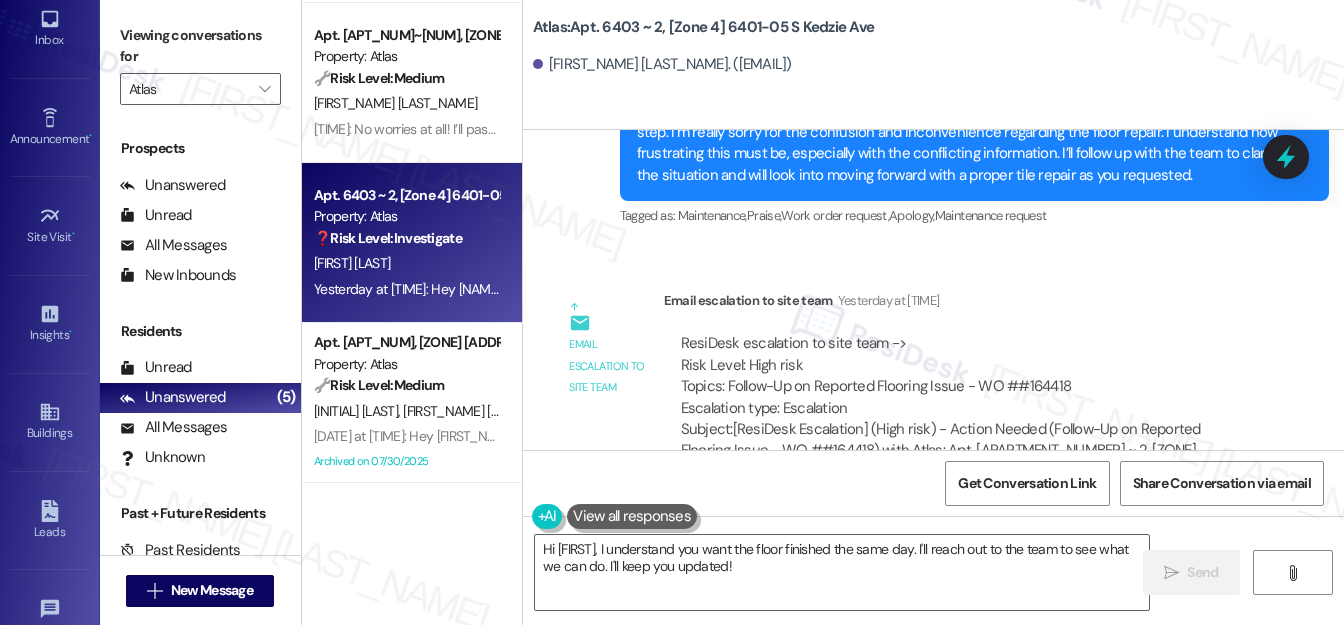 scroll, scrollTop: 42645, scrollLeft: 0, axis: vertical 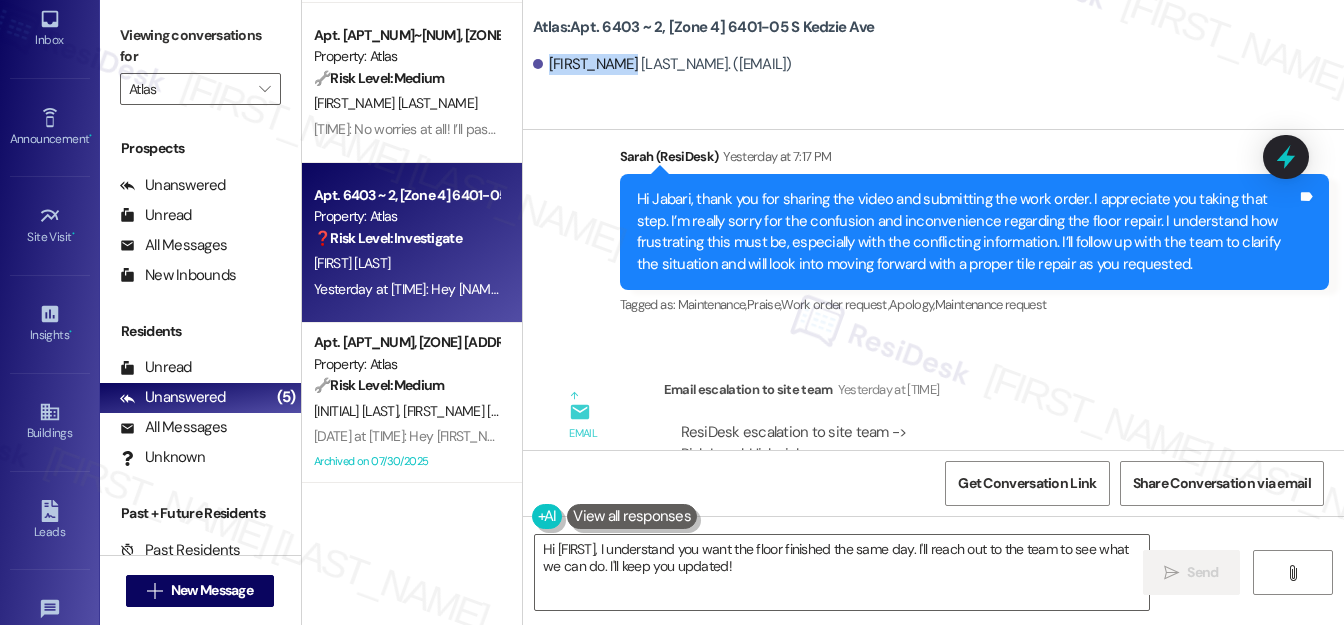 drag, startPoint x: 549, startPoint y: 63, endPoint x: 619, endPoint y: 53, distance: 70.71068 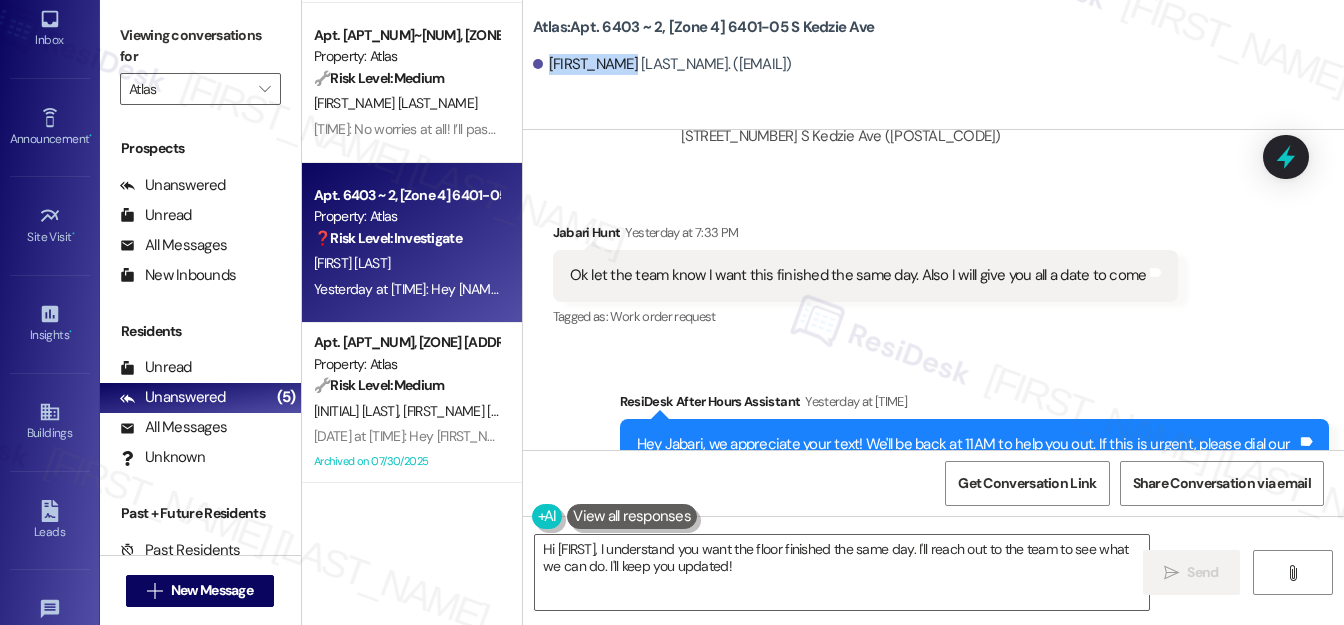 scroll, scrollTop: 43098, scrollLeft: 0, axis: vertical 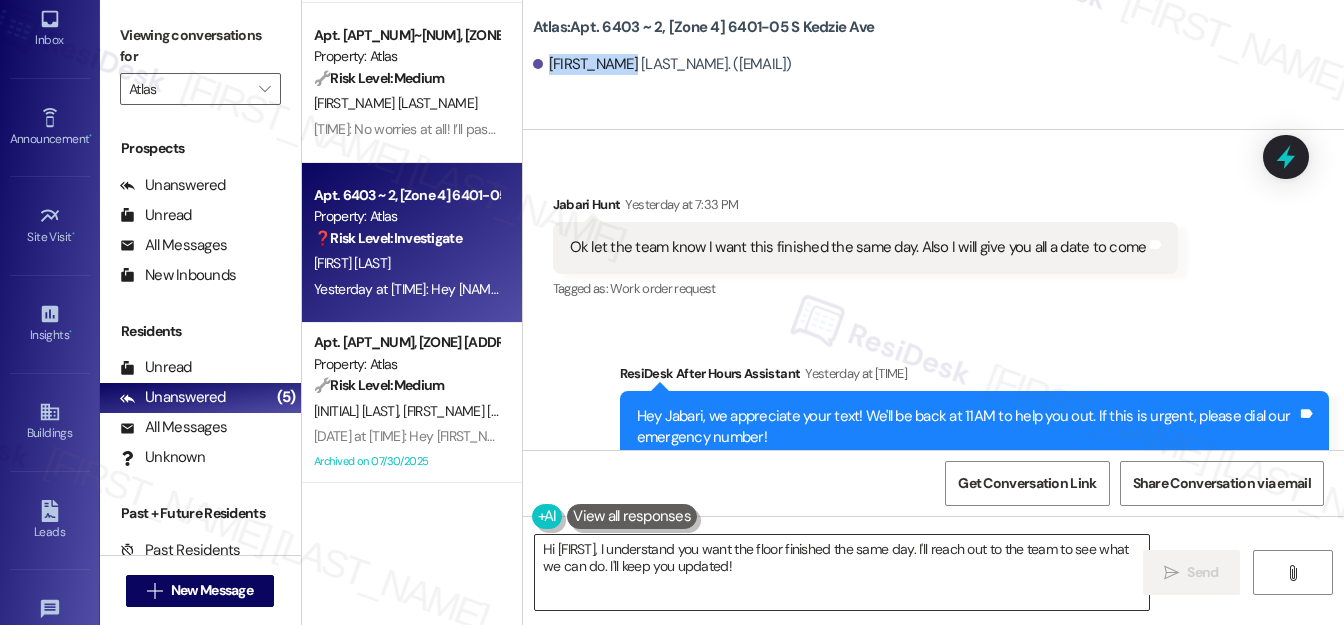 click on "Hi {{first_name}}, I understand you want the floor finished the same day. I'll reach out to the team to see what we can do. I'll keep you updated!" at bounding box center (842, 572) 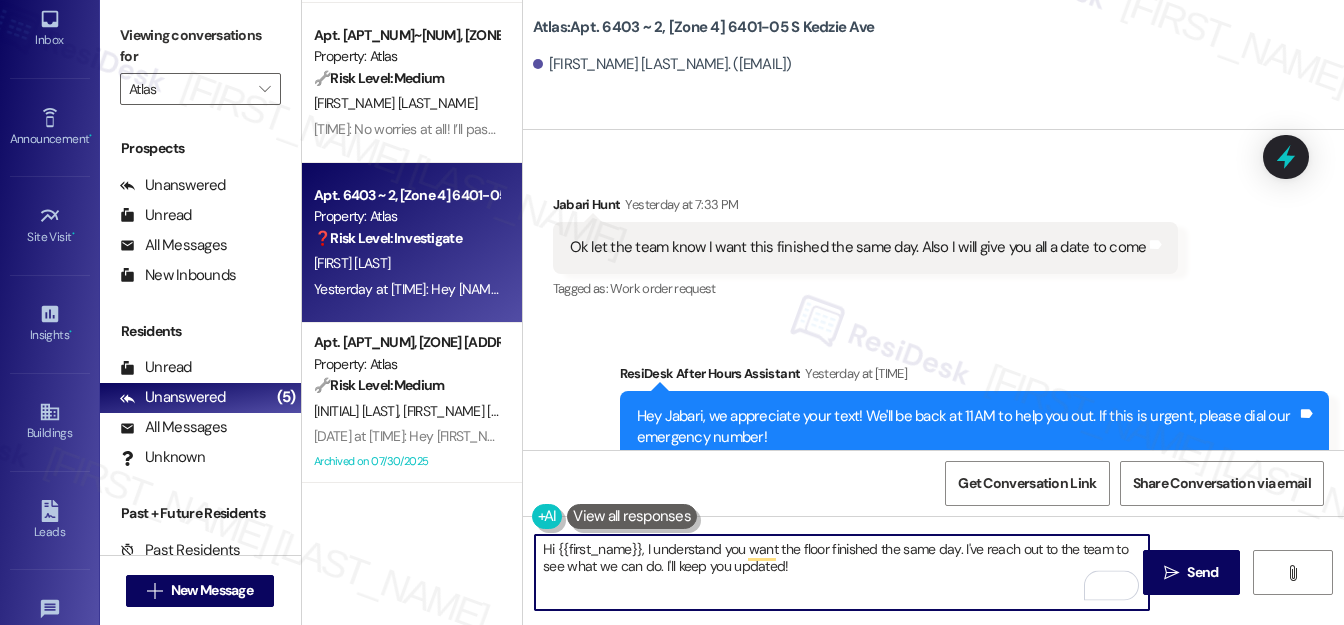 click on "Hi {{first_name}}, I understand you want the floor finished the same day. I've reach out to the team to see what we can do. I'll keep you updated!" at bounding box center [842, 572] 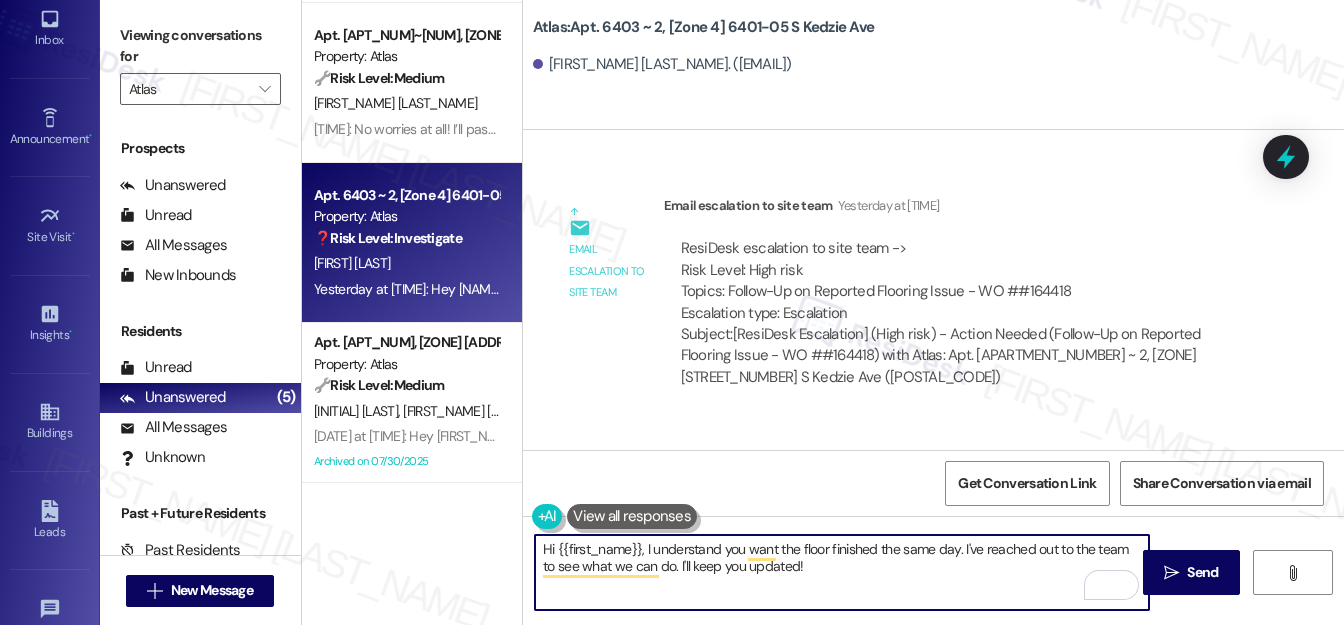 scroll, scrollTop: 42826, scrollLeft: 0, axis: vertical 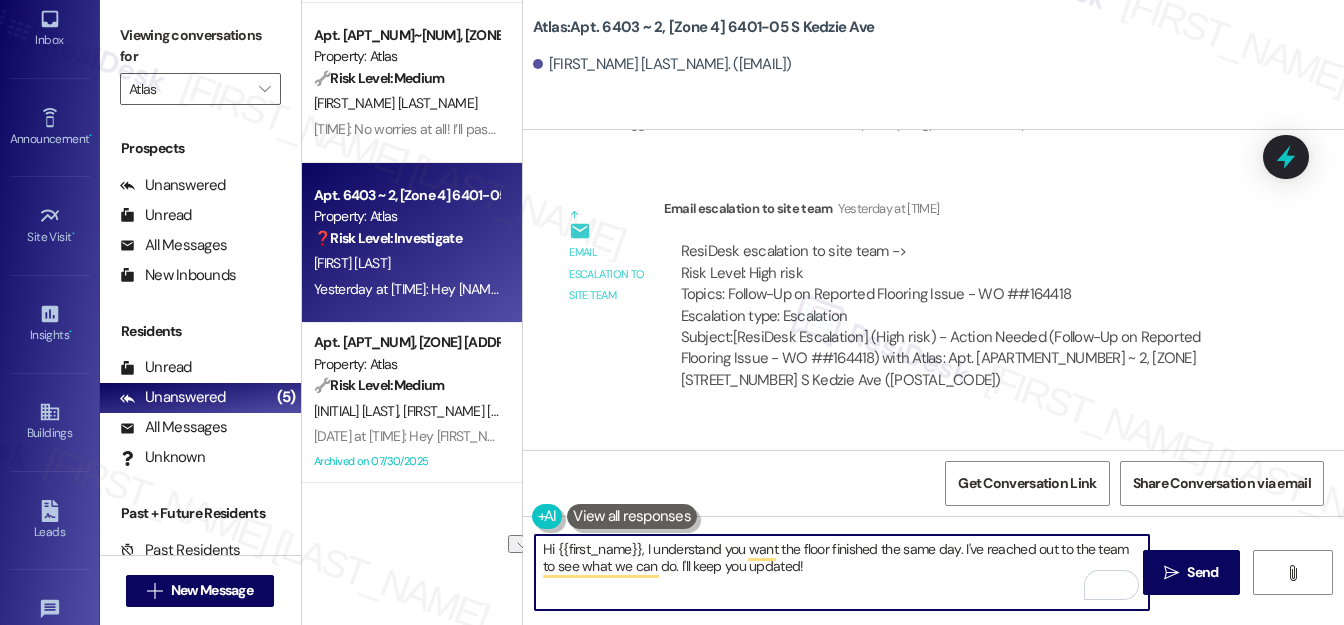 drag, startPoint x: 661, startPoint y: 569, endPoint x: 849, endPoint y: 569, distance: 188 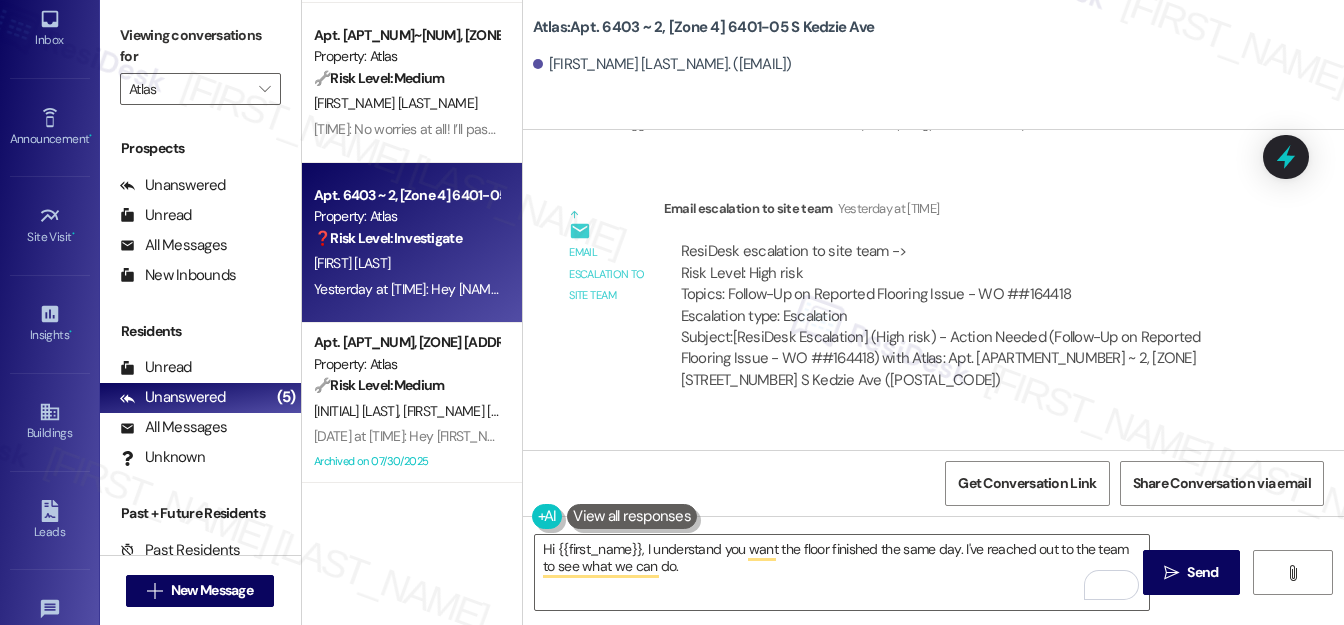 drag, startPoint x: 570, startPoint y: 276, endPoint x: 1170, endPoint y: 300, distance: 600.4798 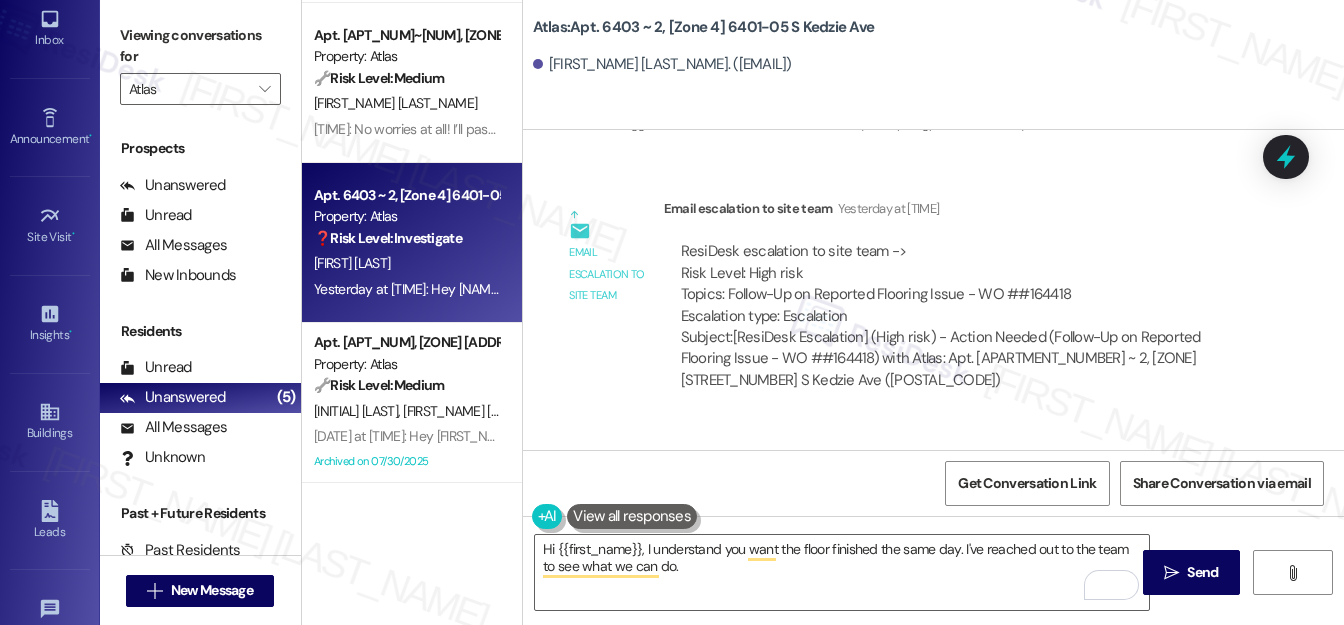 click on "Received via SMS Jabari Hunt Yesterday at 7:33 PM Ok let the team know I want this finished the same day. Also I will give you all a date to come  Tags and notes Tagged as:   Work order request Click to highlight conversations about Work order request" at bounding box center [866, 520] 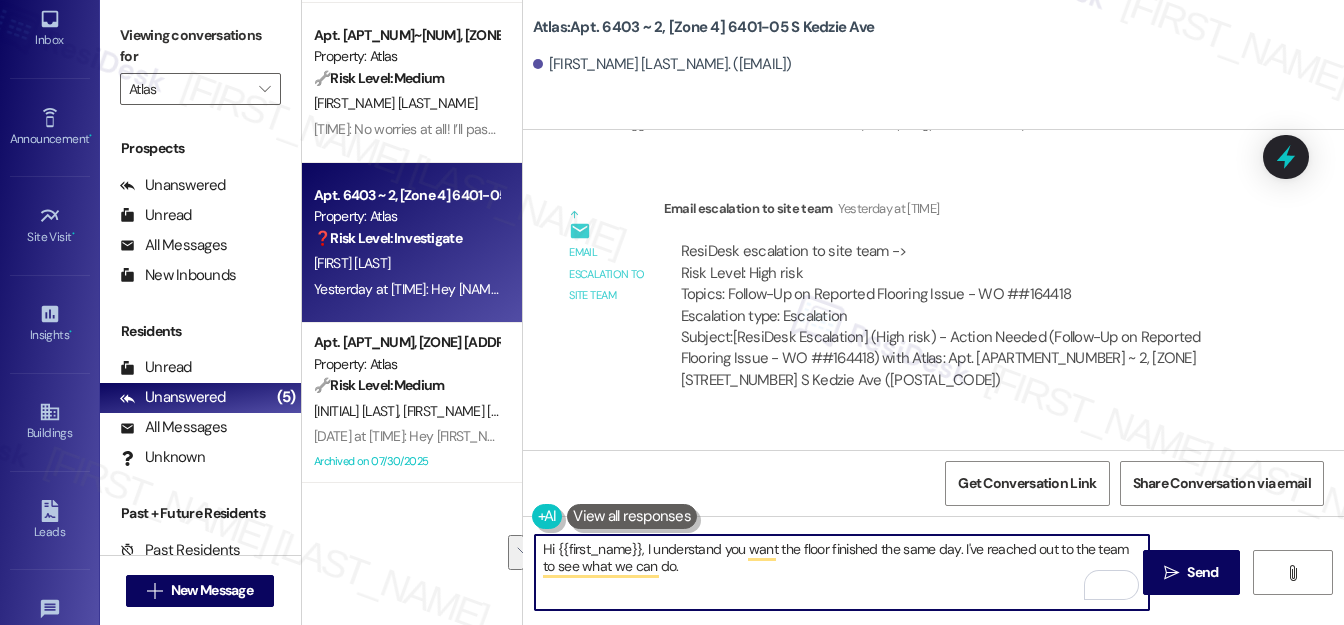 drag, startPoint x: 962, startPoint y: 547, endPoint x: 975, endPoint y: 566, distance: 23.021729 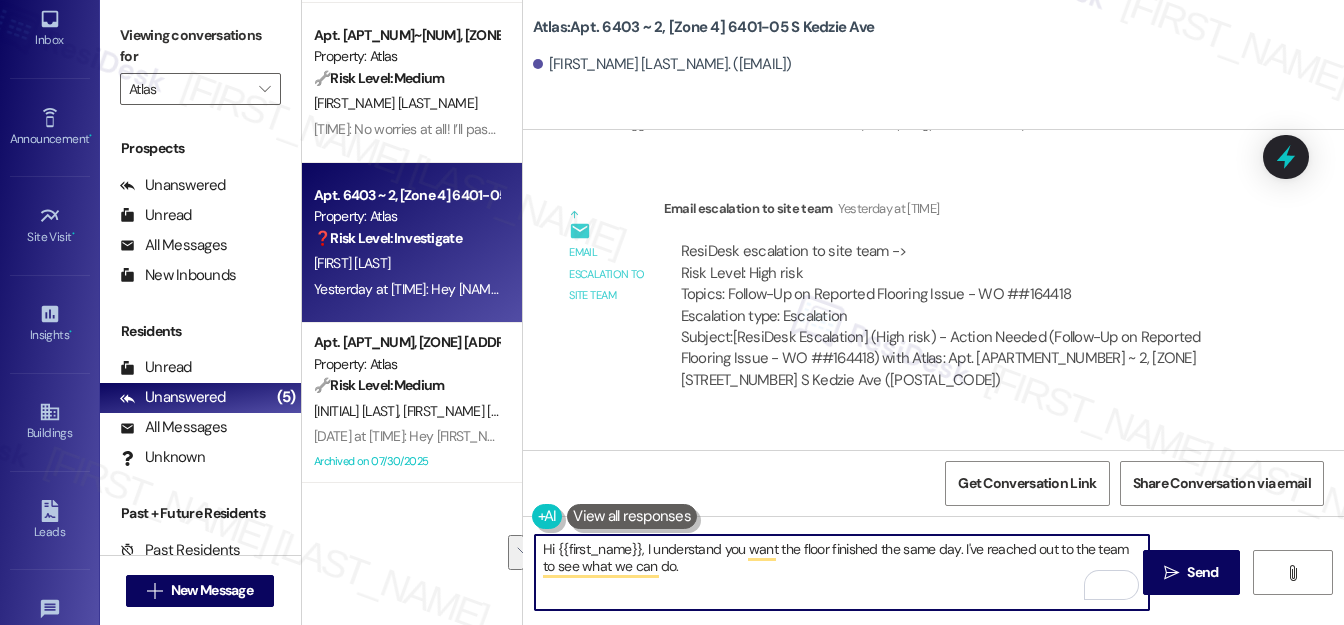 click on "Hi {{first_name}}, I understand you want the floor finished the same day. I've reached out to the team to see what we can do." at bounding box center (842, 572) 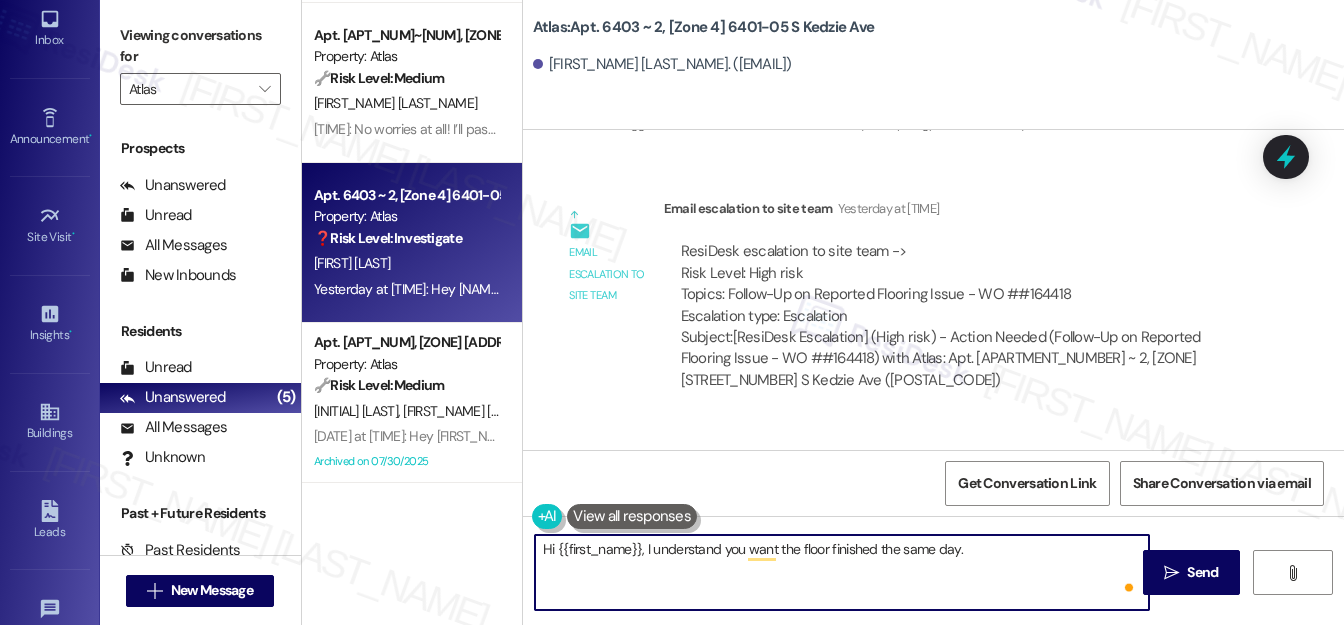 paste on "I've already followed up accordingly." 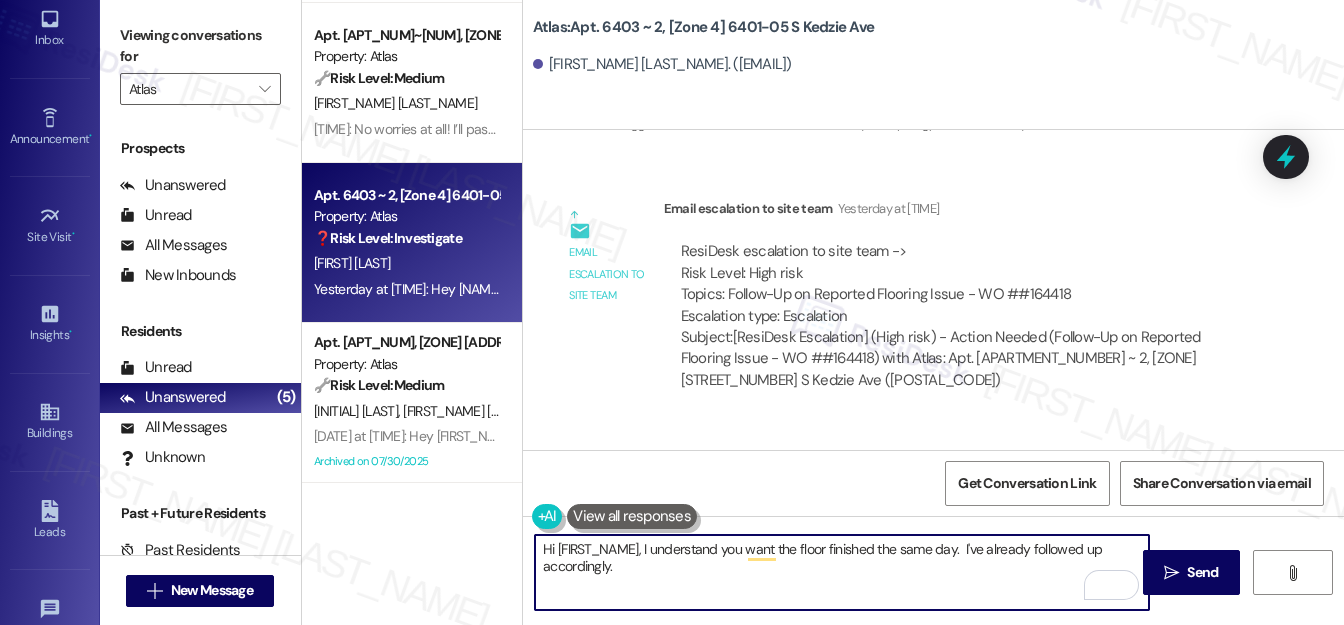 click on "Hi {{first_name}}, I understand you want the floor finished the same day.  I've already followed up accordingly." at bounding box center [842, 572] 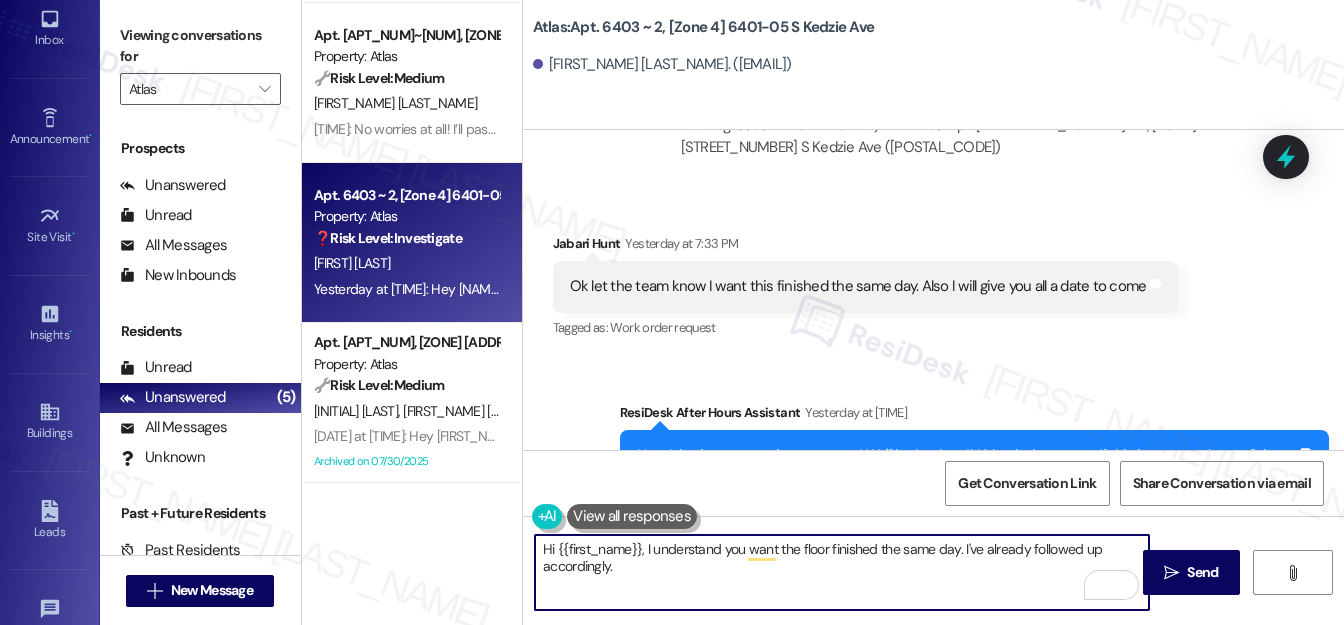 scroll, scrollTop: 43098, scrollLeft: 0, axis: vertical 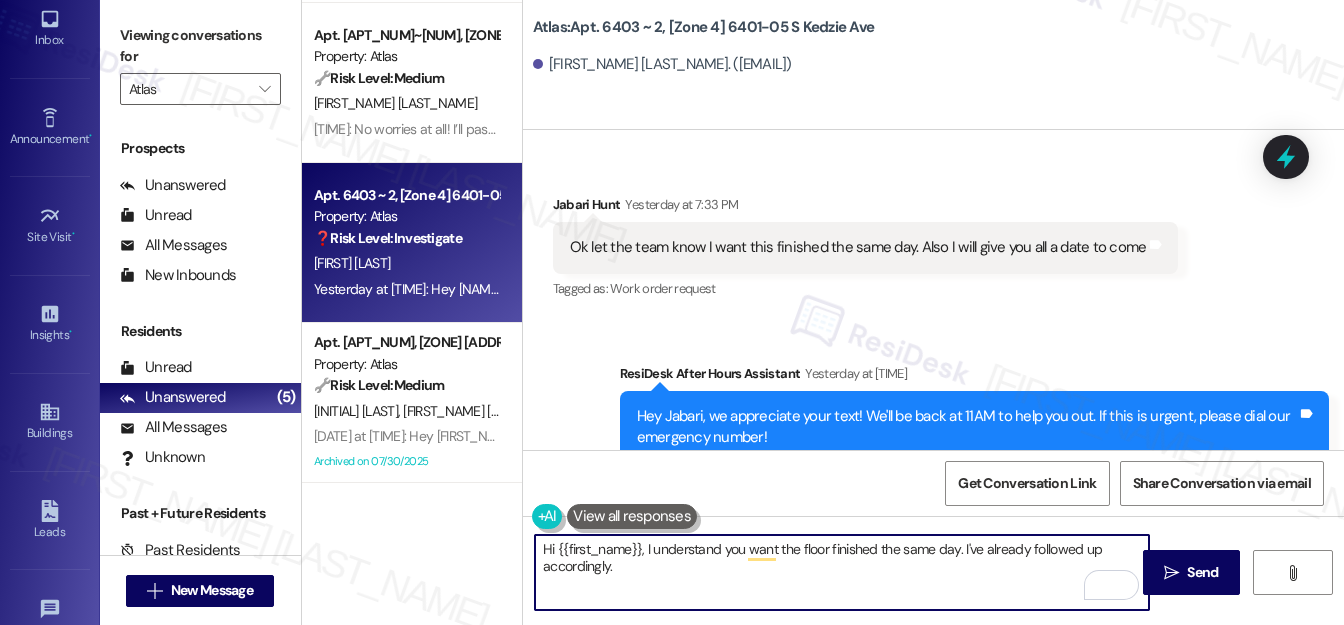 click on "Hi {{first_name}}, I understand you want the floor finished the same day. I've already followed up accordingly." at bounding box center [842, 572] 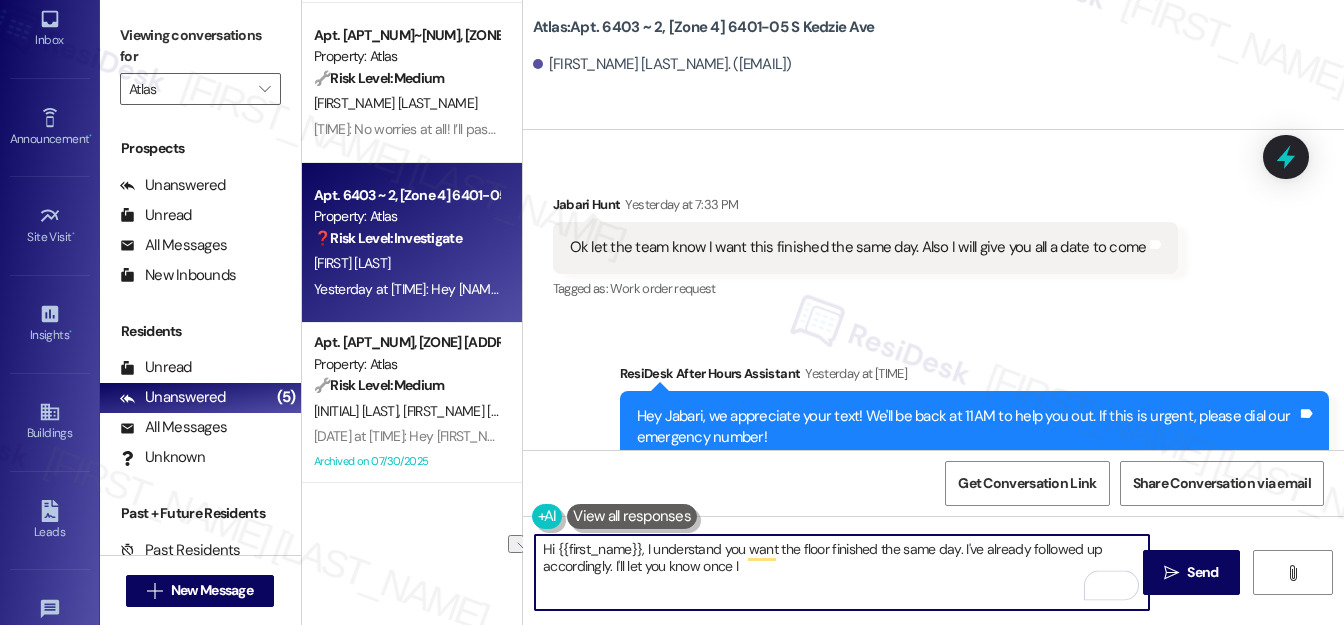 drag, startPoint x: 625, startPoint y: 562, endPoint x: 779, endPoint y: 575, distance: 154.54773 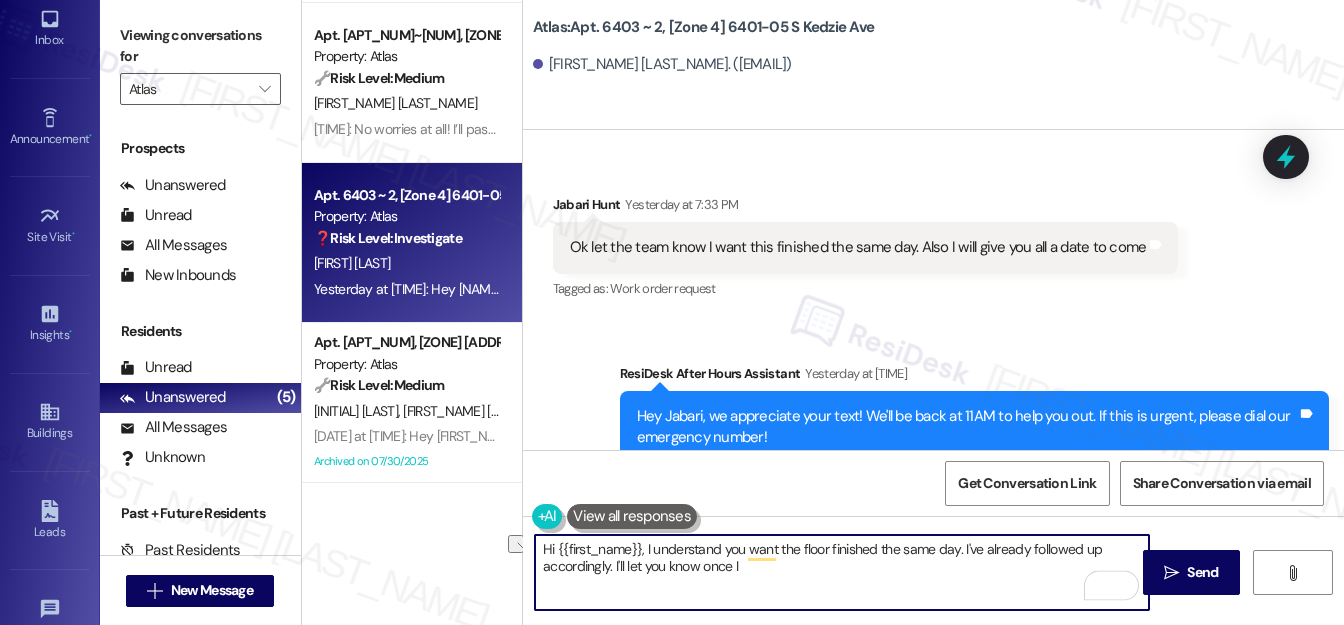 click on "Hi {{first_name}}, I understand you want the floor finished the same day. I've already followed up accordingly. I'll let you know once I" at bounding box center (842, 572) 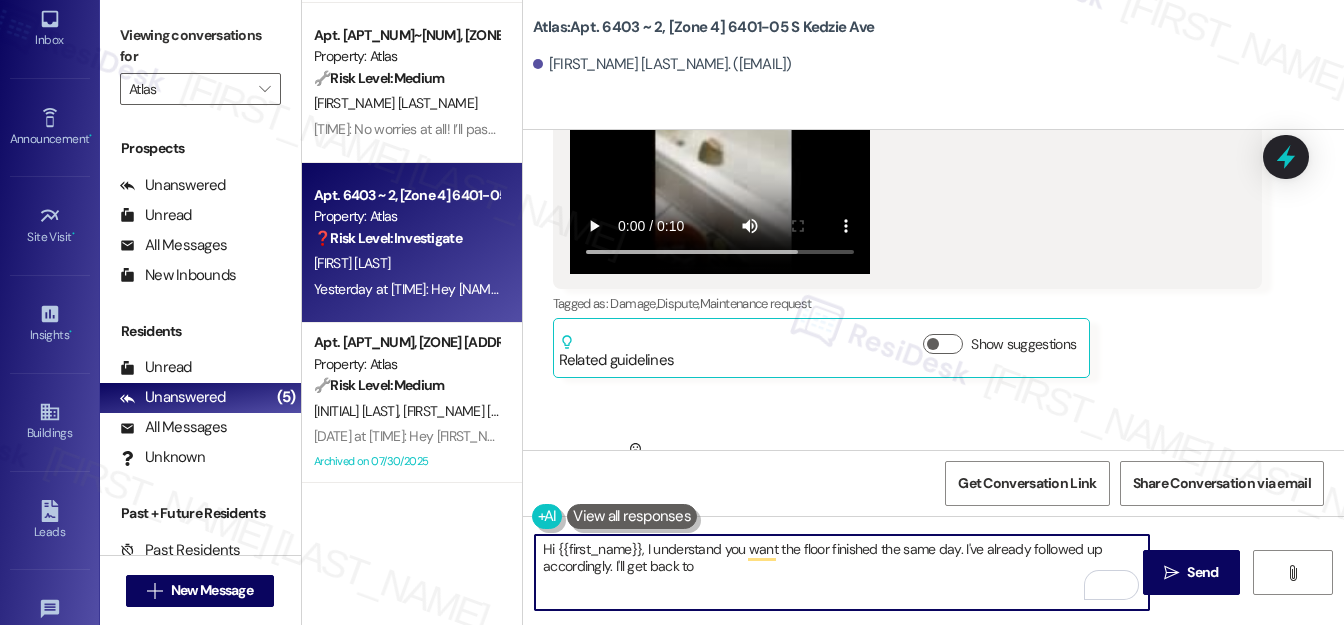 scroll, scrollTop: 41280, scrollLeft: 0, axis: vertical 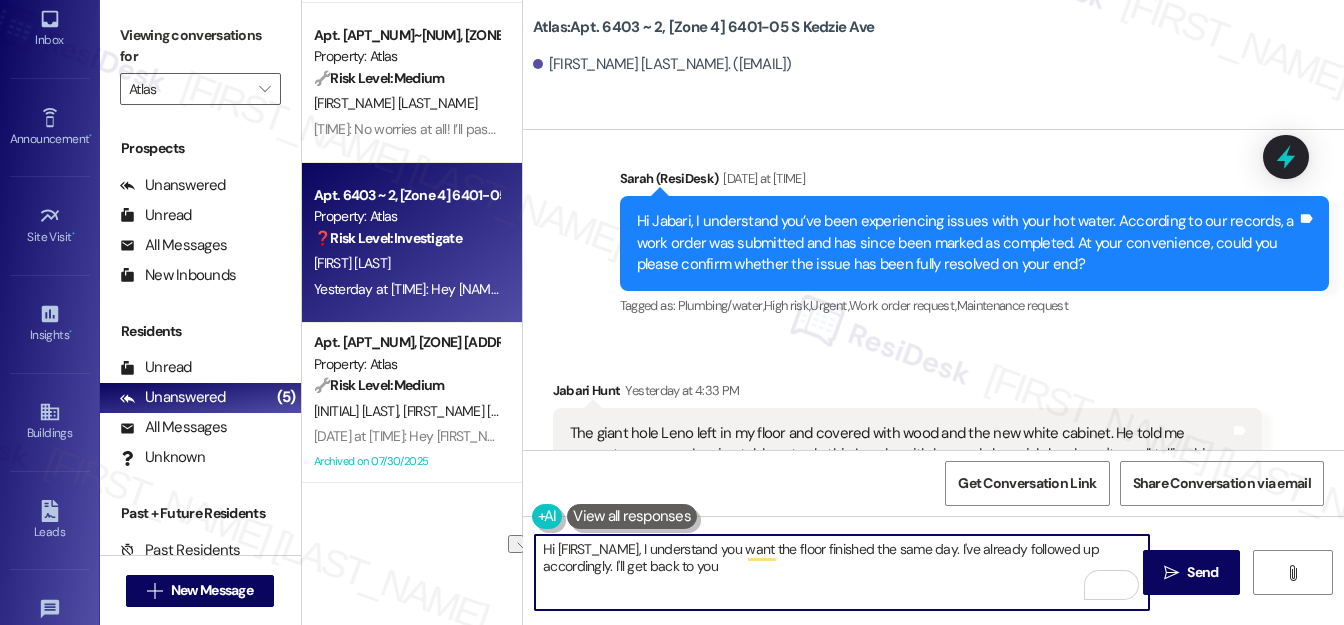 drag, startPoint x: 612, startPoint y: 564, endPoint x: 776, endPoint y: 559, distance: 164.0762 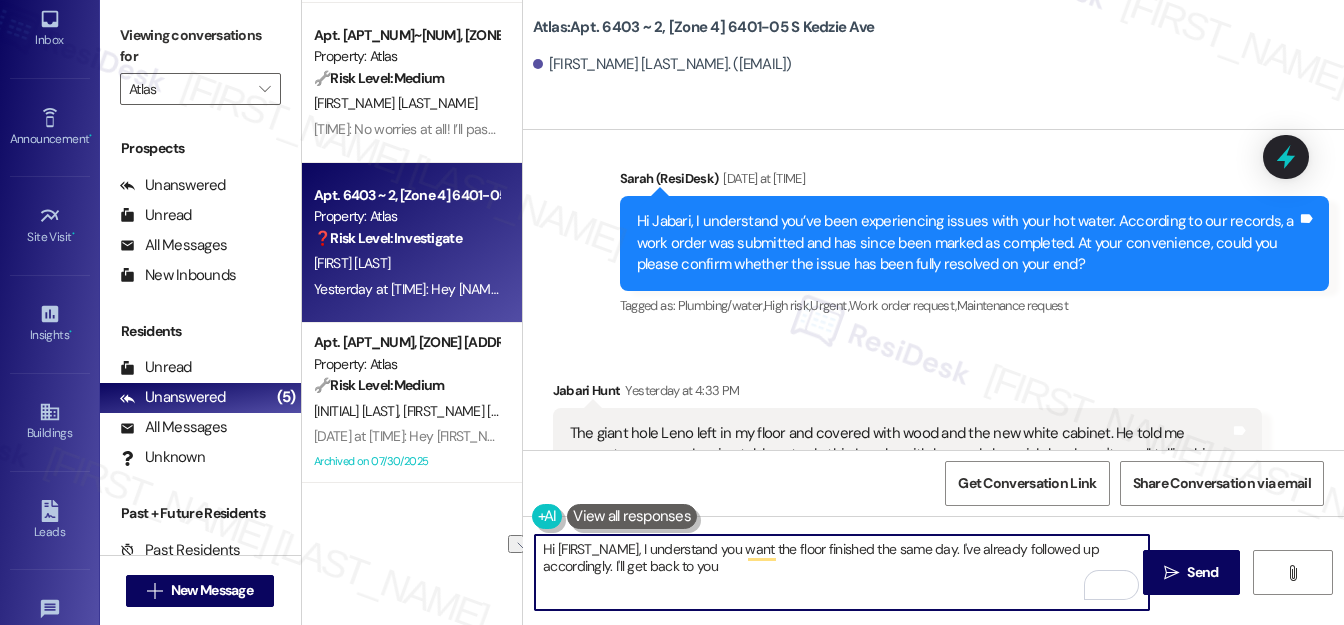 click on "Hi {{first_name}}, I understand you want the floor finished the same day. I've already followed up accordingly. I'll get back to you" at bounding box center [842, 572] 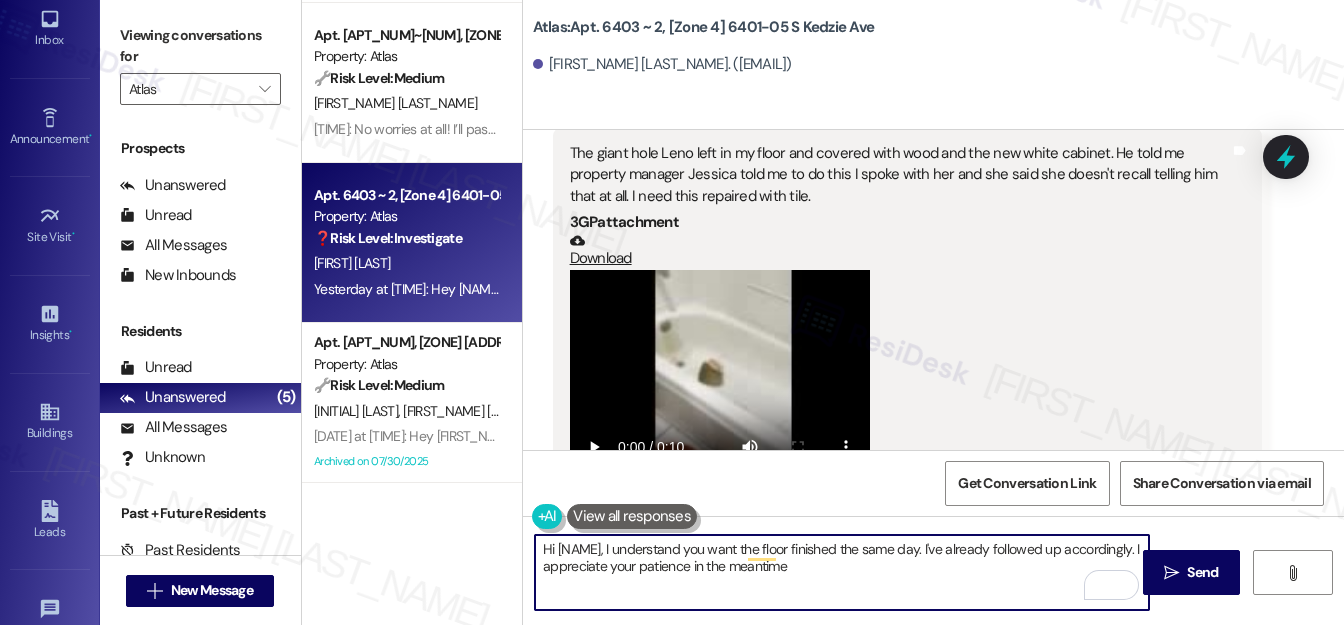 scroll, scrollTop: 41098, scrollLeft: 0, axis: vertical 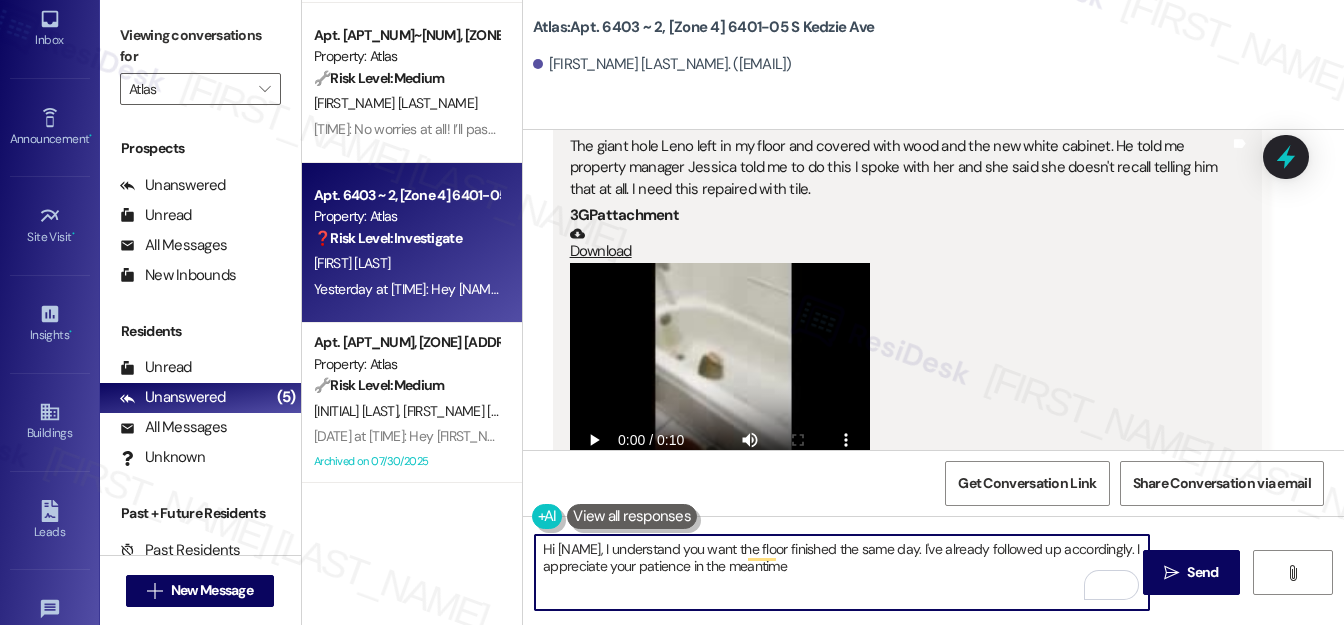 click on "Hi {{first_name}}, I understand you want the floor finished the same day. I've already followed up accordingly. I appreciate your patience in the meantime" at bounding box center (842, 572) 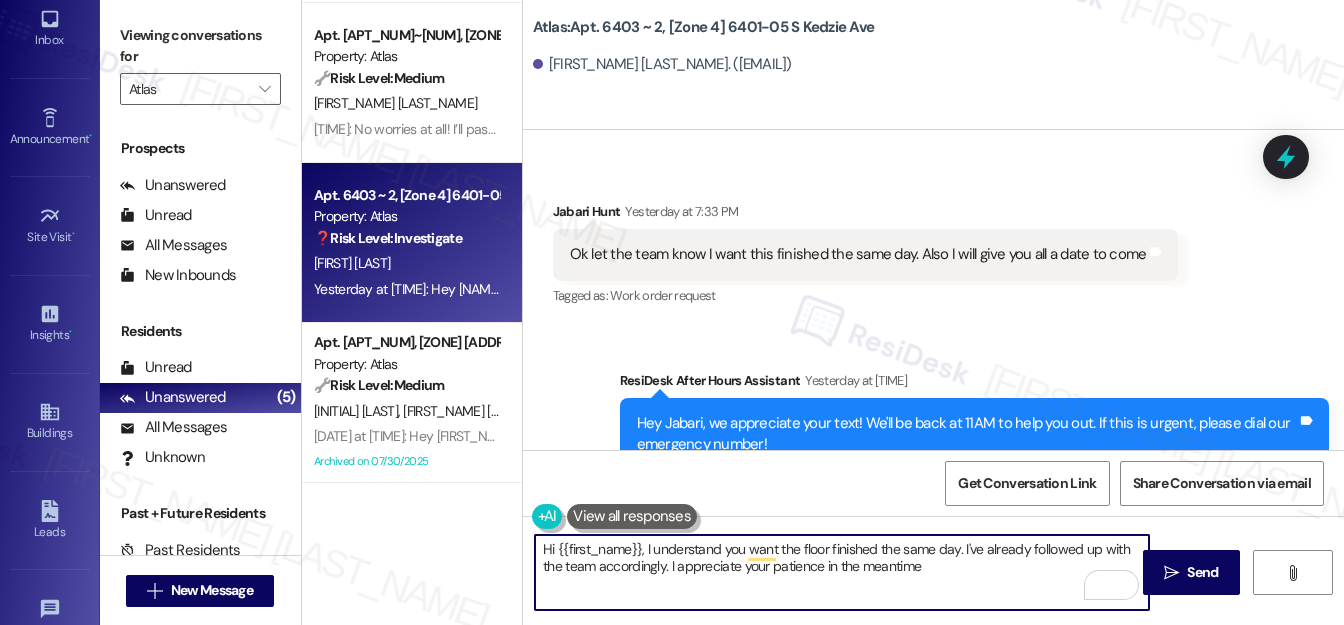 scroll, scrollTop: 43098, scrollLeft: 0, axis: vertical 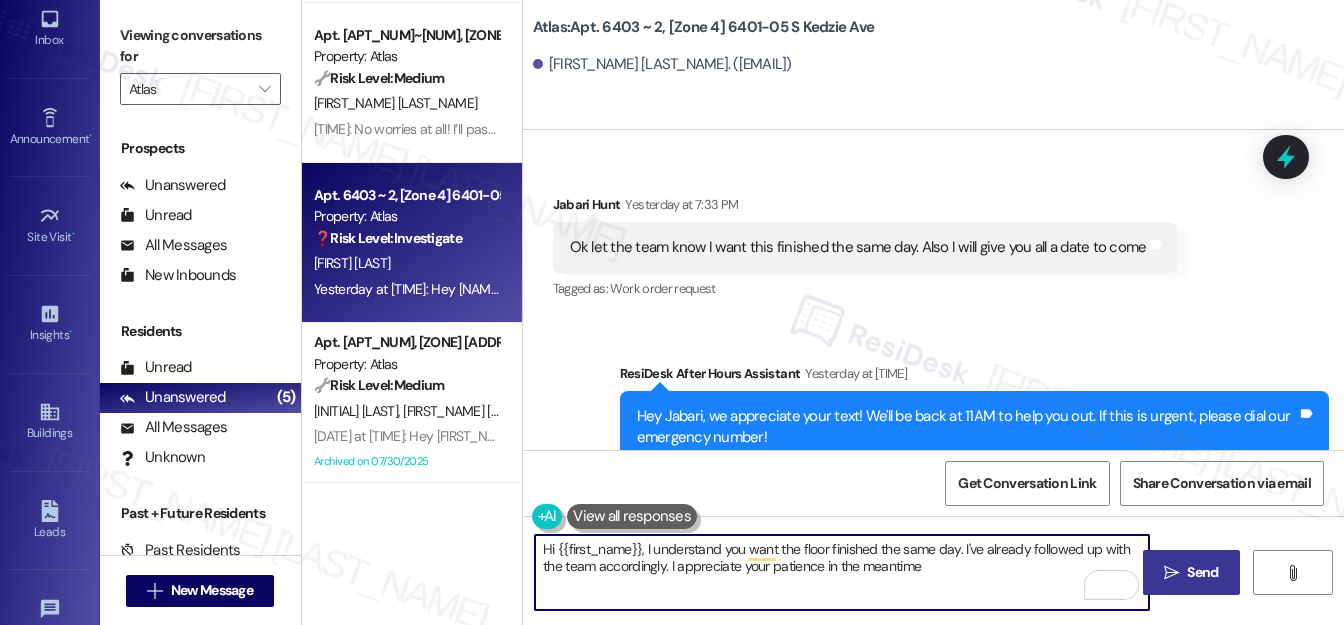 type on "Hi {{first_name}}, I understand you want the floor finished the same day. I've already followed up with the team accordingly. I appreciate your patience in the meantime" 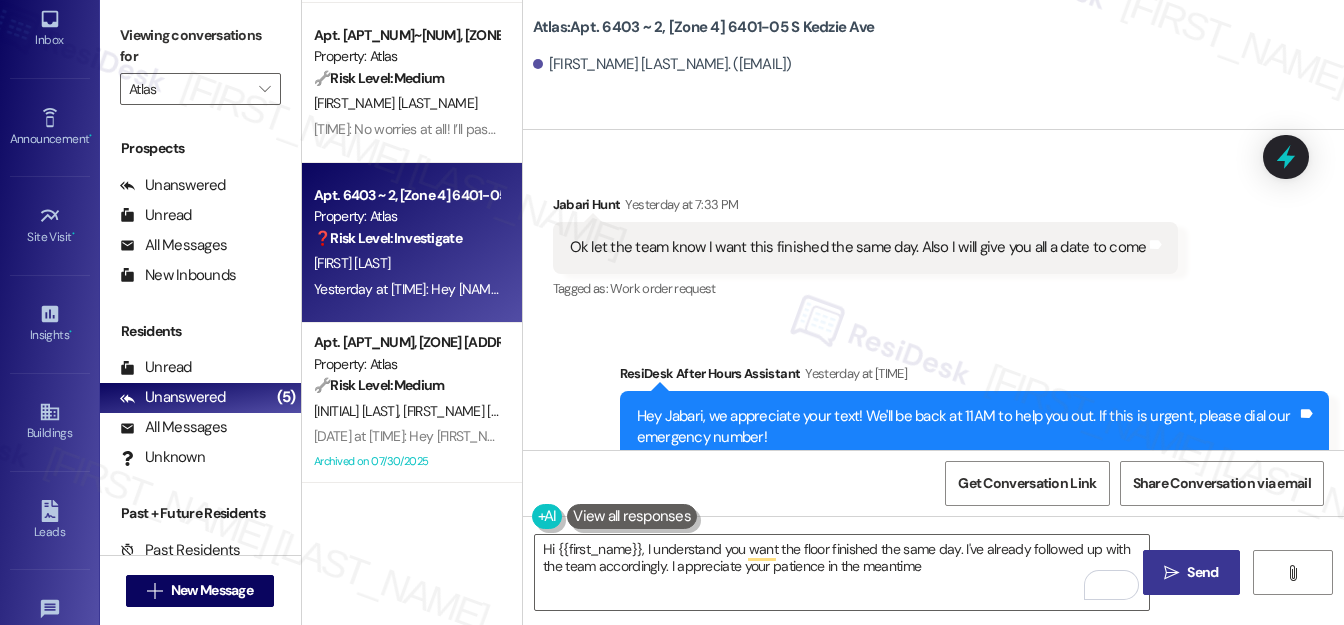 click on "Send" at bounding box center (1202, 572) 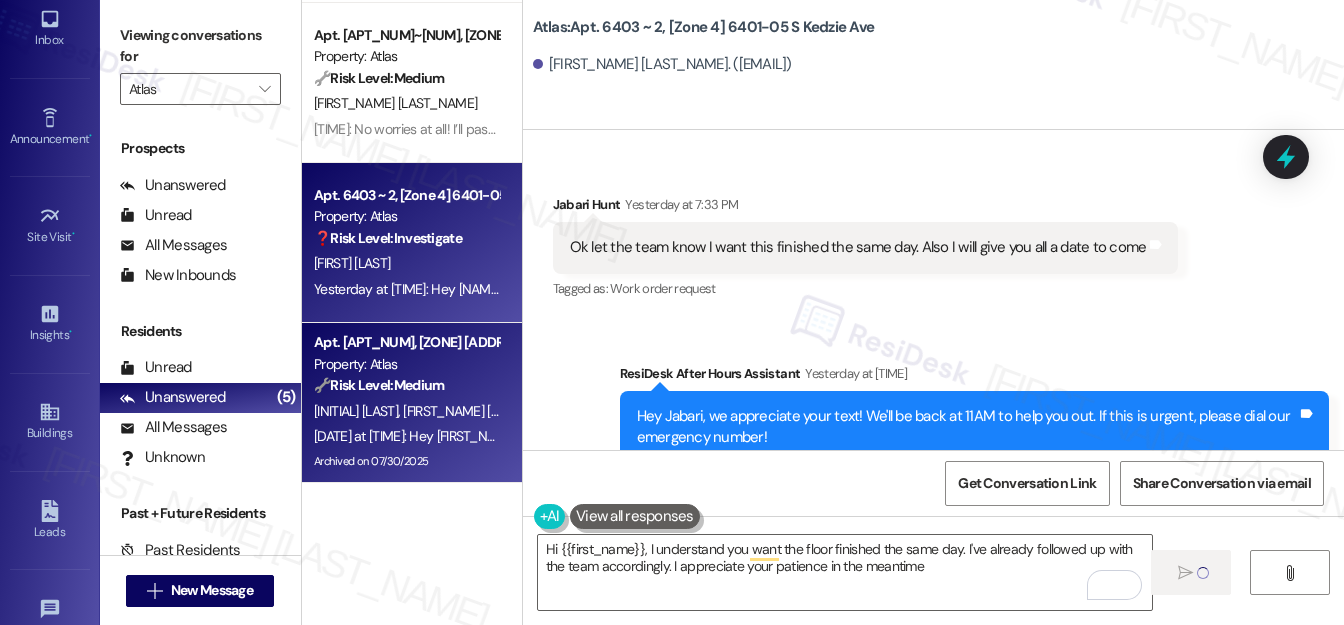 type 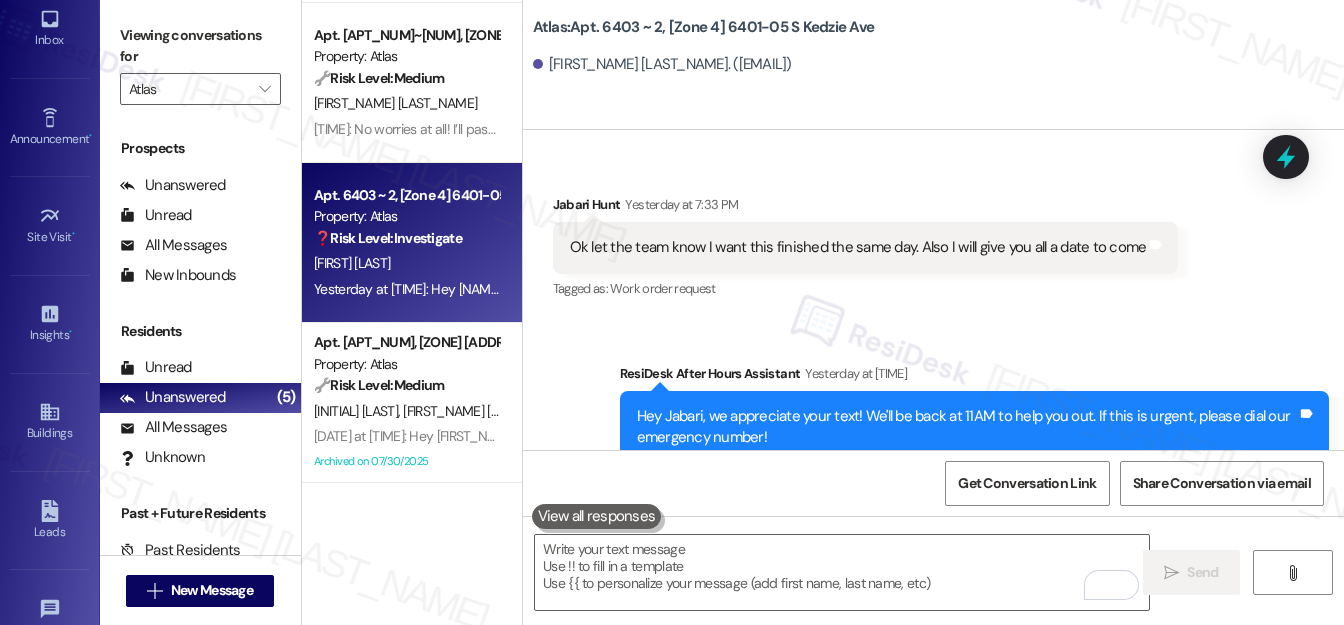 scroll, scrollTop: 42724, scrollLeft: 0, axis: vertical 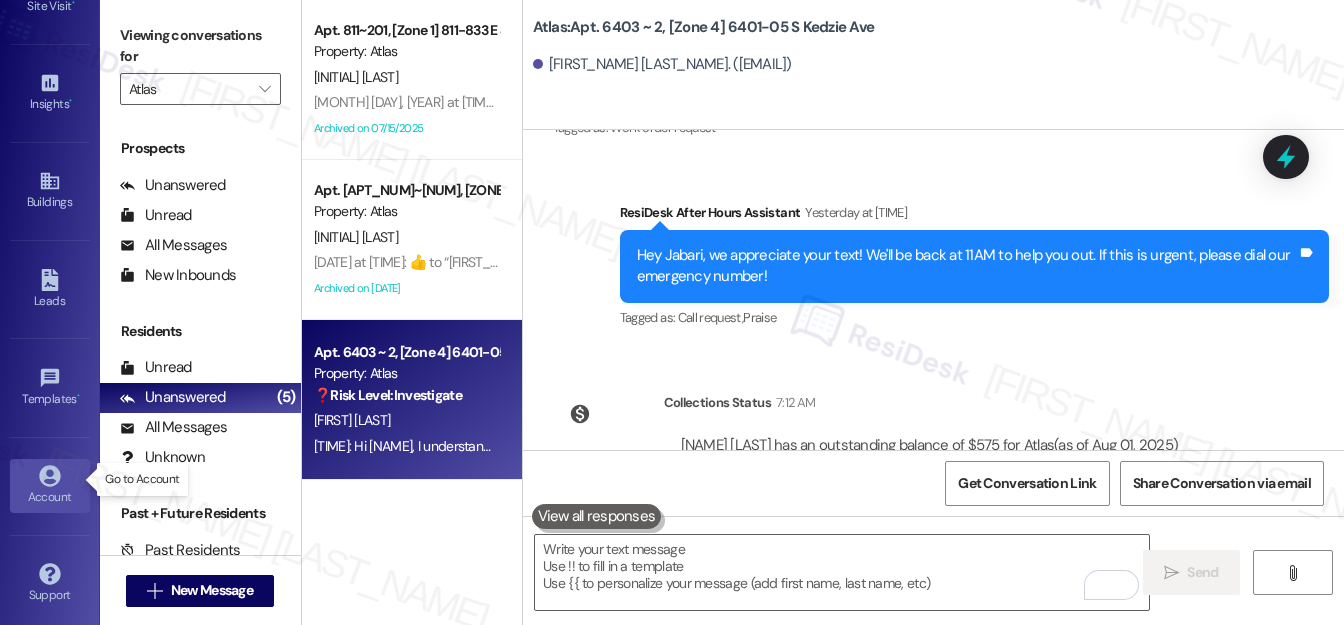 click on "Account" at bounding box center (50, 497) 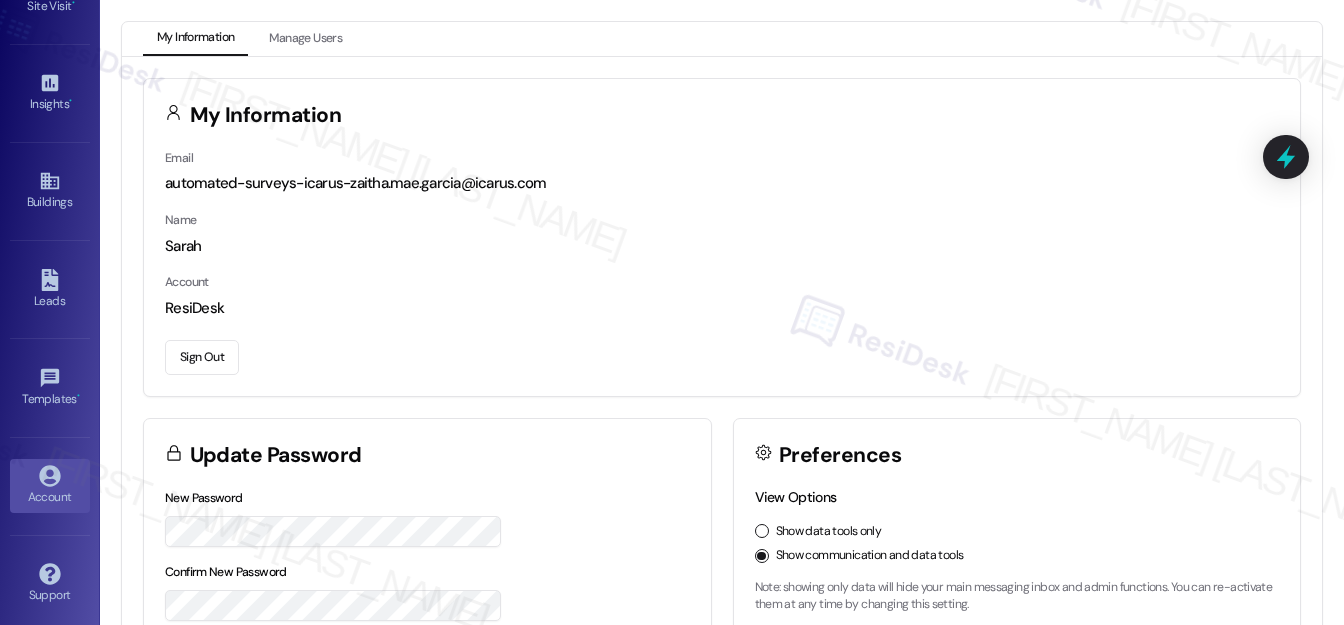 click on "Sign Out" at bounding box center [202, 357] 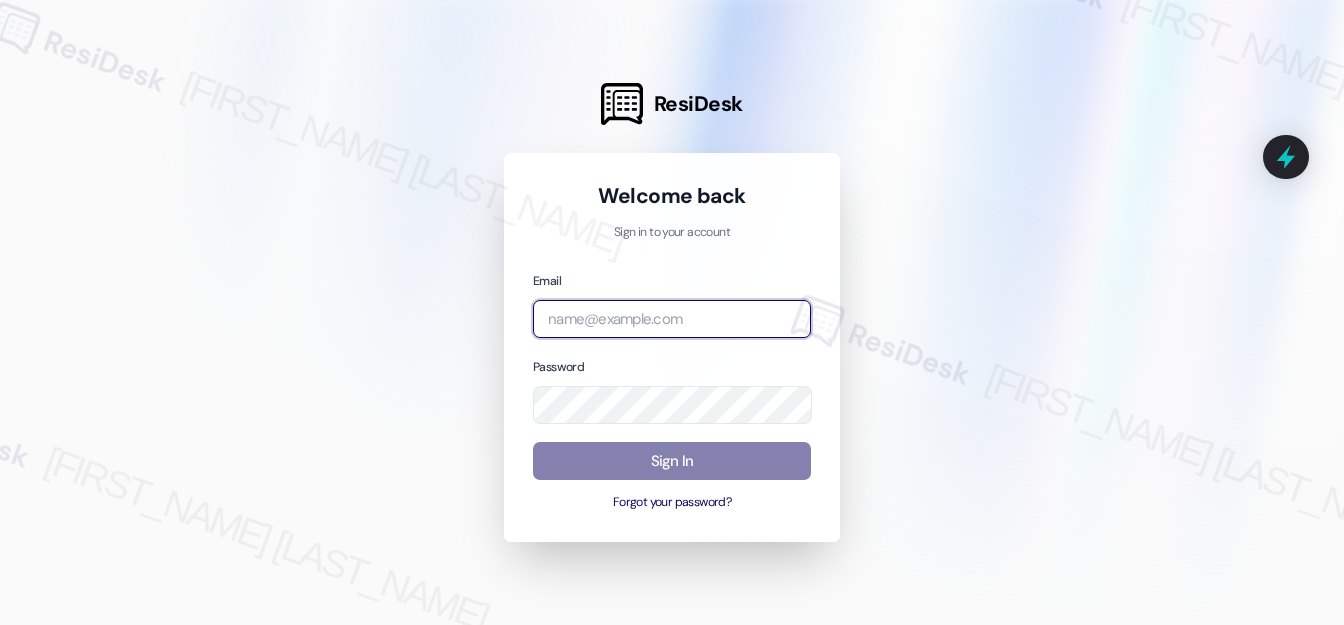 click at bounding box center [672, 319] 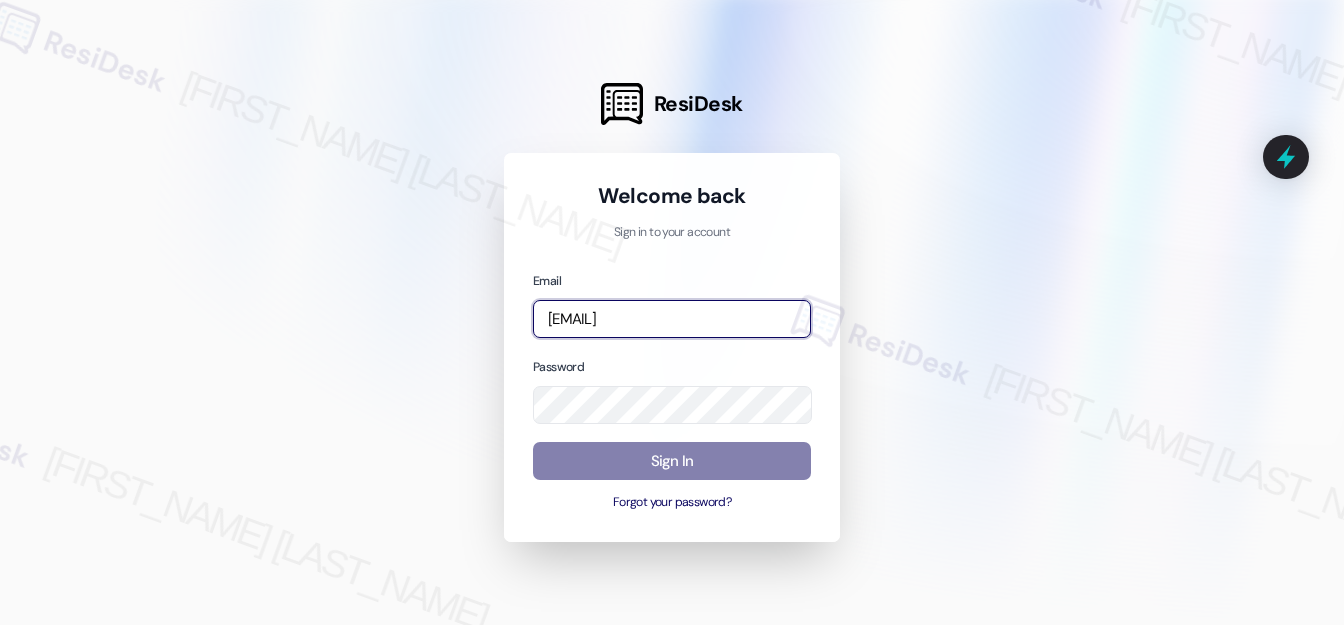 type on "automated-surveys-meridian_management-zaitha.mae.garcia@meridian_management.com" 